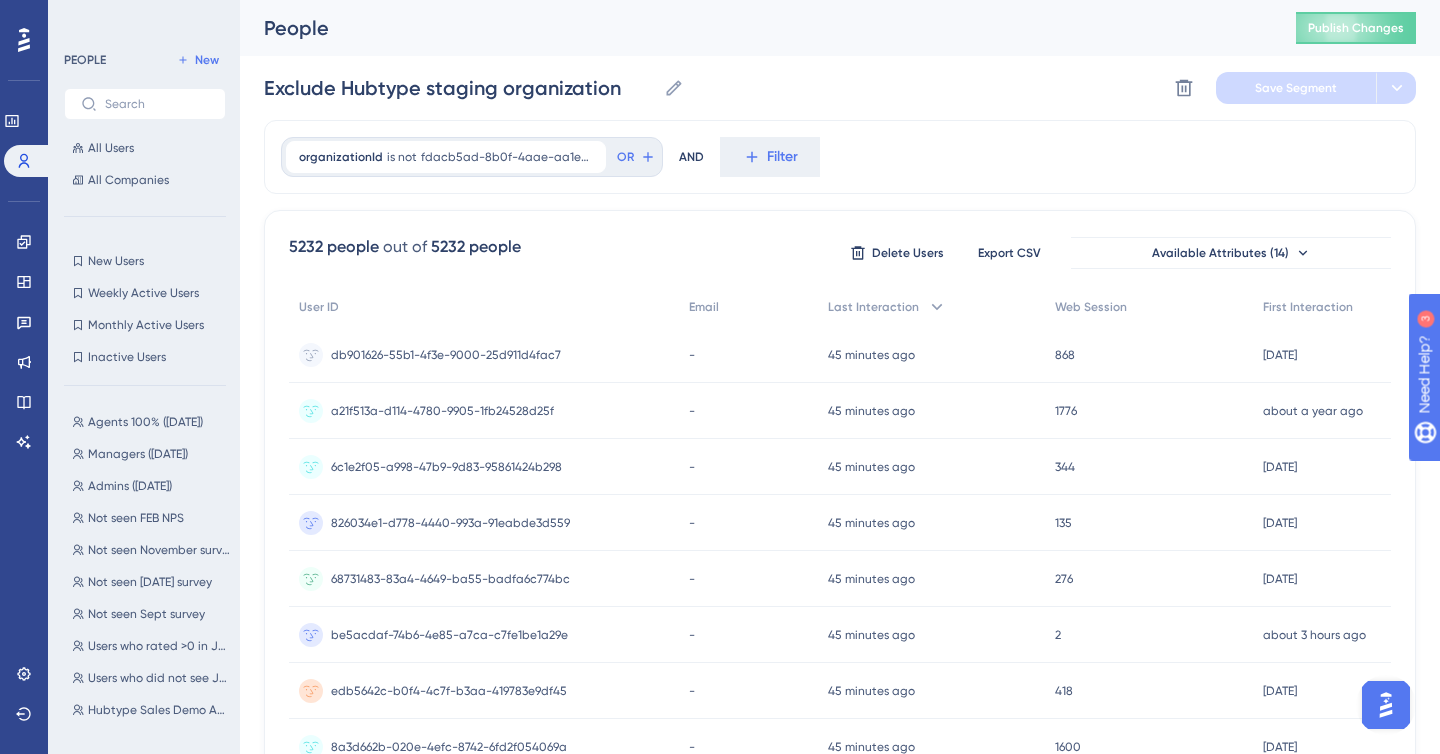 scroll, scrollTop: 0, scrollLeft: 0, axis: both 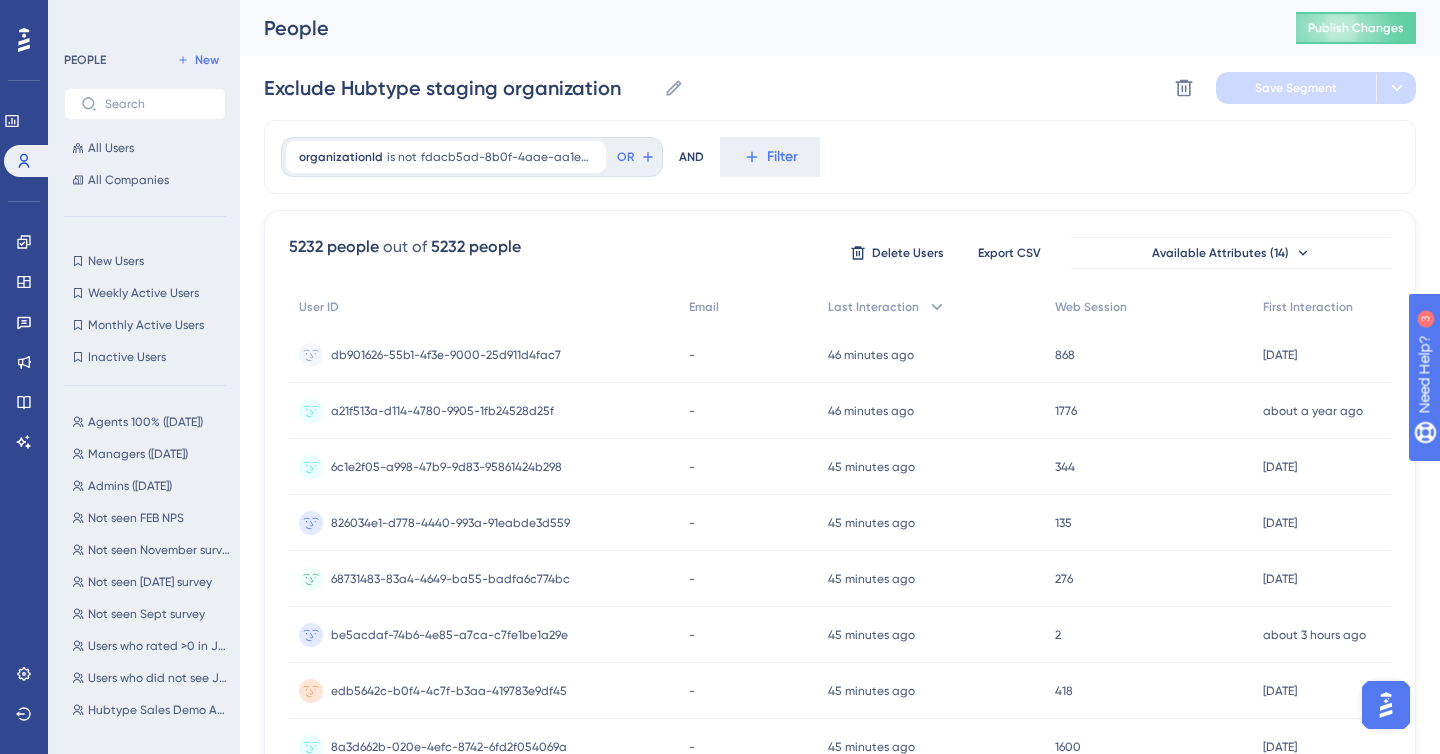 click on "organizationId is not fdacb5ad-8b0f-4aae-aa1e-03fcd75fedaa fdacb5ad-8b0f-4aae-aa1e-03fcd75fedaa Remove OR AND Filter" at bounding box center [840, 157] 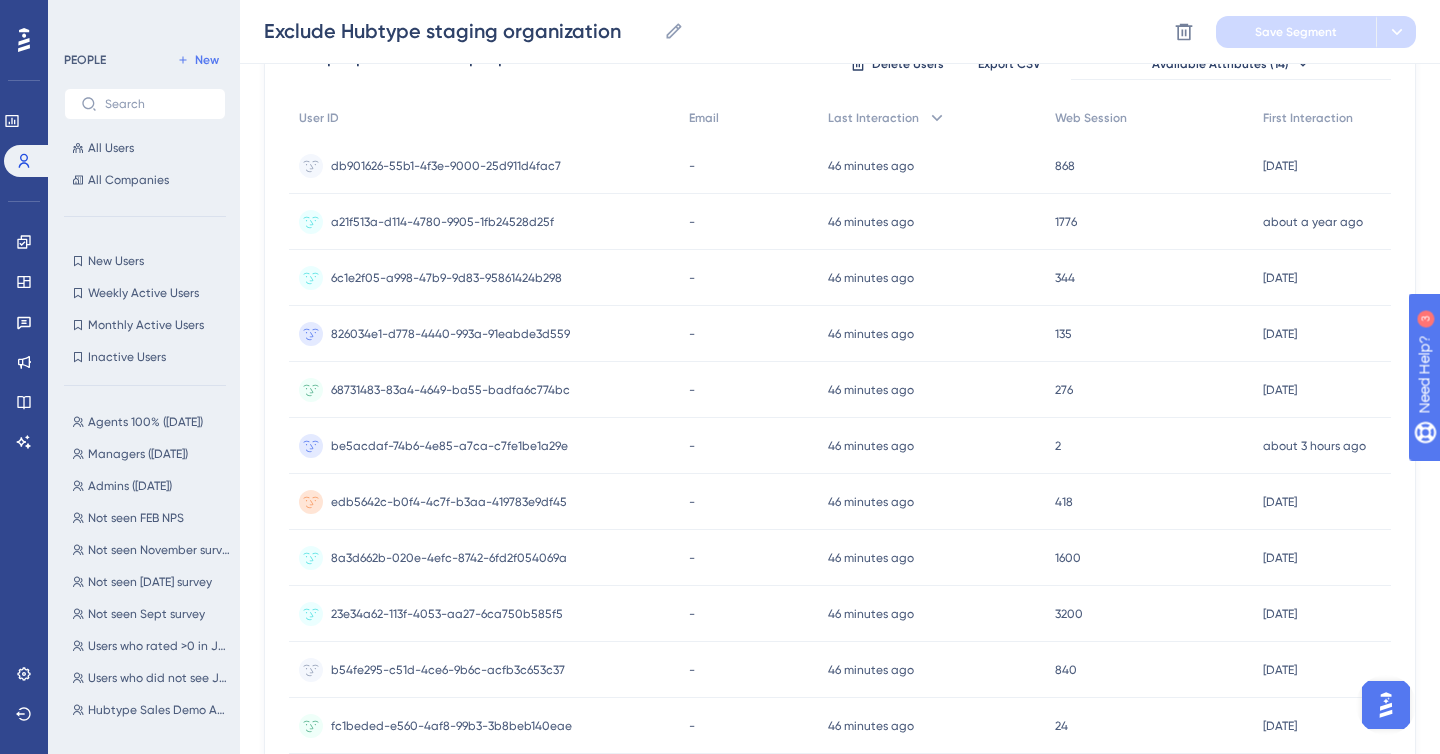 scroll, scrollTop: 0, scrollLeft: 0, axis: both 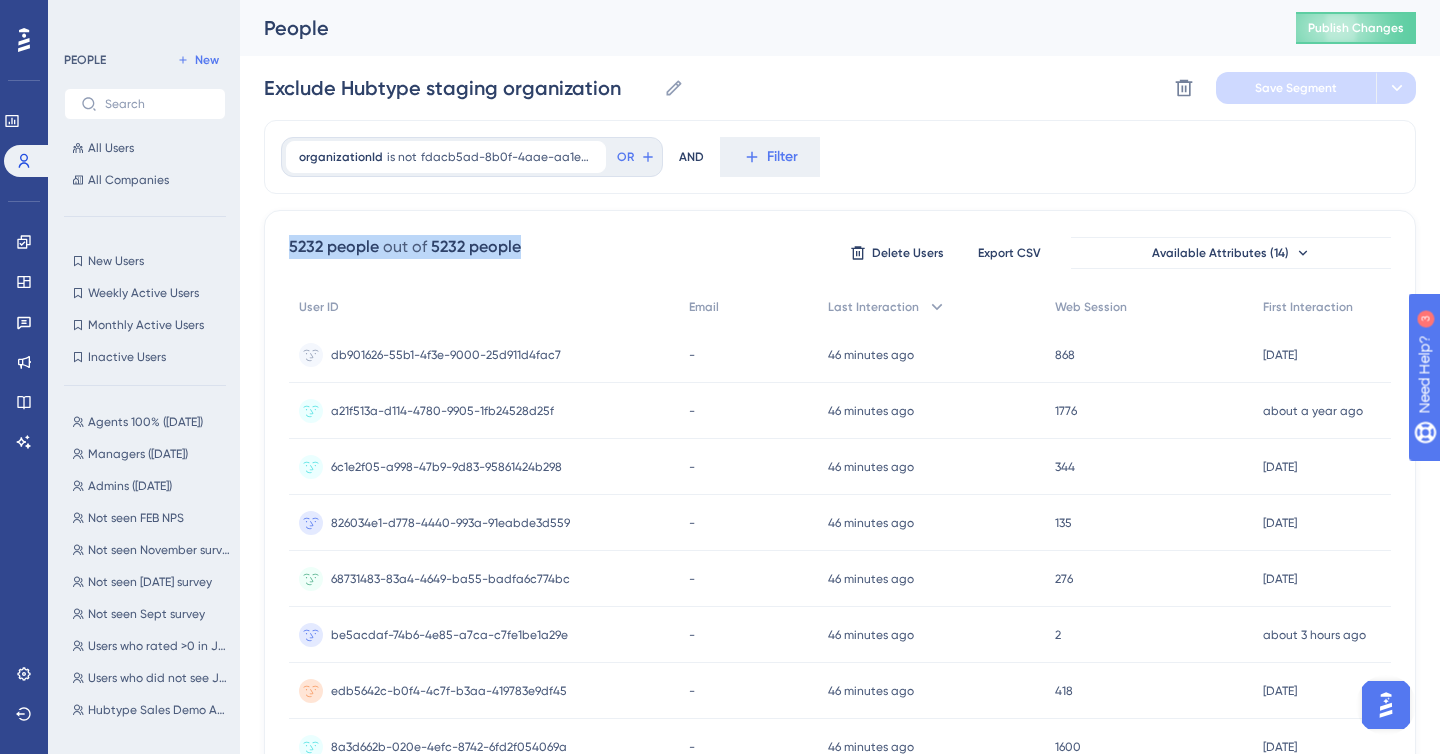 drag, startPoint x: 278, startPoint y: 251, endPoint x: 544, endPoint y: 259, distance: 266.12027 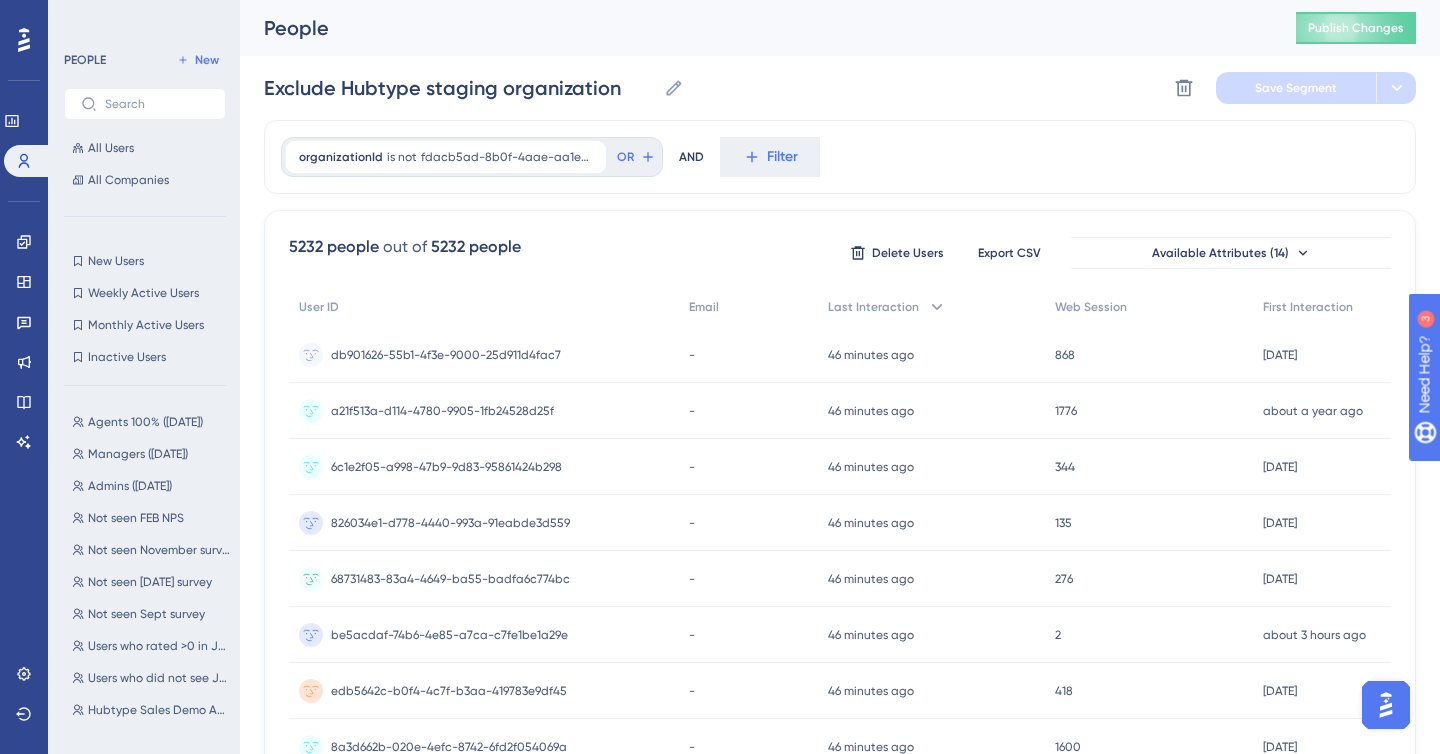 click on "5232   people out of 5232   people Delete Users Export CSV Available Attributes (14)" at bounding box center [840, 253] 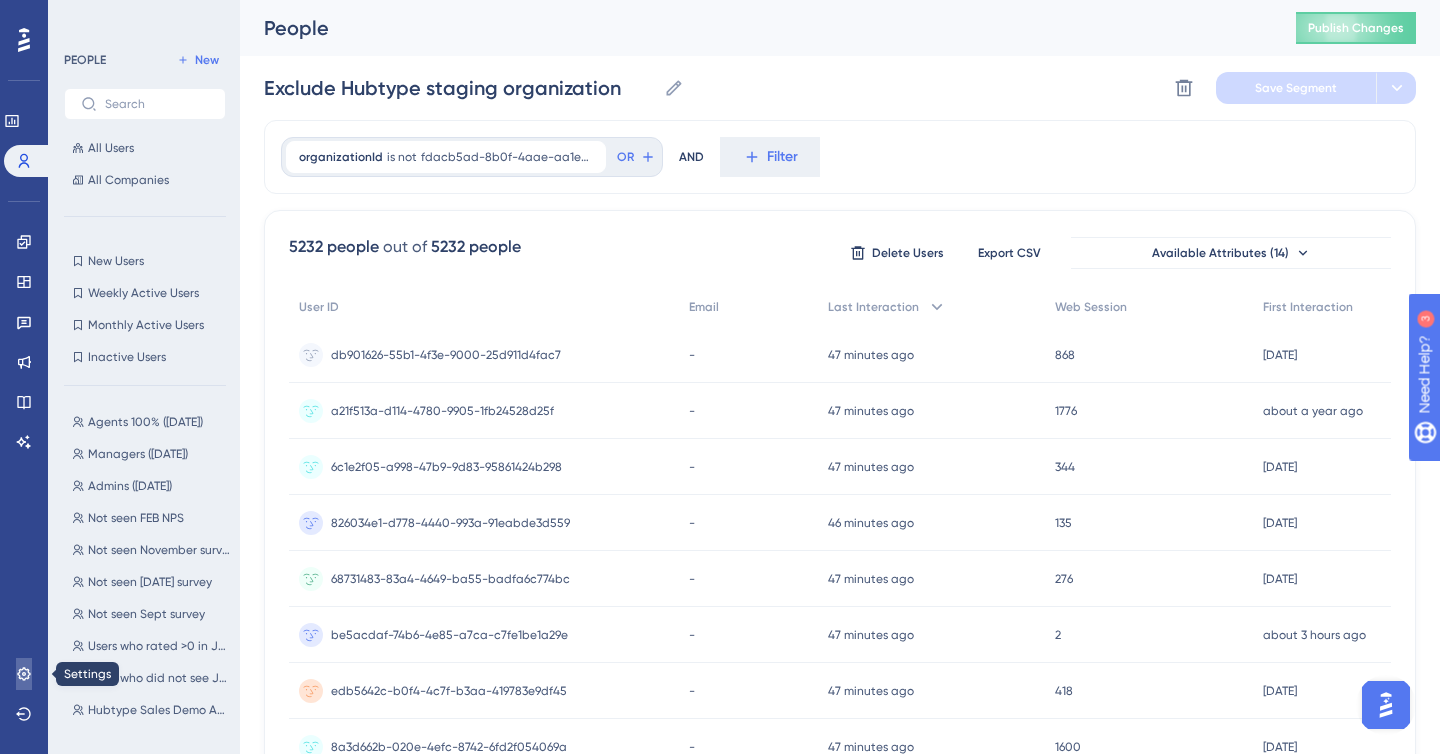 click 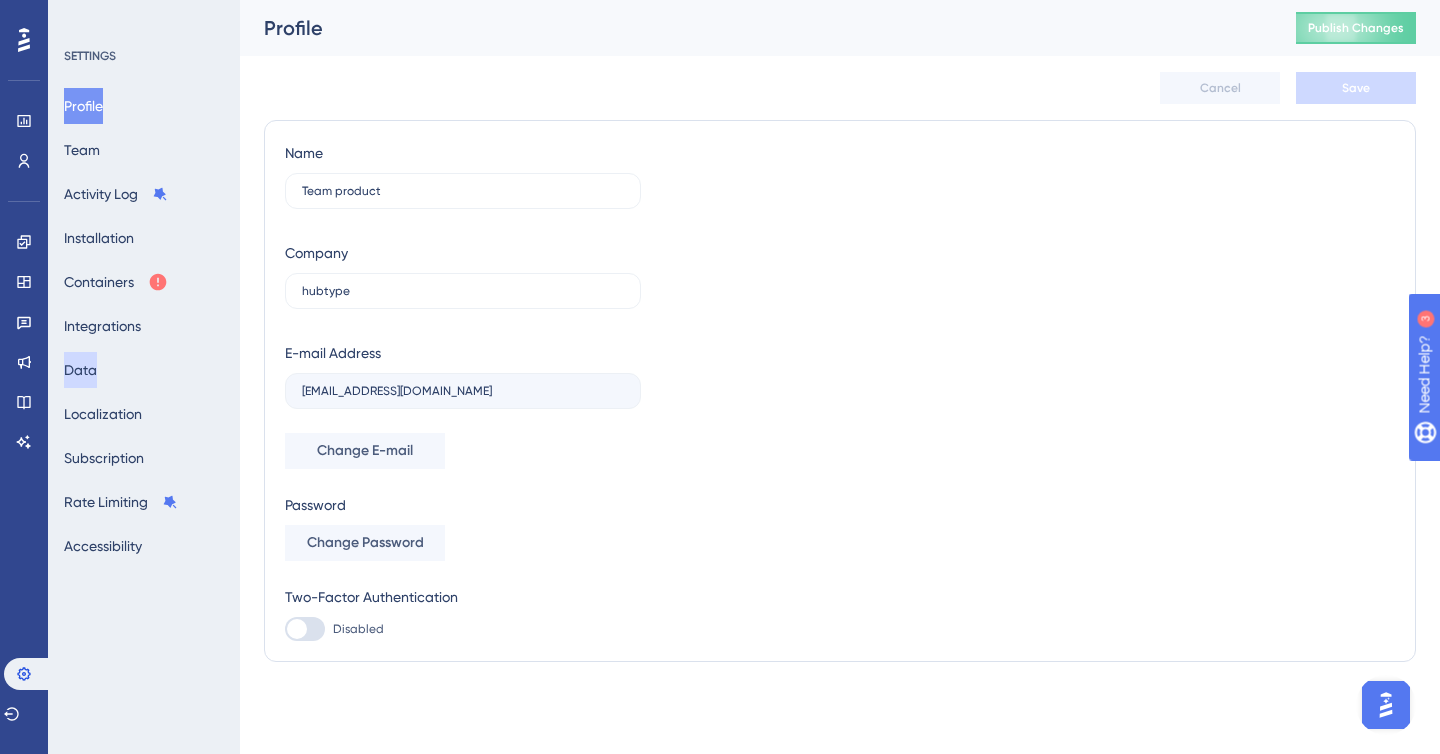 click on "Profile Team Activity Log Installation Containers Integrations Data Localization Subscription Rate Limiting Accessibility" at bounding box center [145, 326] 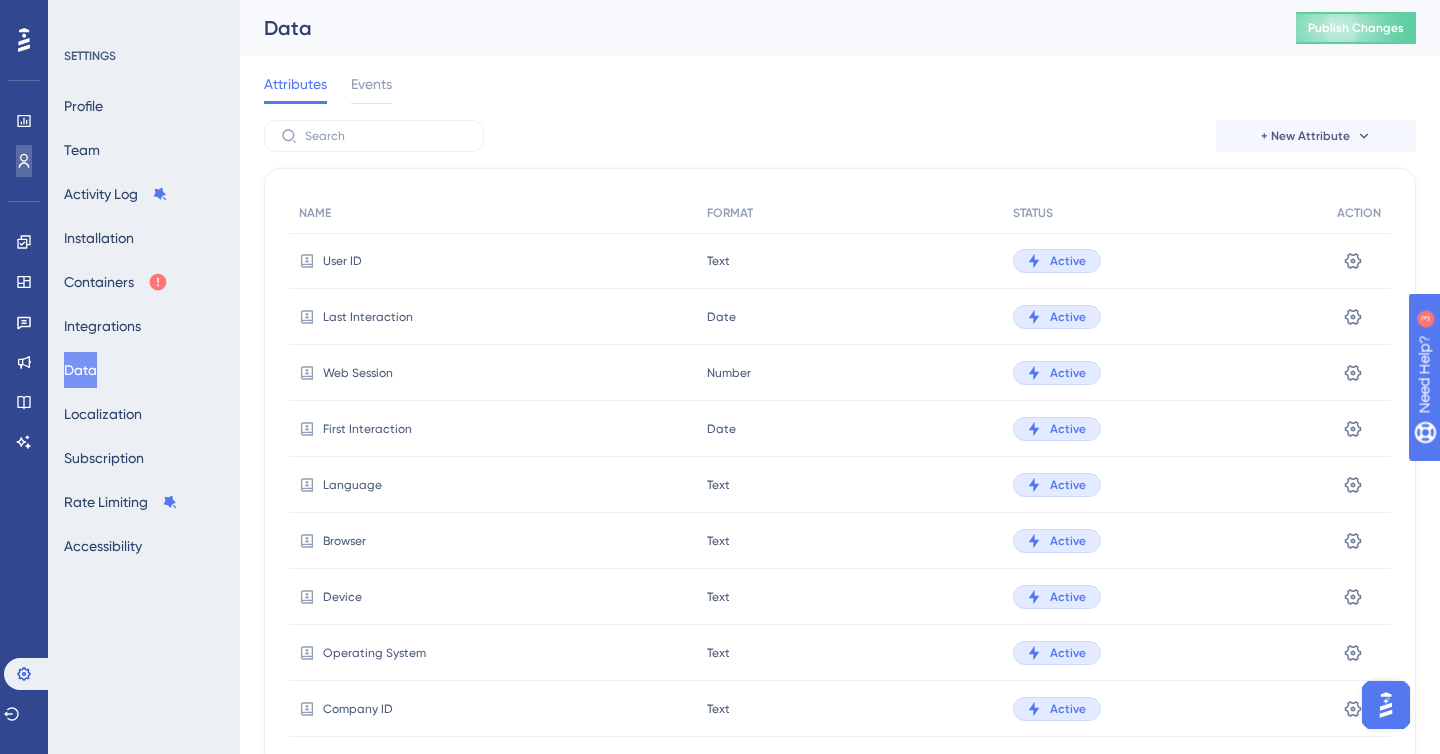 click at bounding box center (24, 161) 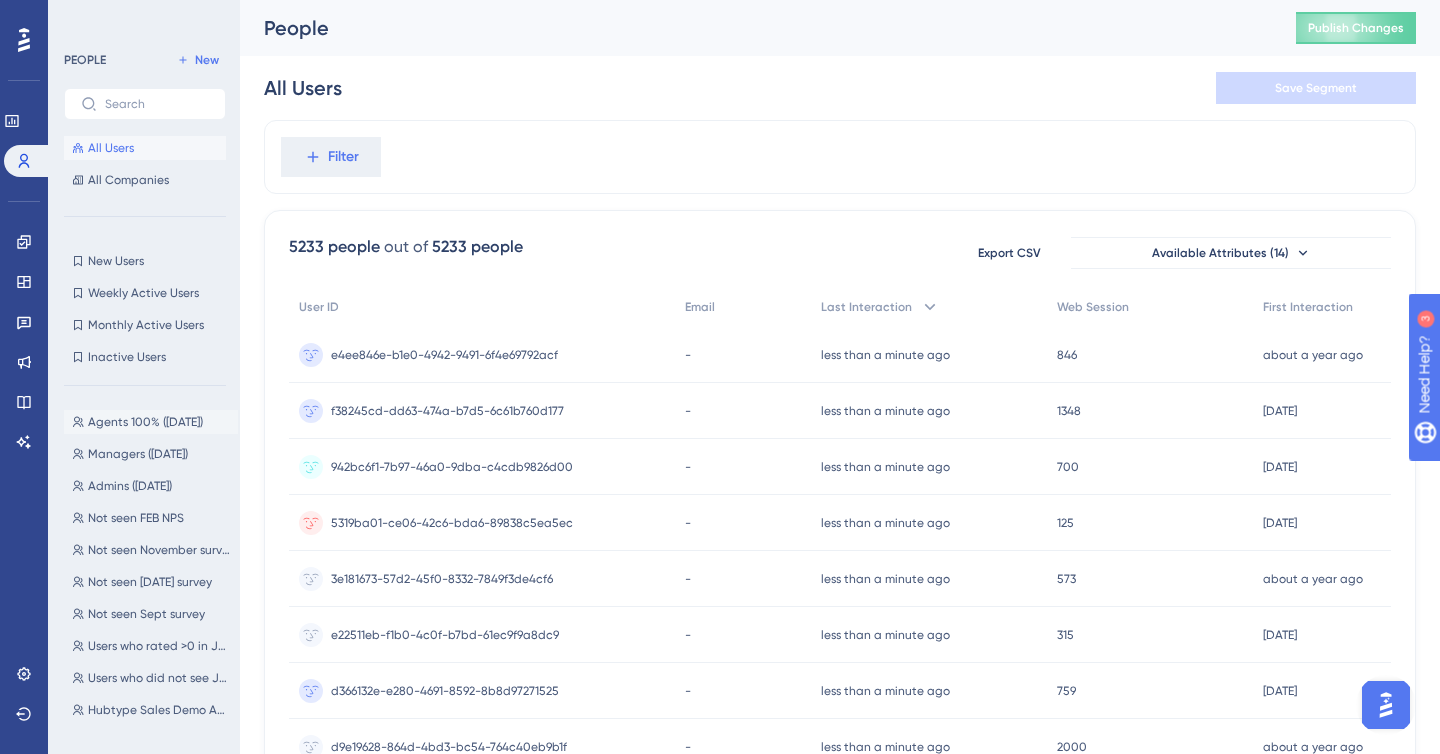 click on "Agents 100% (July 2025) Agents 100% (July 2025)" at bounding box center (151, 422) 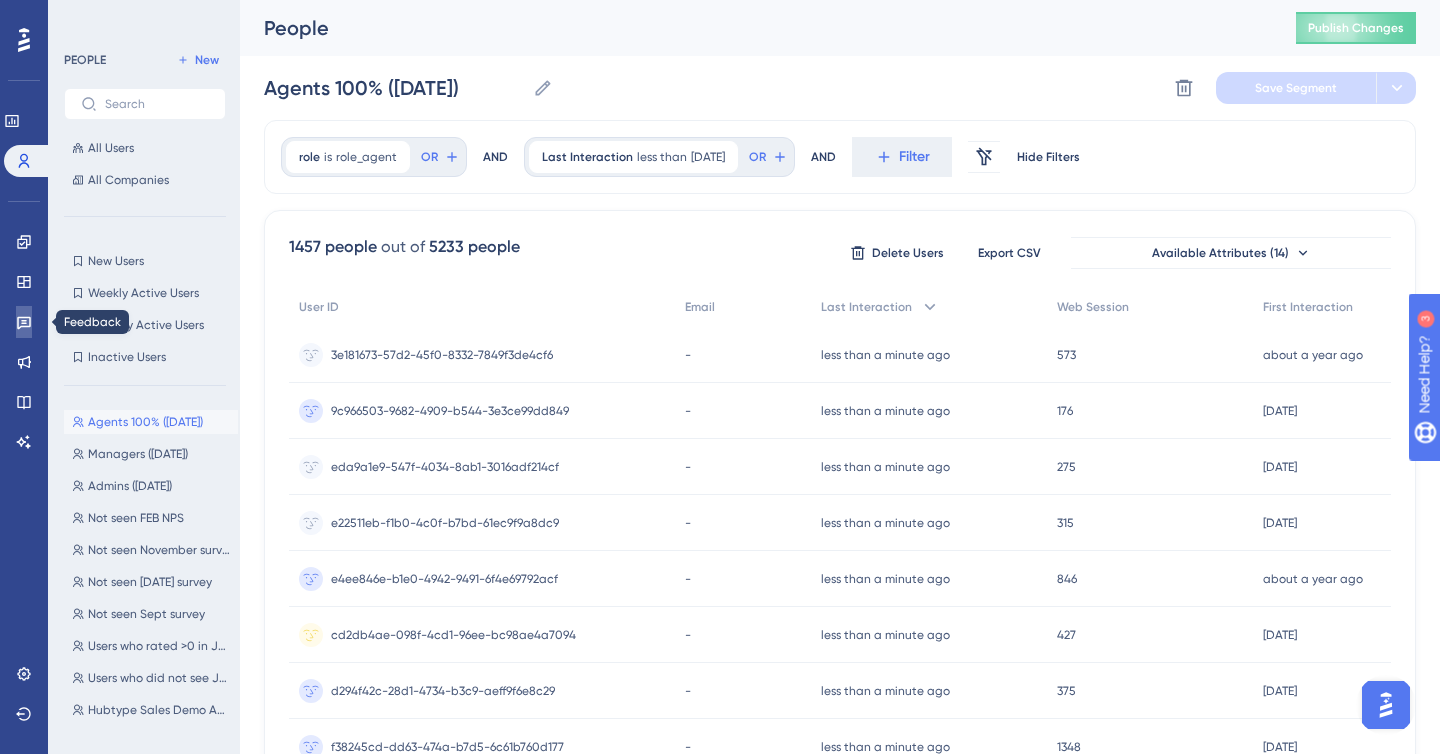 click 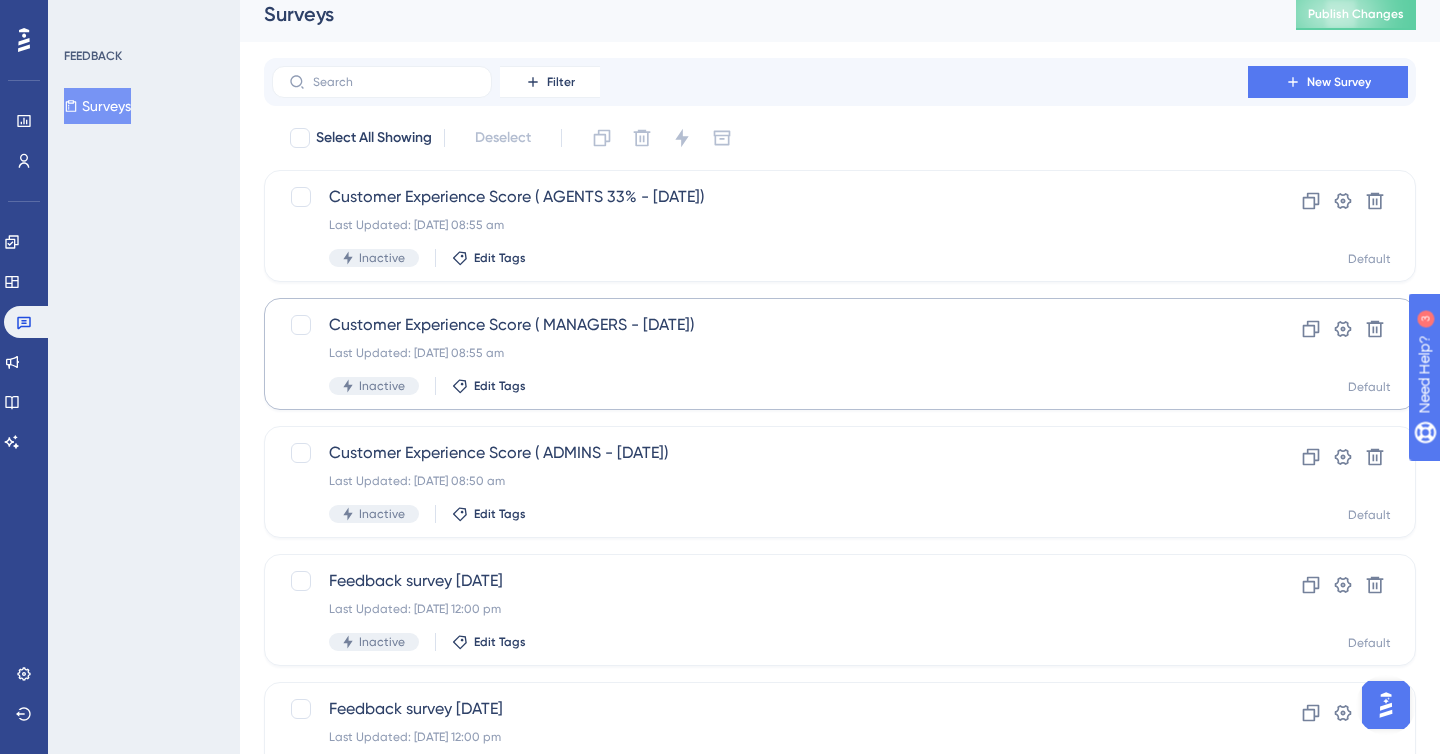 scroll, scrollTop: 17, scrollLeft: 0, axis: vertical 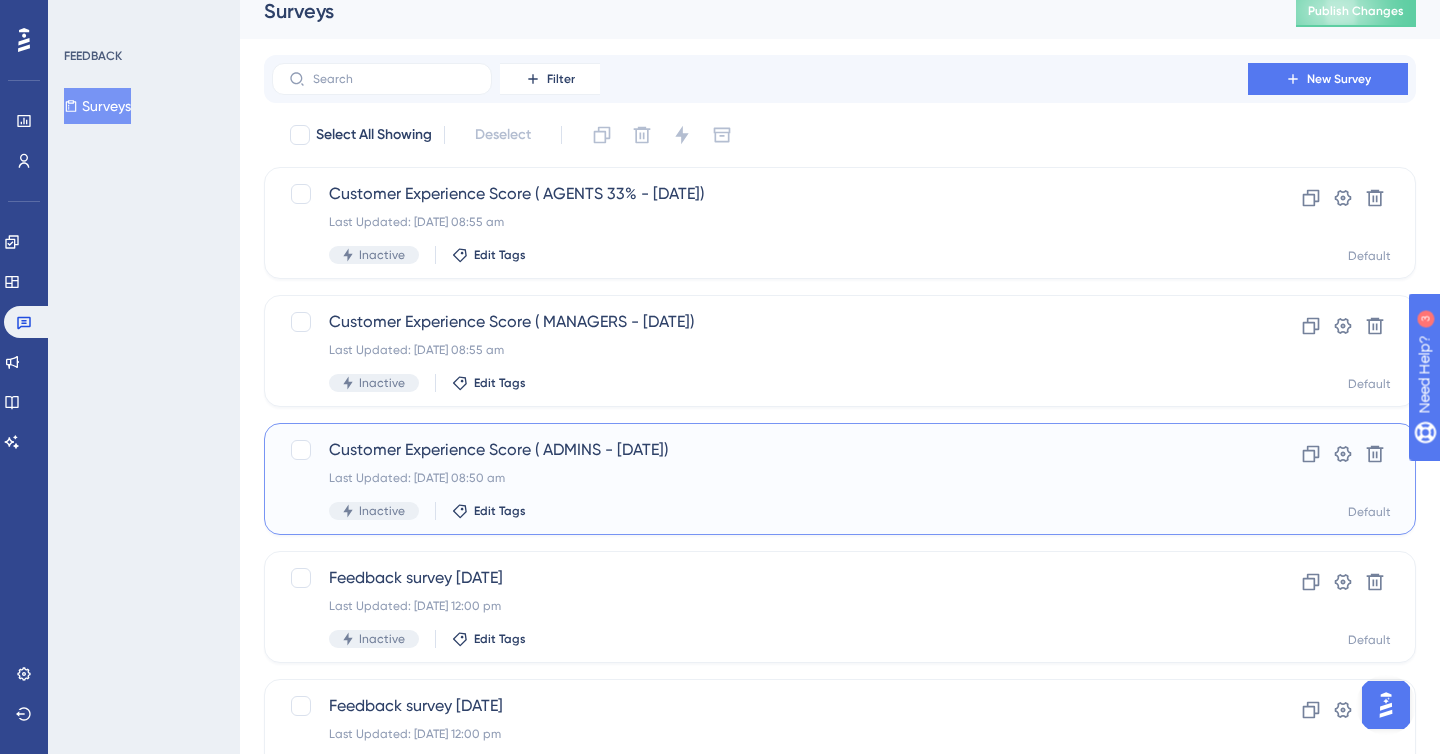 click on "Customer Experience Score ( ADMINS - July 2025)" at bounding box center [760, 450] 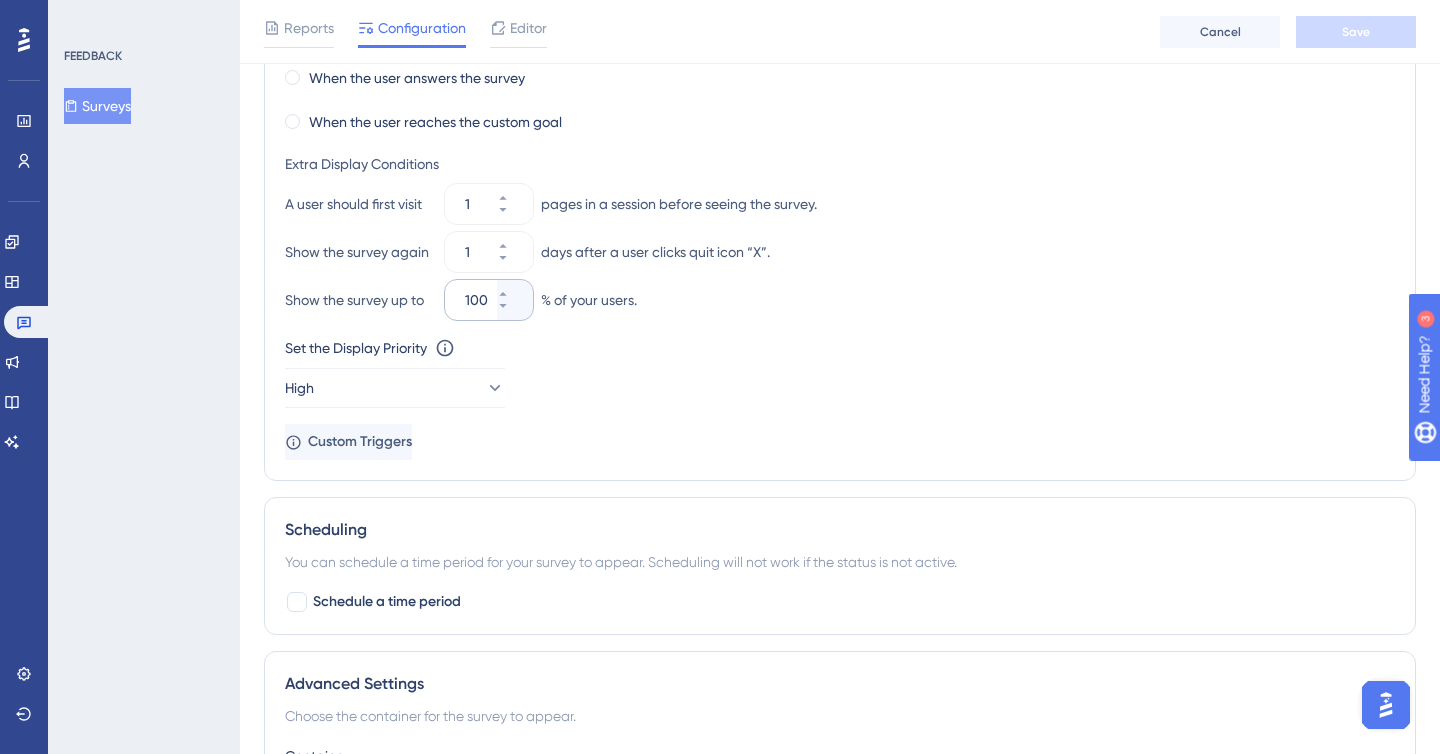 scroll, scrollTop: 1258, scrollLeft: 0, axis: vertical 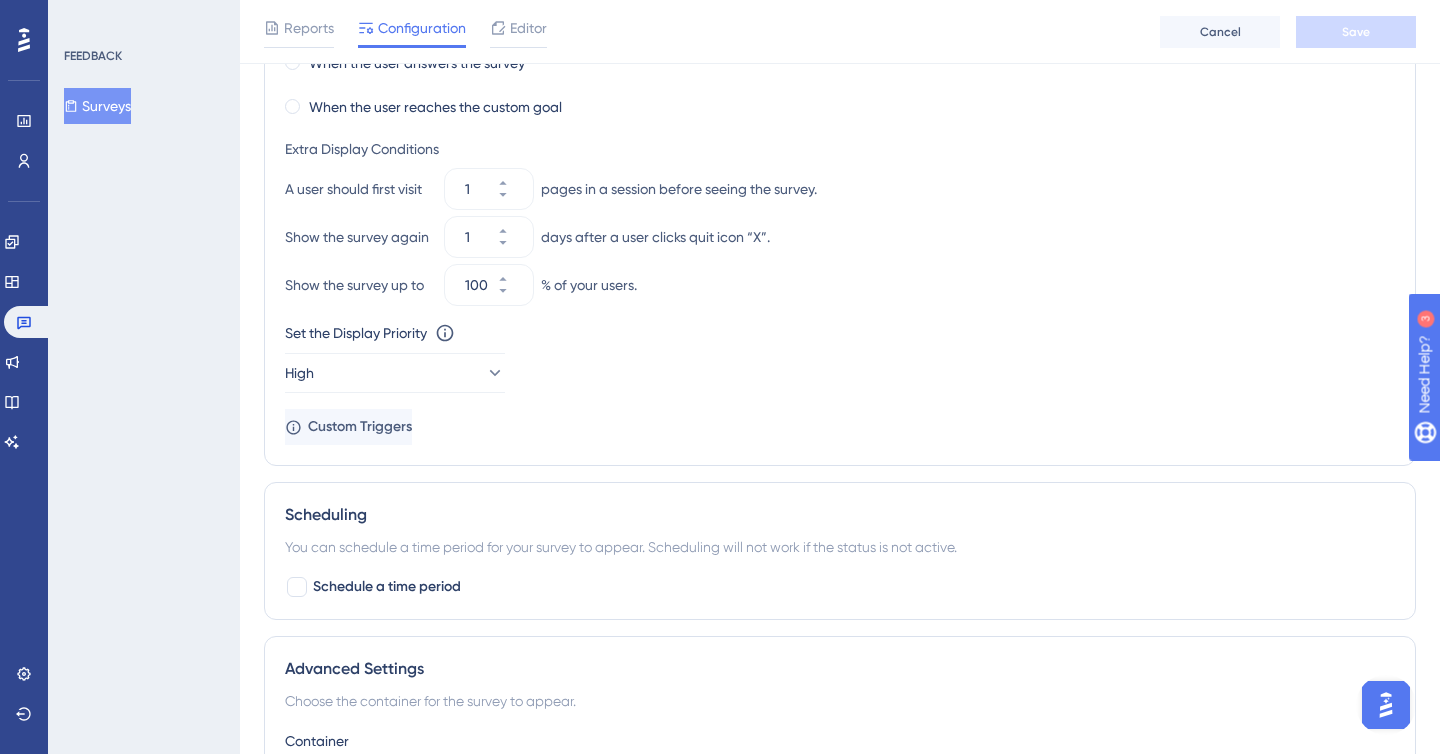 drag, startPoint x: 285, startPoint y: 284, endPoint x: 441, endPoint y: 282, distance: 156.01282 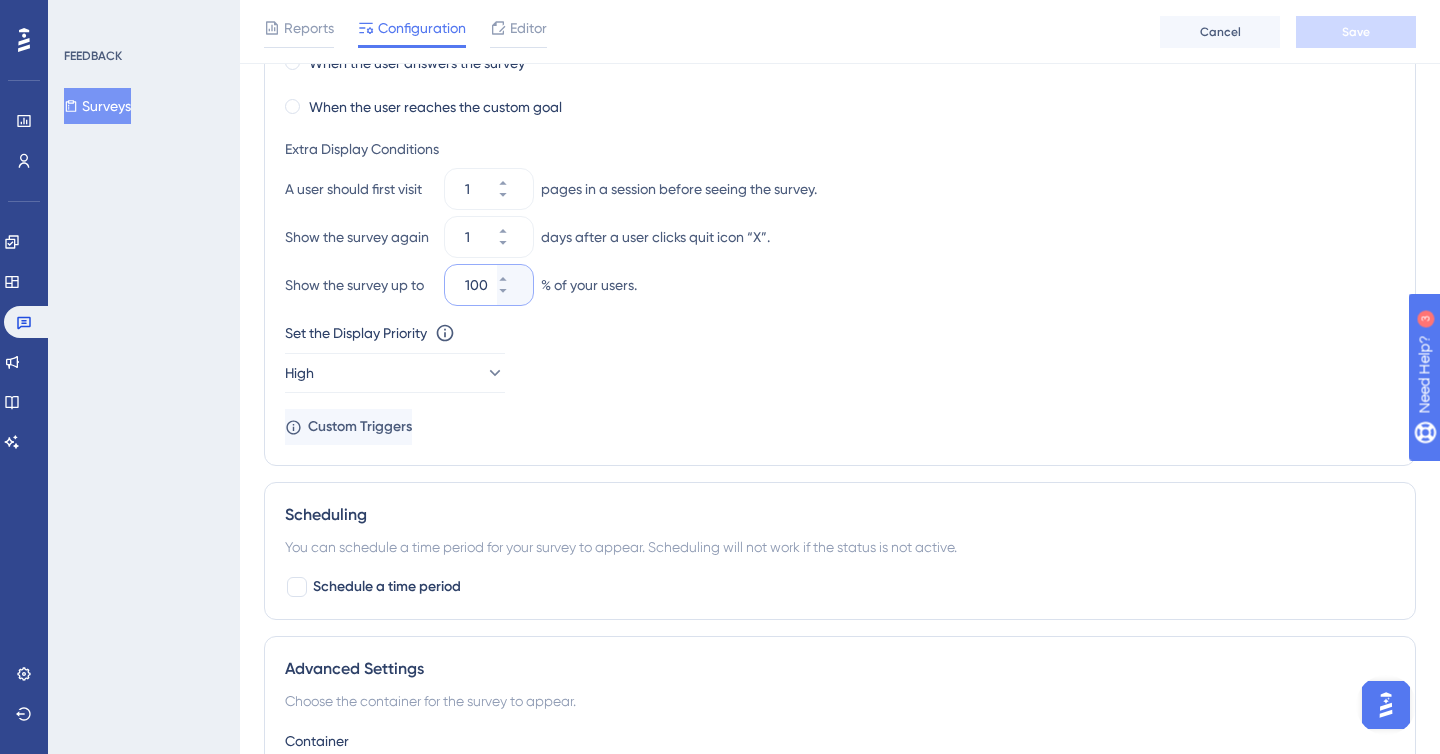click on "100" at bounding box center (479, 285) 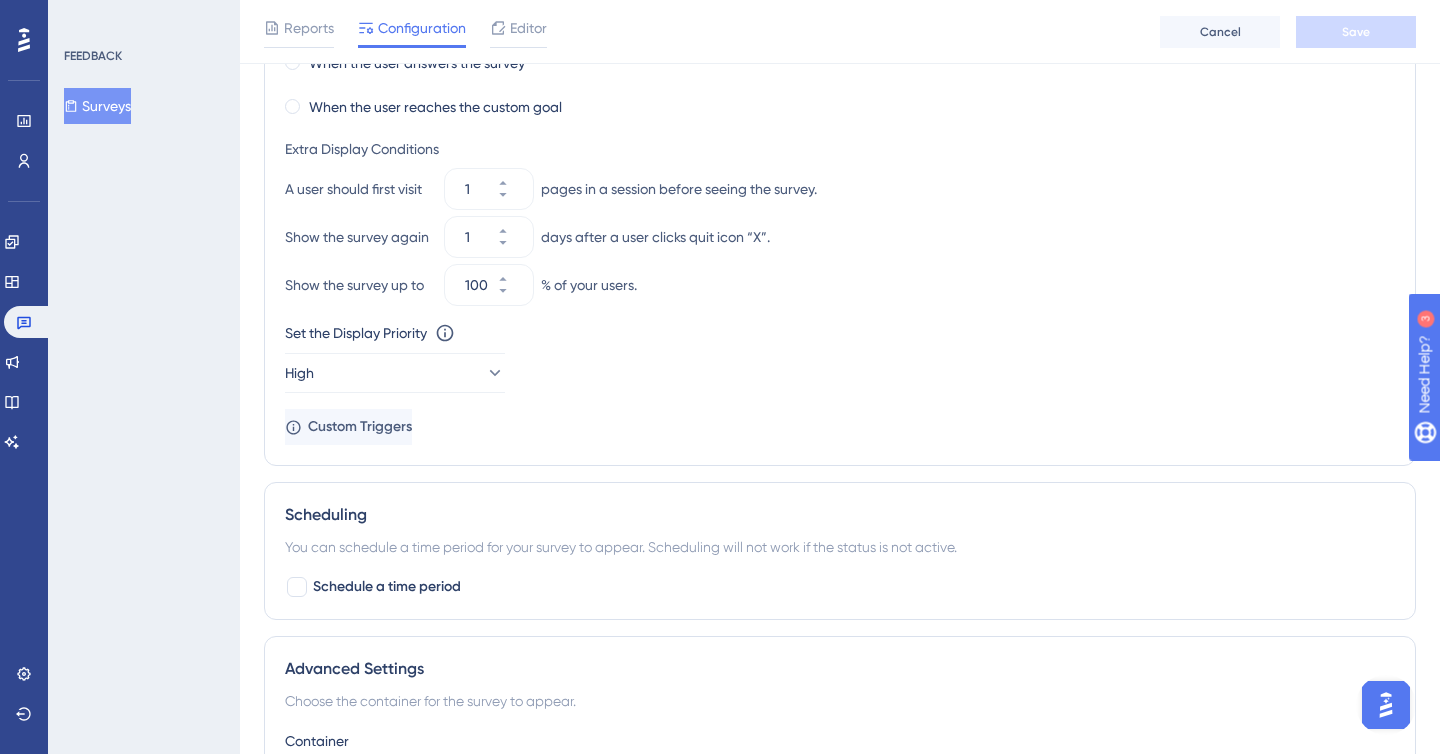 click on "Set the Display Priority This option will set the display priority between
auto-triggered materials in cases of conflicts between multiple materials High" at bounding box center [840, 357] 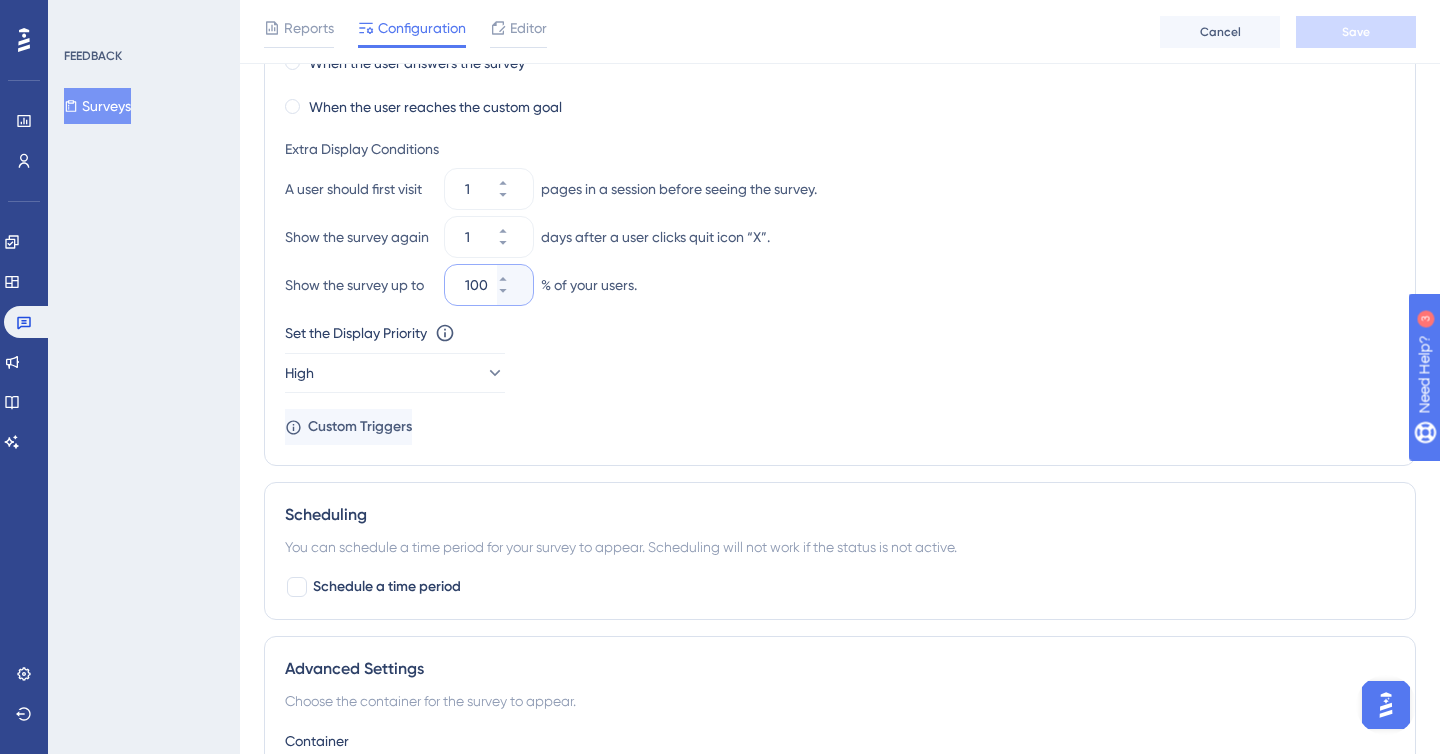 click on "100" at bounding box center [479, 285] 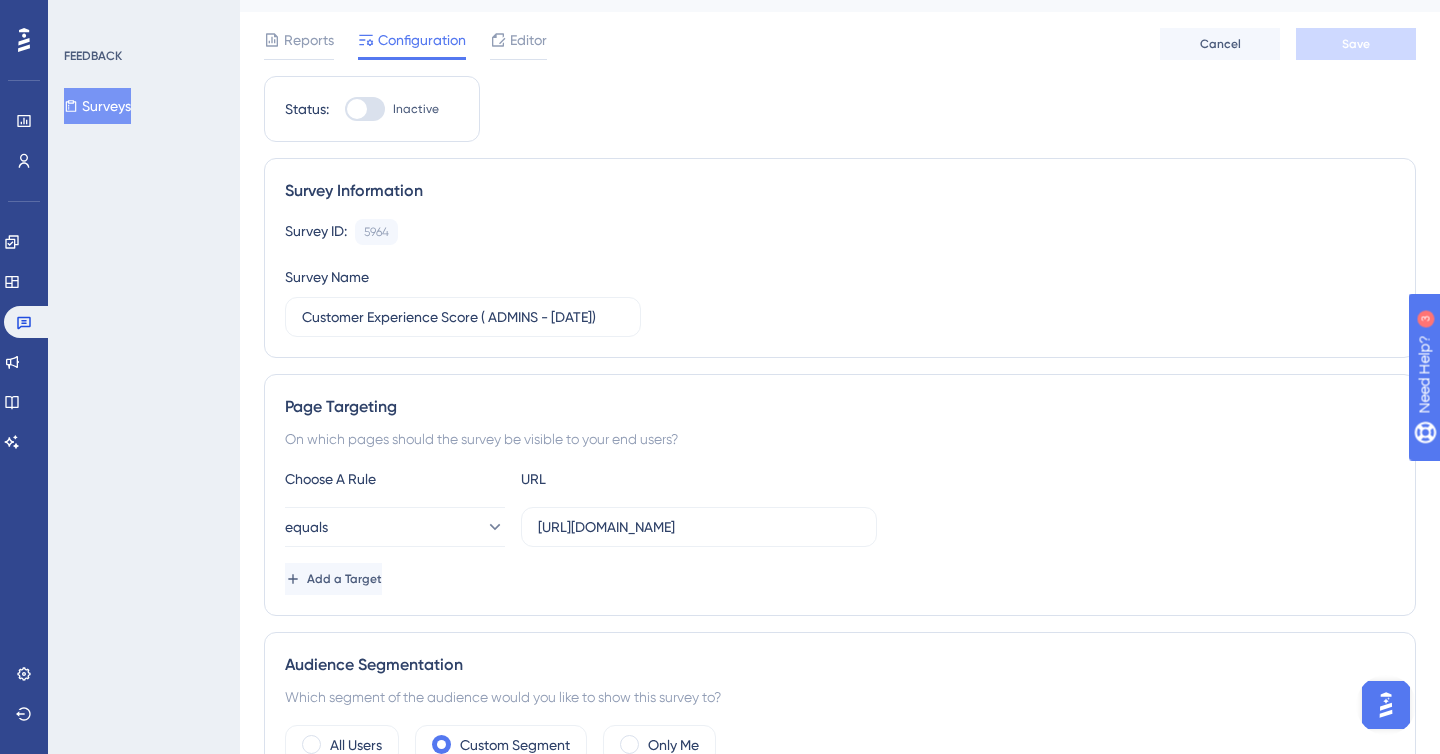scroll, scrollTop: 0, scrollLeft: 0, axis: both 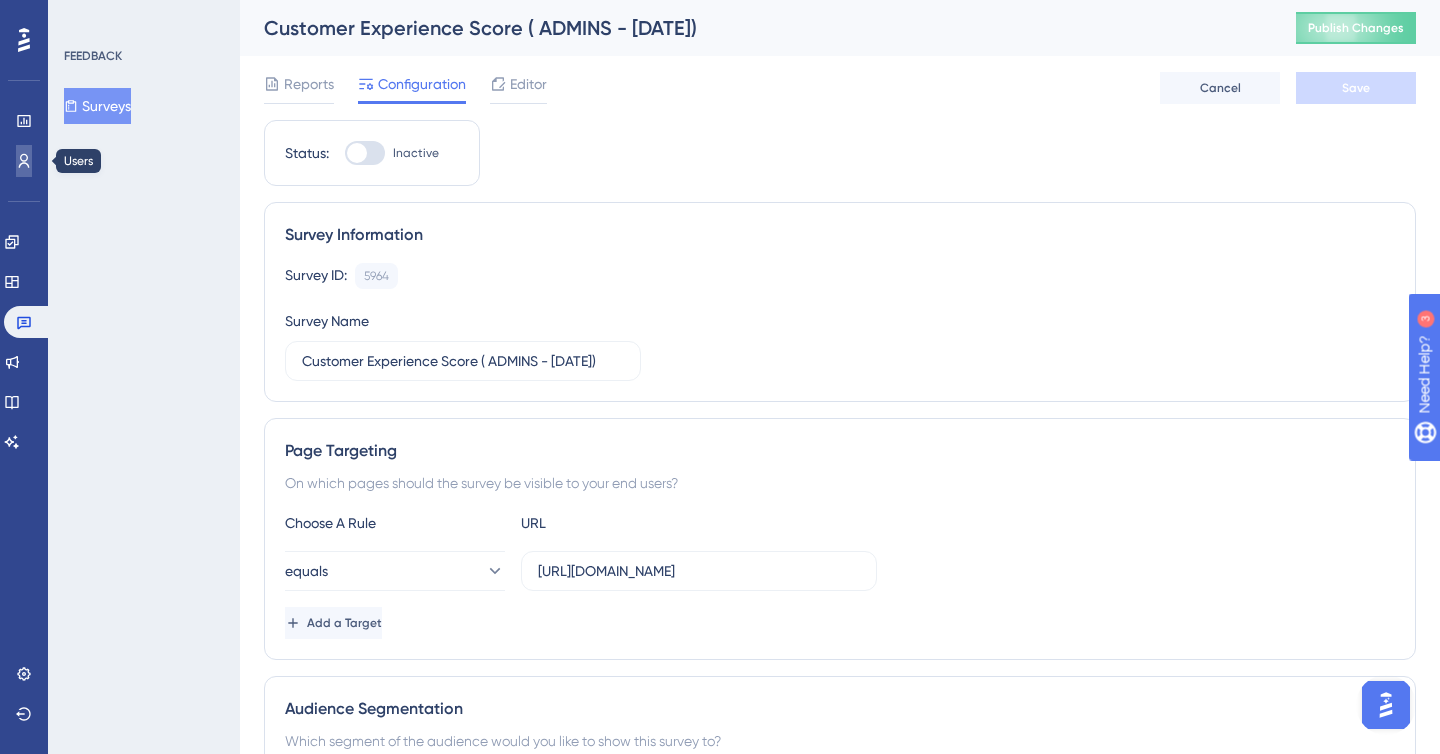 click 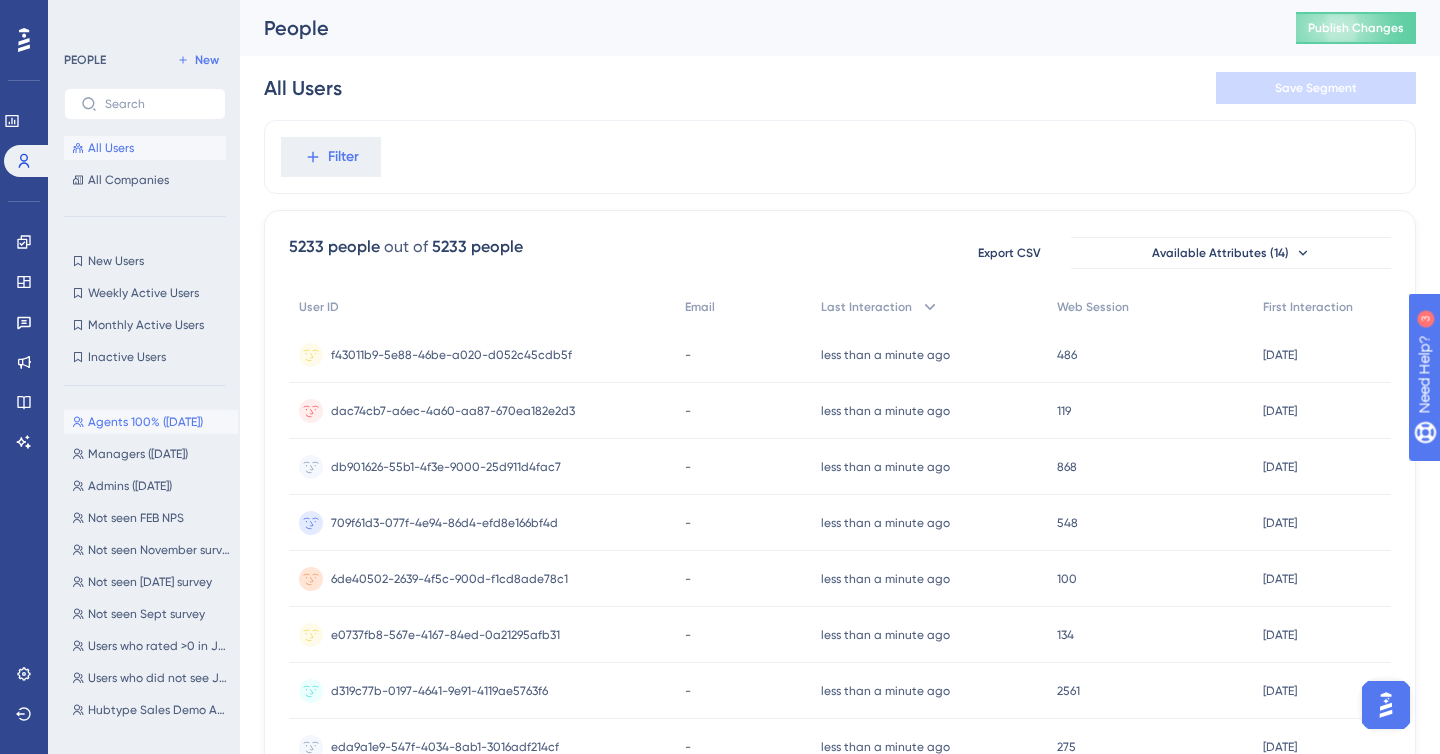 click on "Agents 100% (July 2025) Agents 100% (July 2025)" at bounding box center [151, 422] 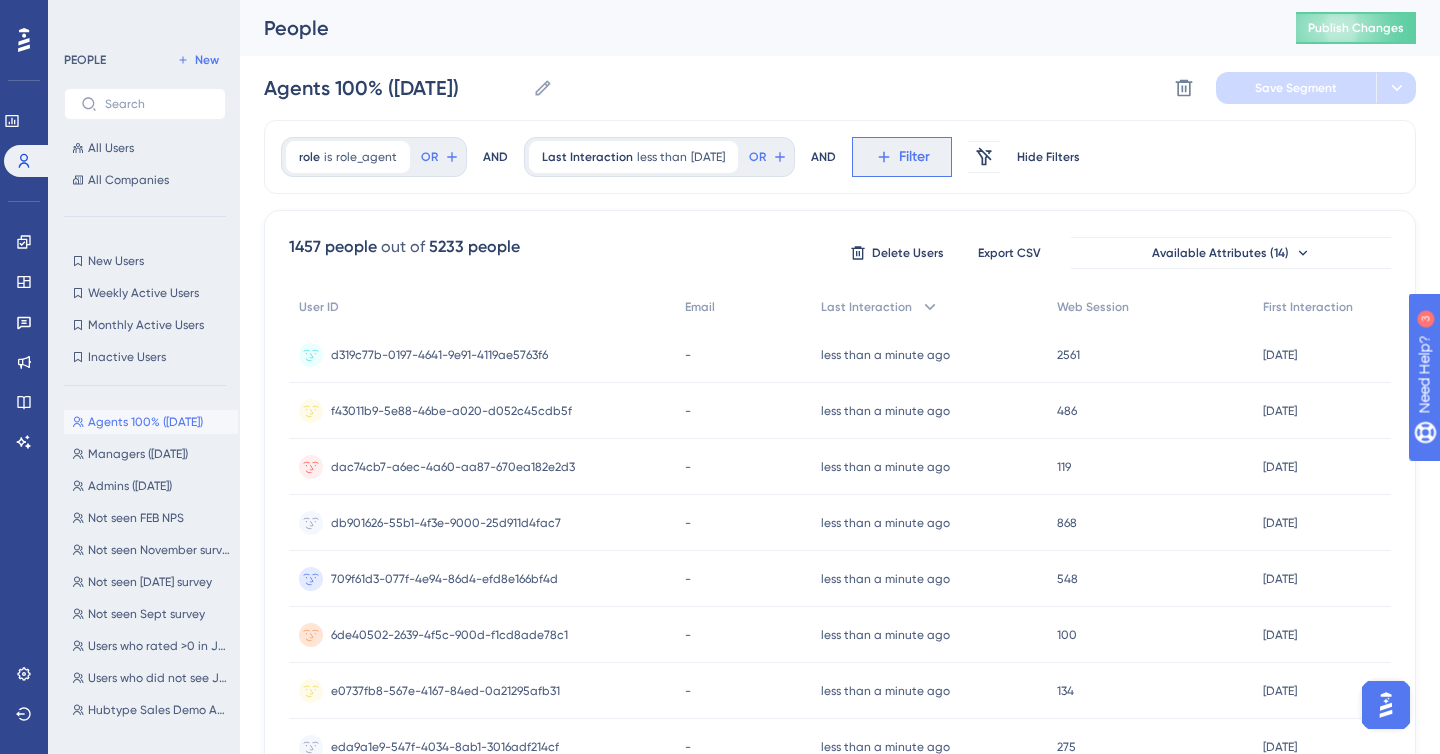 click on "Filter" at bounding box center (914, 157) 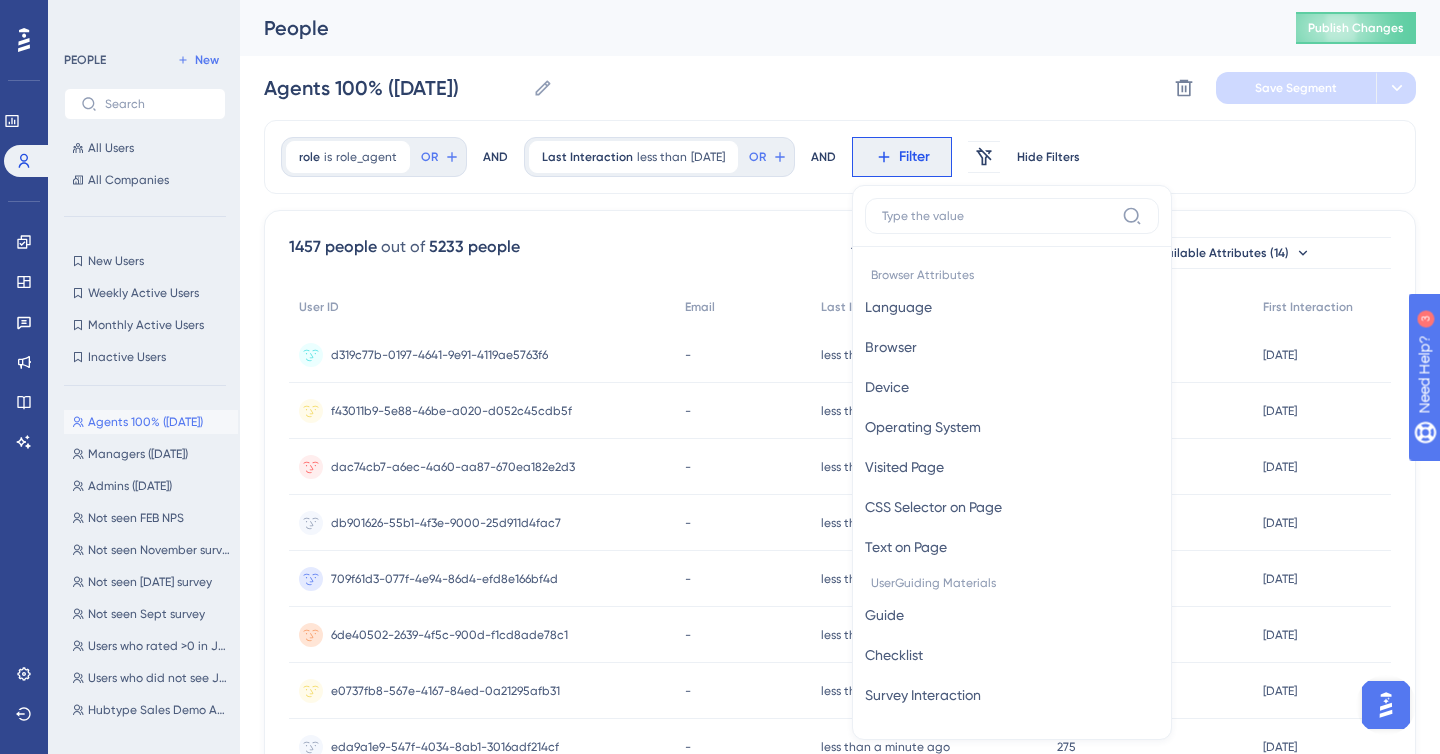 scroll, scrollTop: 85, scrollLeft: 0, axis: vertical 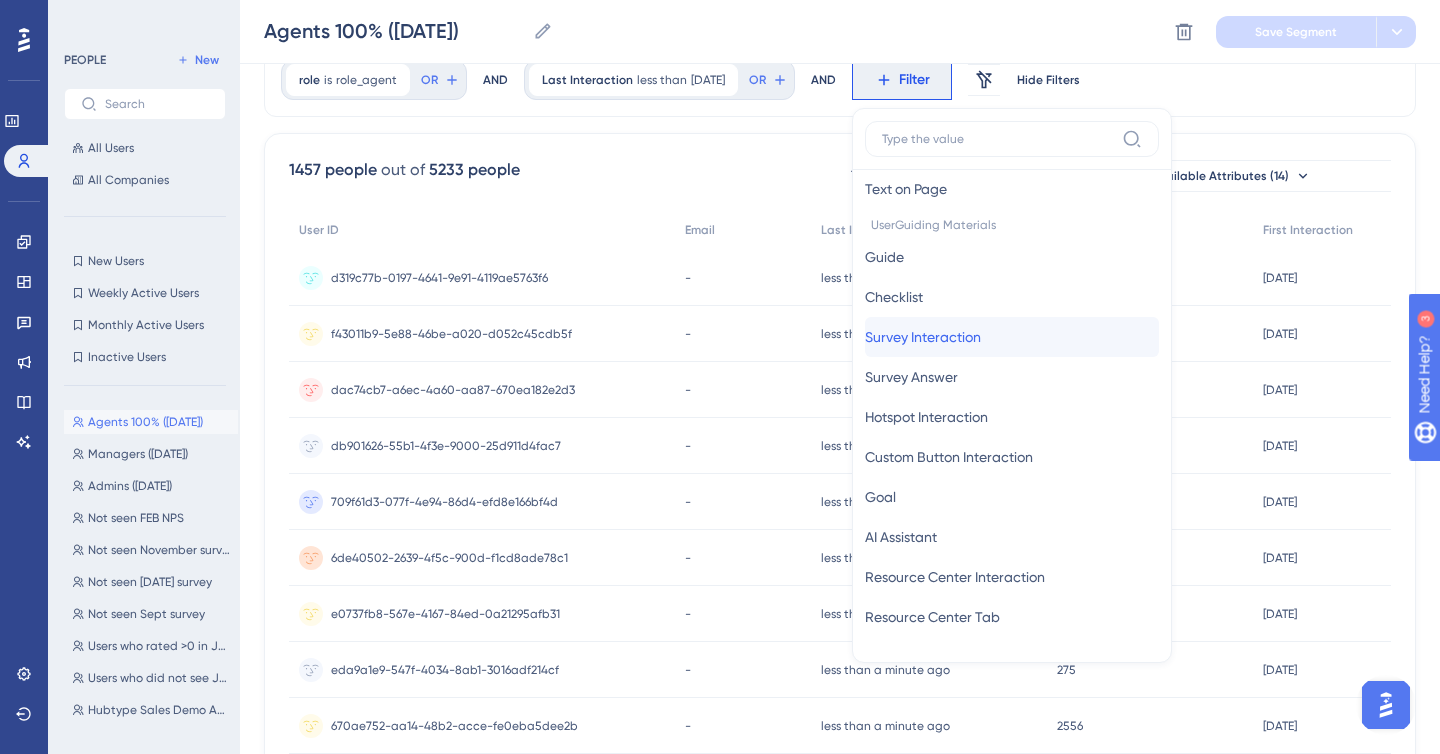 click on "Survey Interaction" at bounding box center [923, 337] 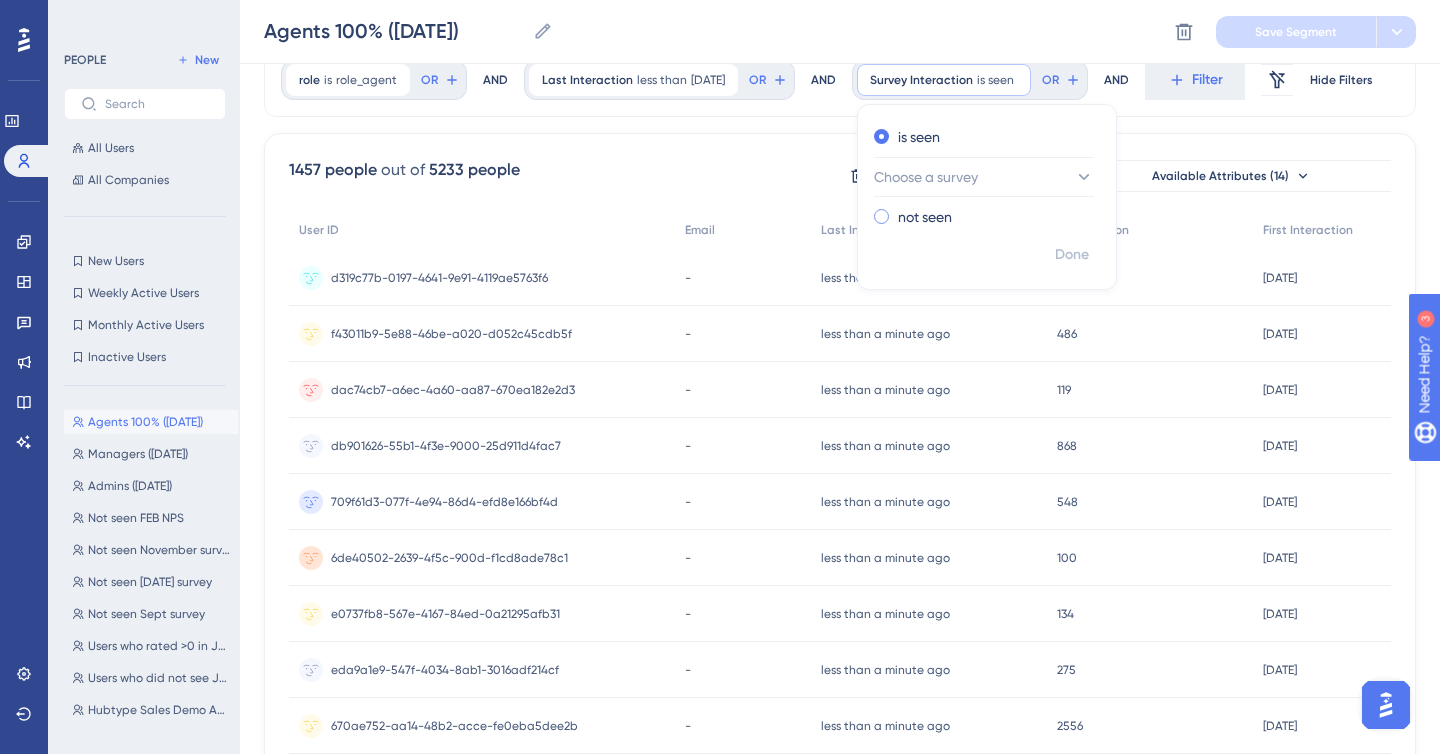 click on "not seen" at bounding box center (925, 217) 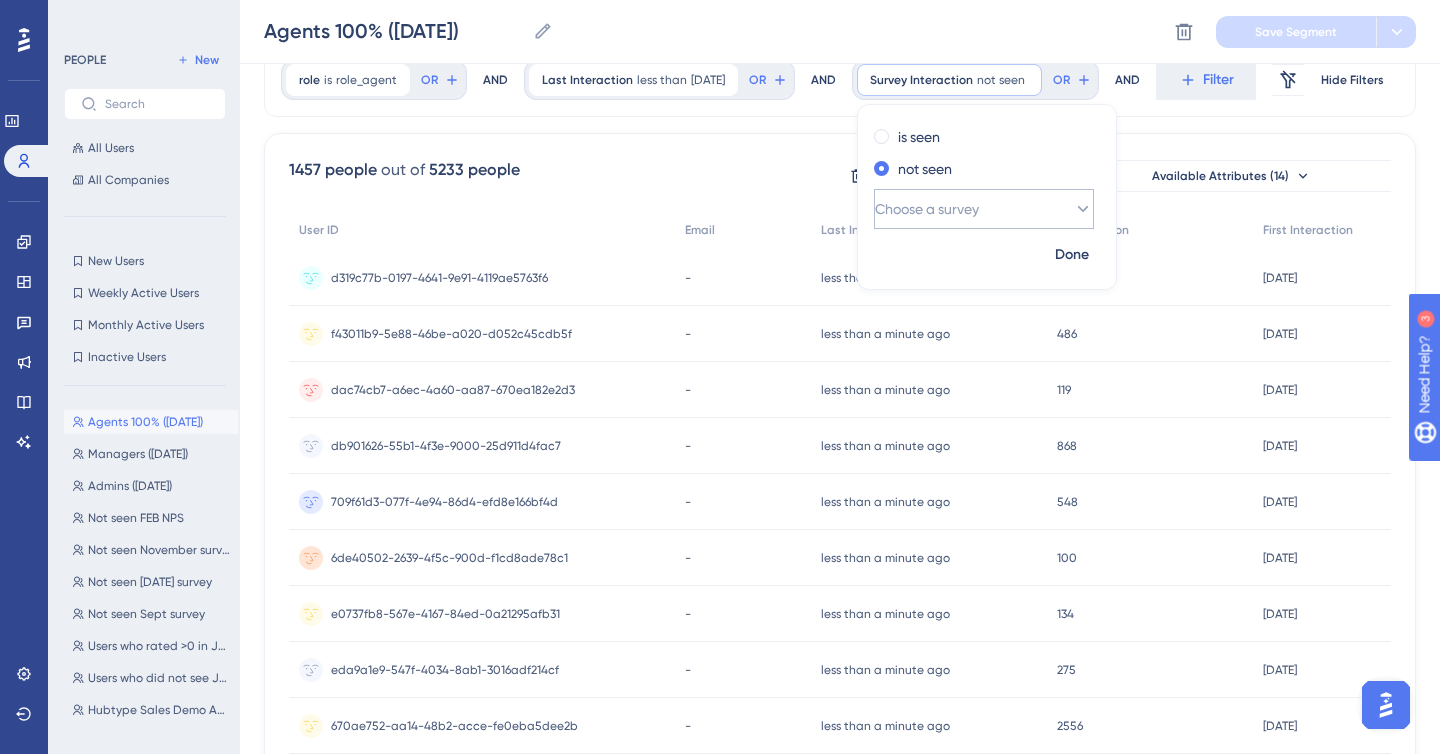 click on "Choose a survey" at bounding box center (984, 209) 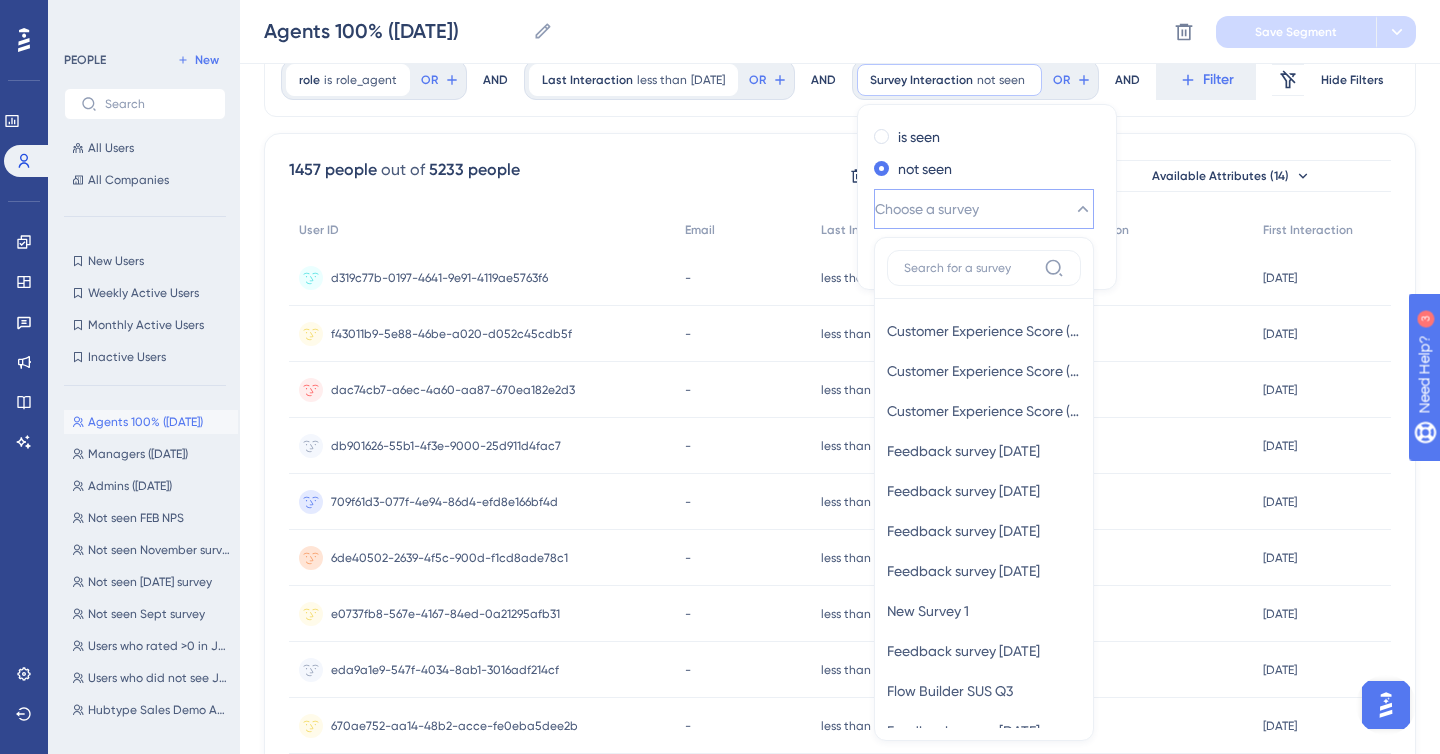 scroll, scrollTop: 196, scrollLeft: 0, axis: vertical 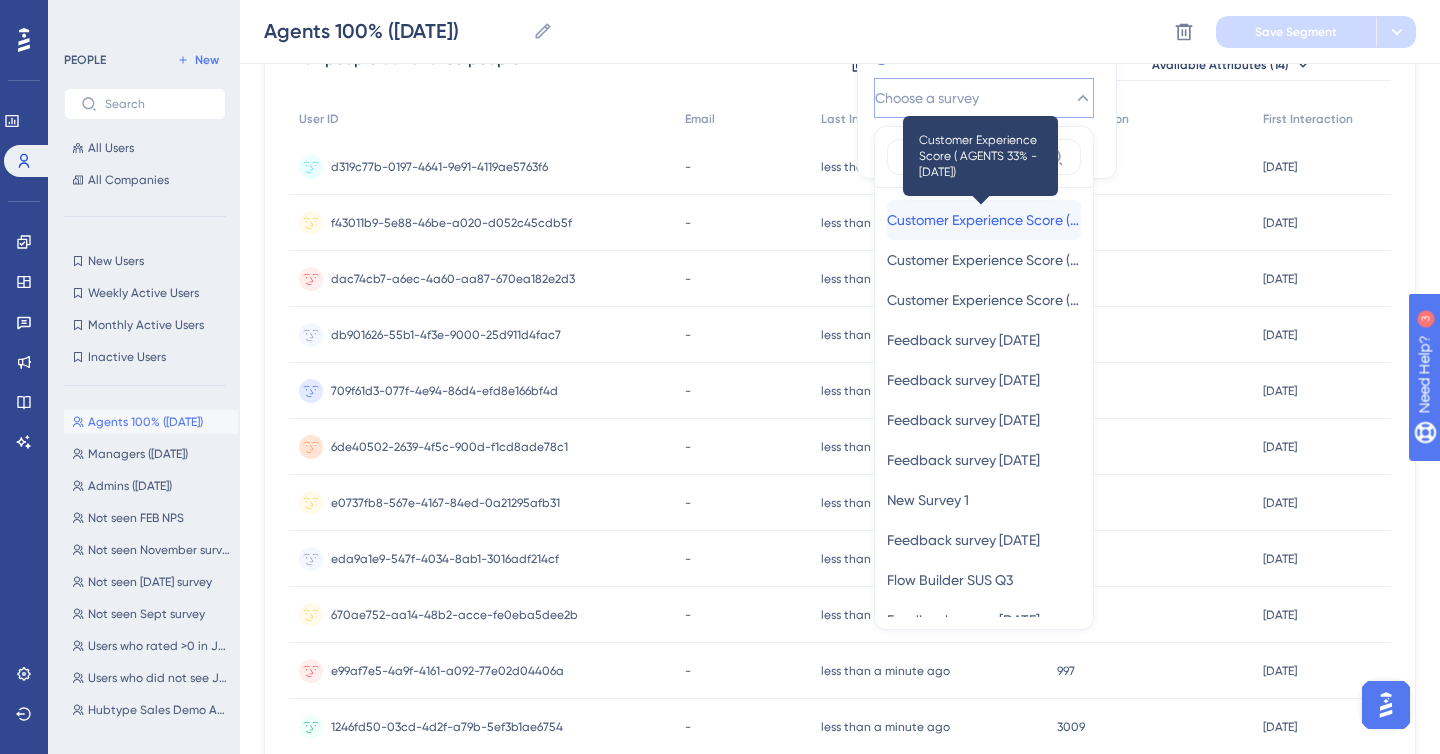 click on "Customer Experience Score ( AGENTS 33% - July 2025)" at bounding box center (984, 220) 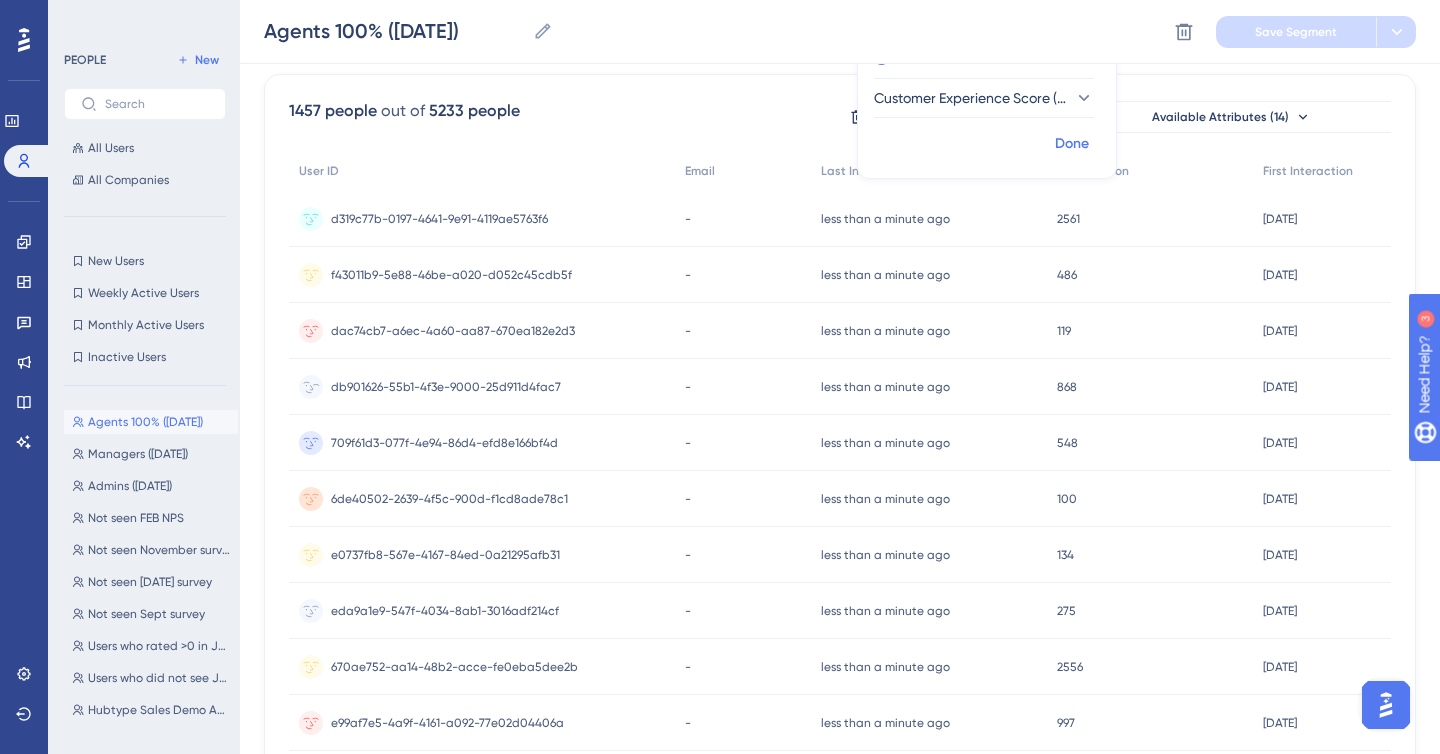 click on "Done" at bounding box center [1072, 144] 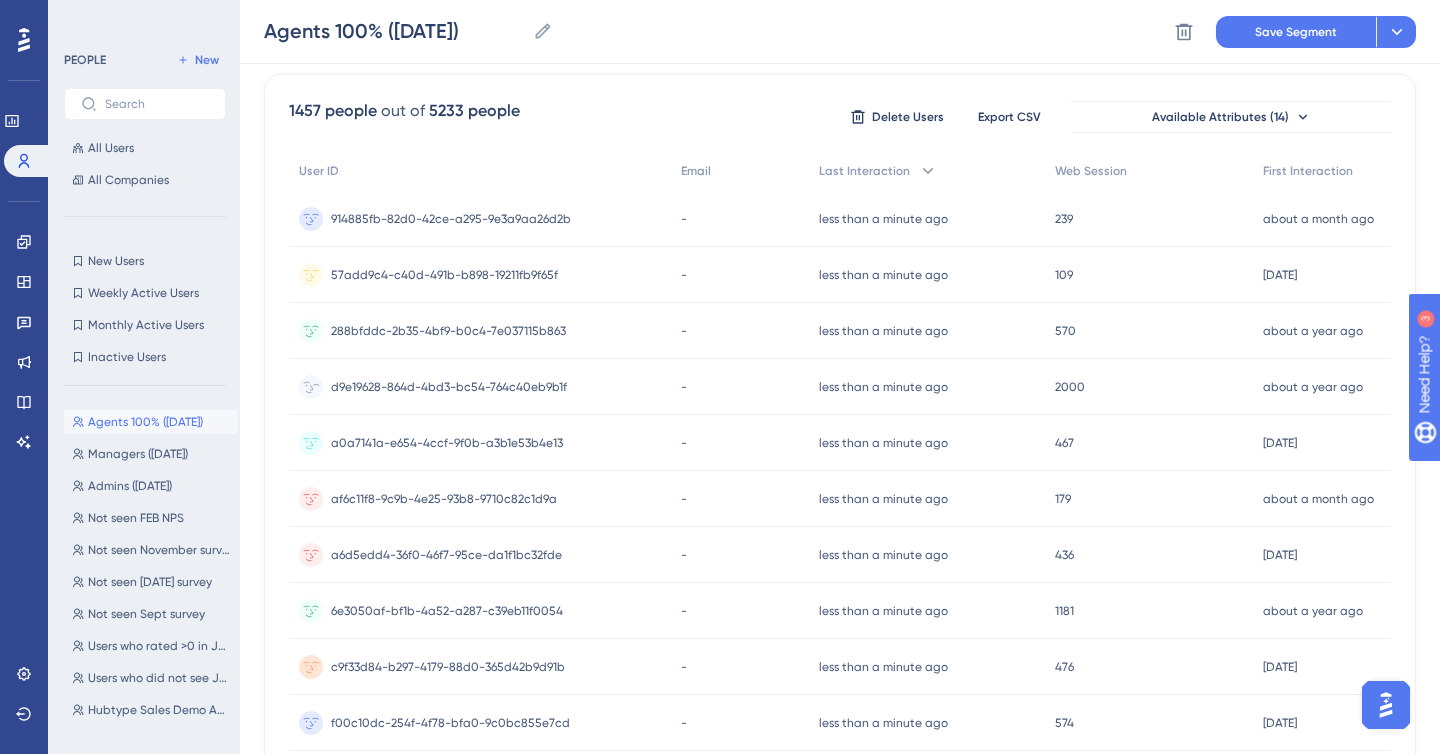 scroll, scrollTop: 0, scrollLeft: 0, axis: both 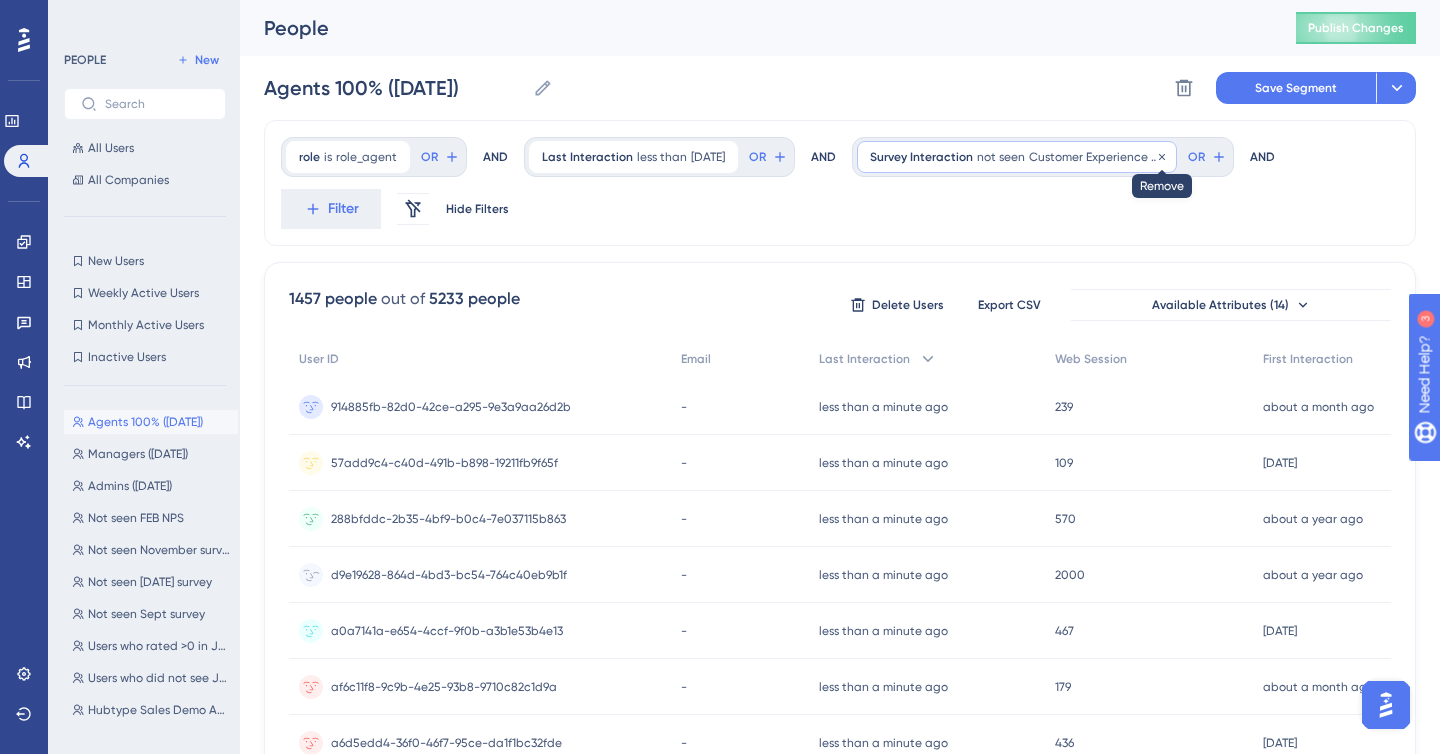 click 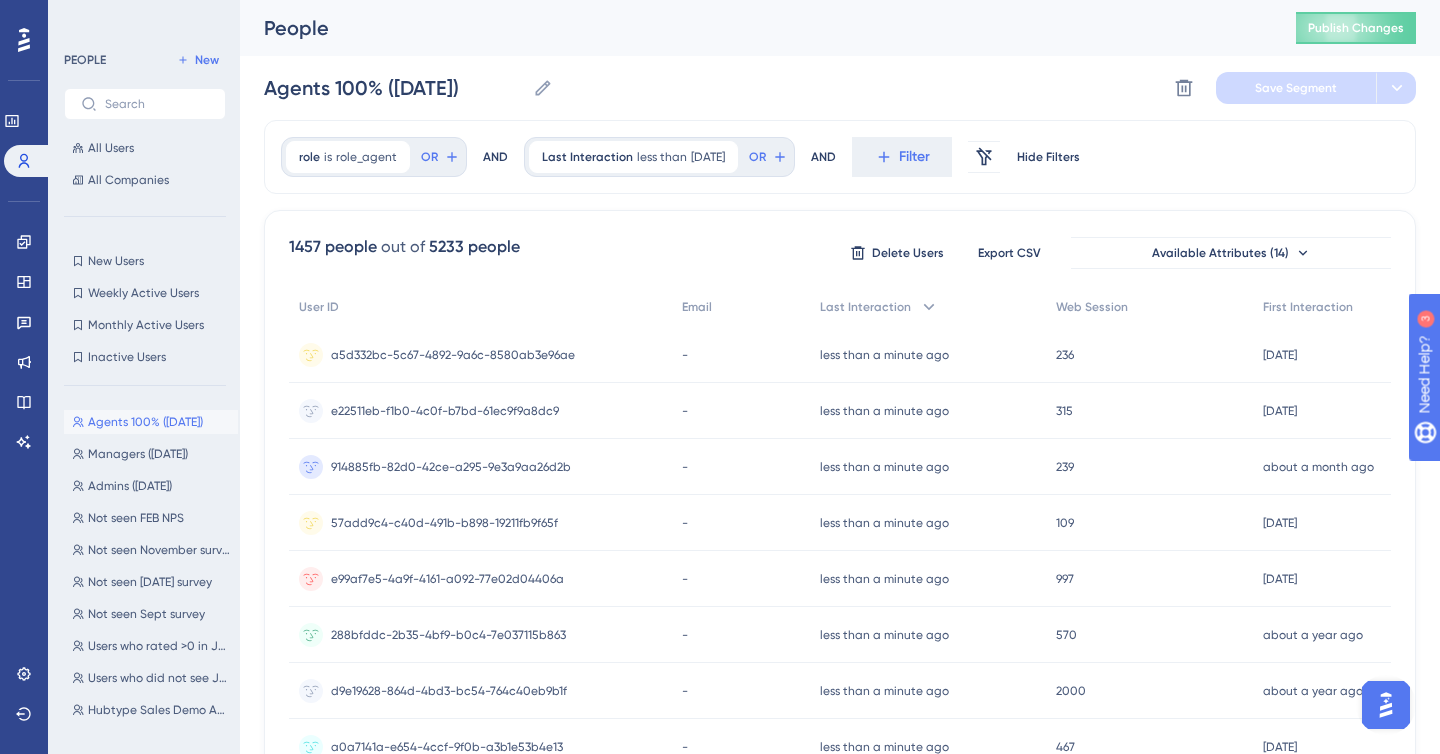 click at bounding box center [1386, 705] 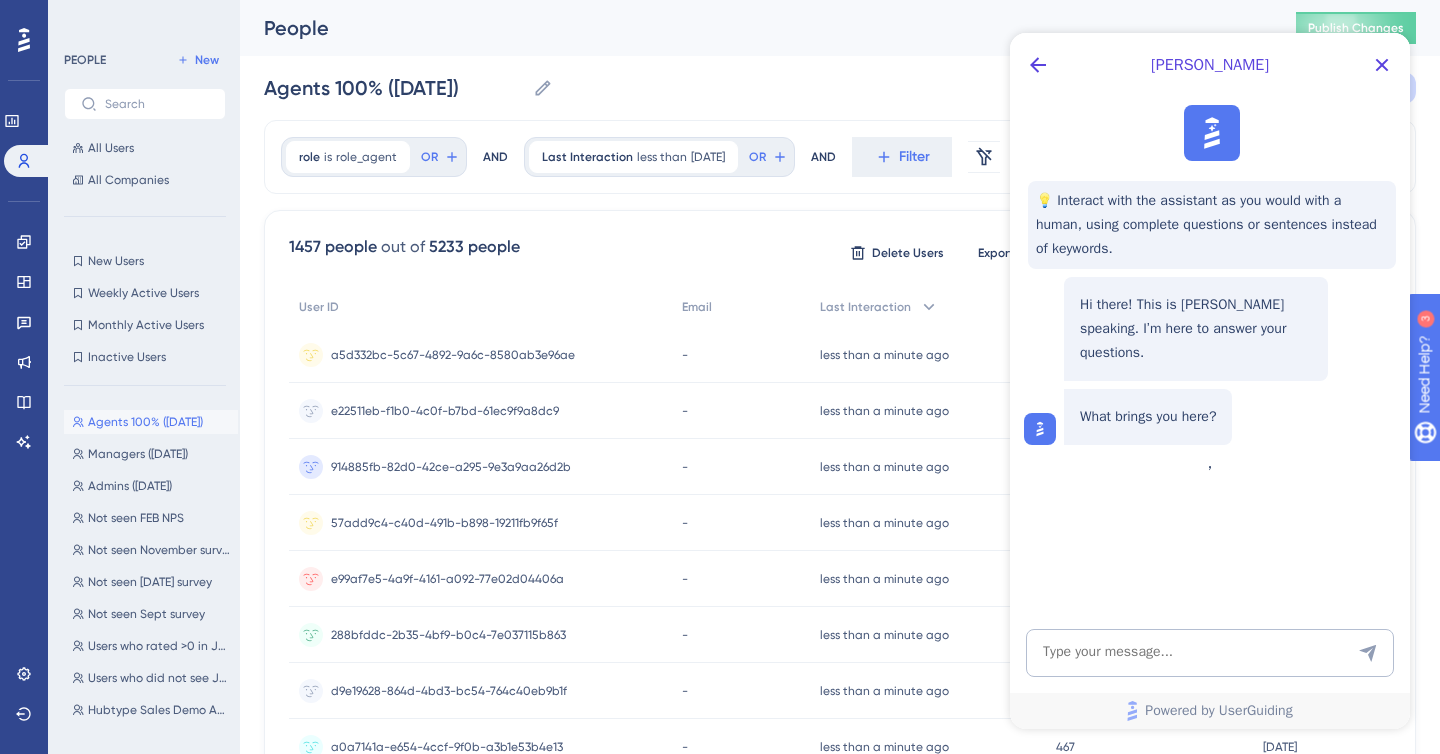 scroll, scrollTop: 0, scrollLeft: 0, axis: both 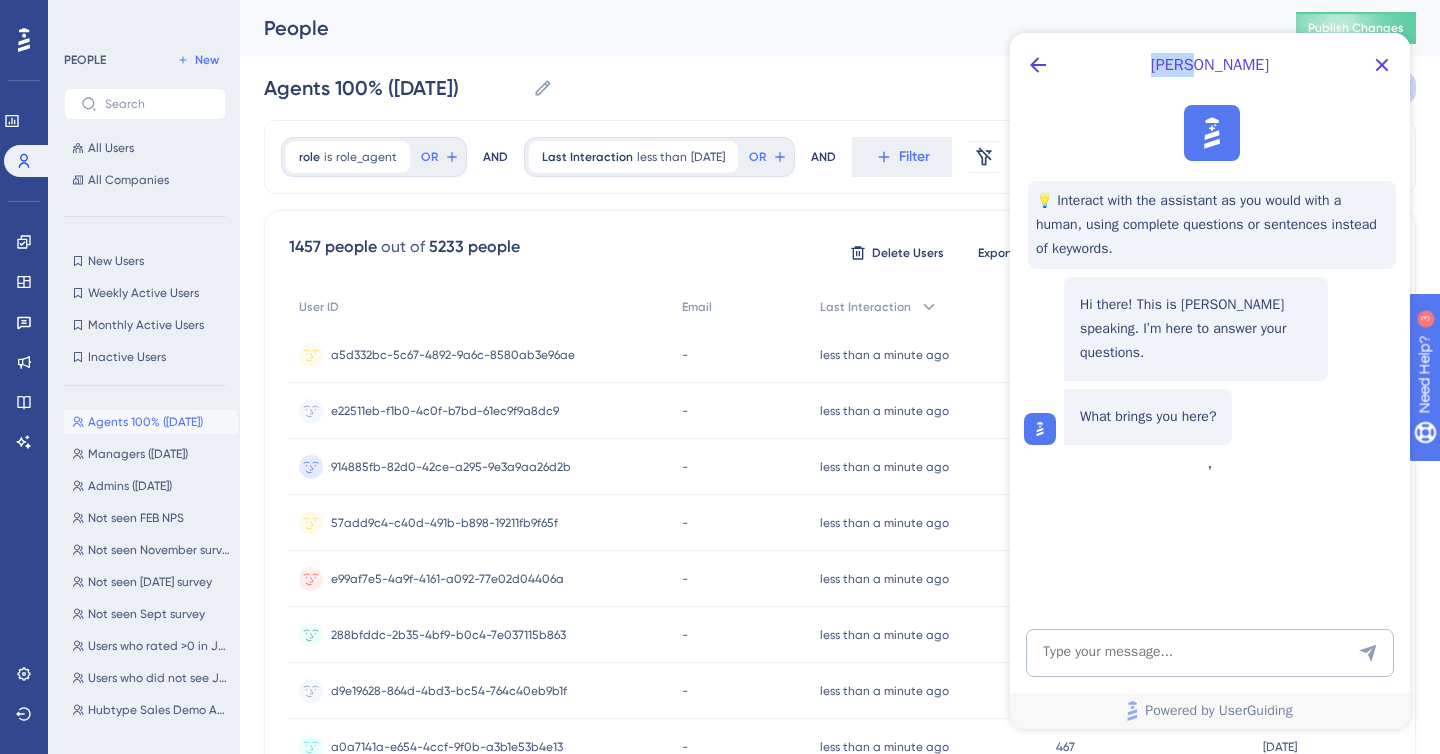 drag, startPoint x: 1187, startPoint y: 67, endPoint x: 1243, endPoint y: 67, distance: 56 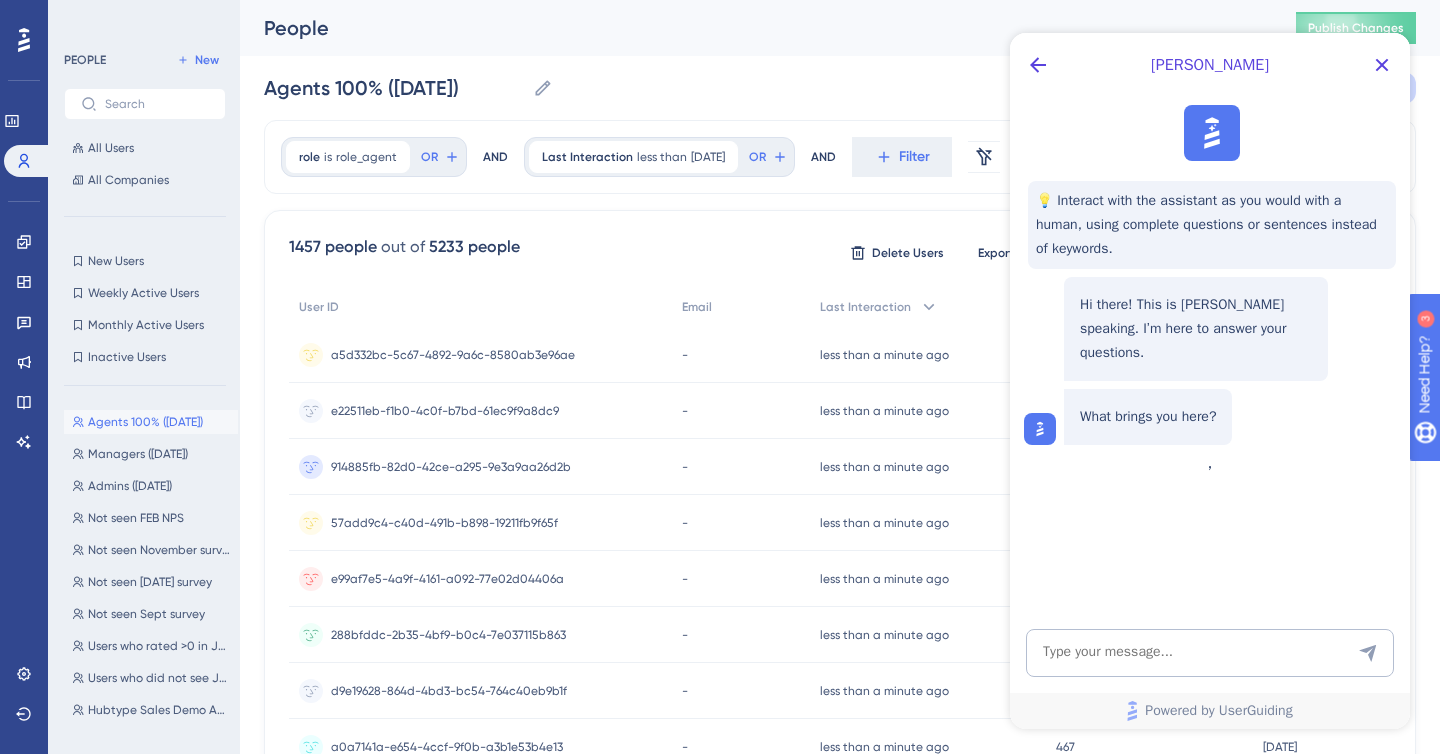 click on "💡 Interact with the assistant as you would with a human, using complete questions or sentences instead of keywords." at bounding box center [1212, 225] 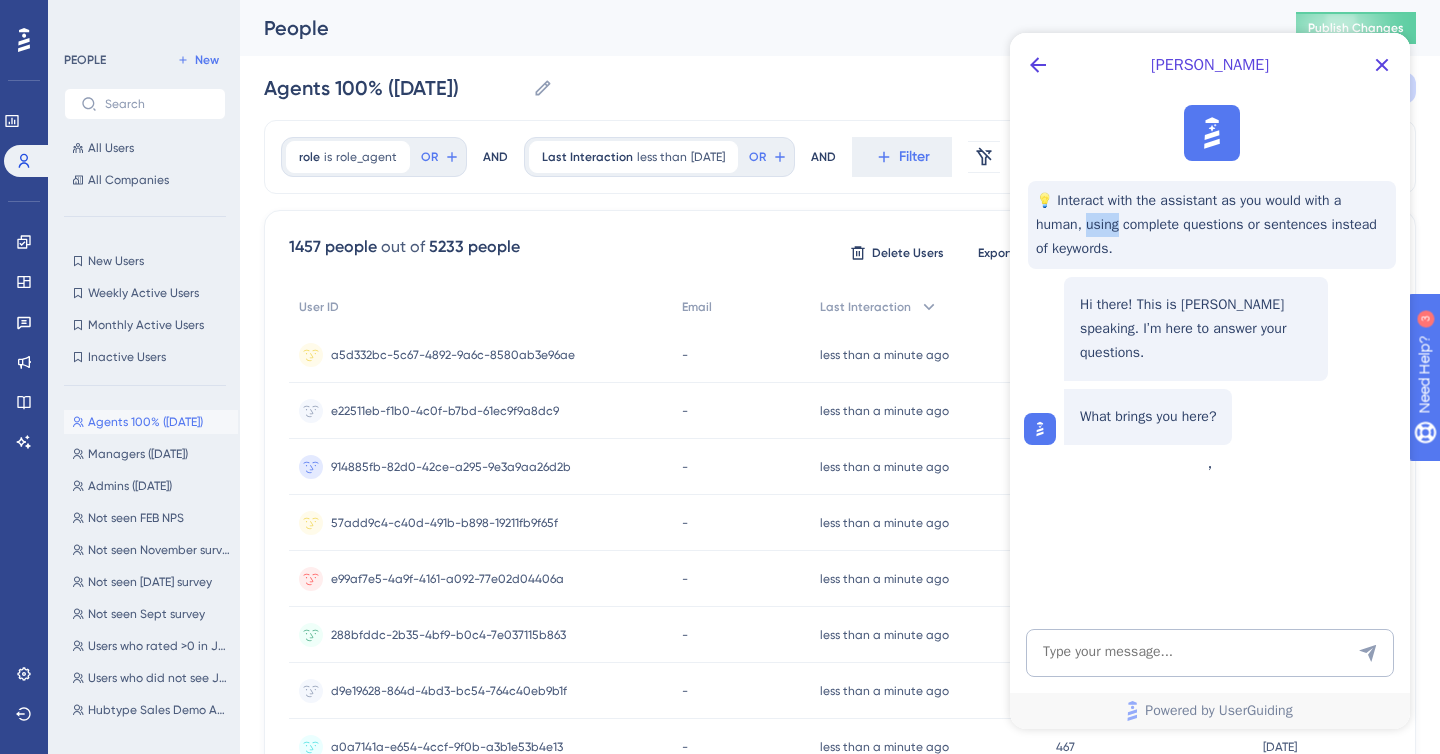 click on "💡 Interact with the assistant as you would with a human, using complete questions or sentences instead of keywords." at bounding box center [1212, 225] 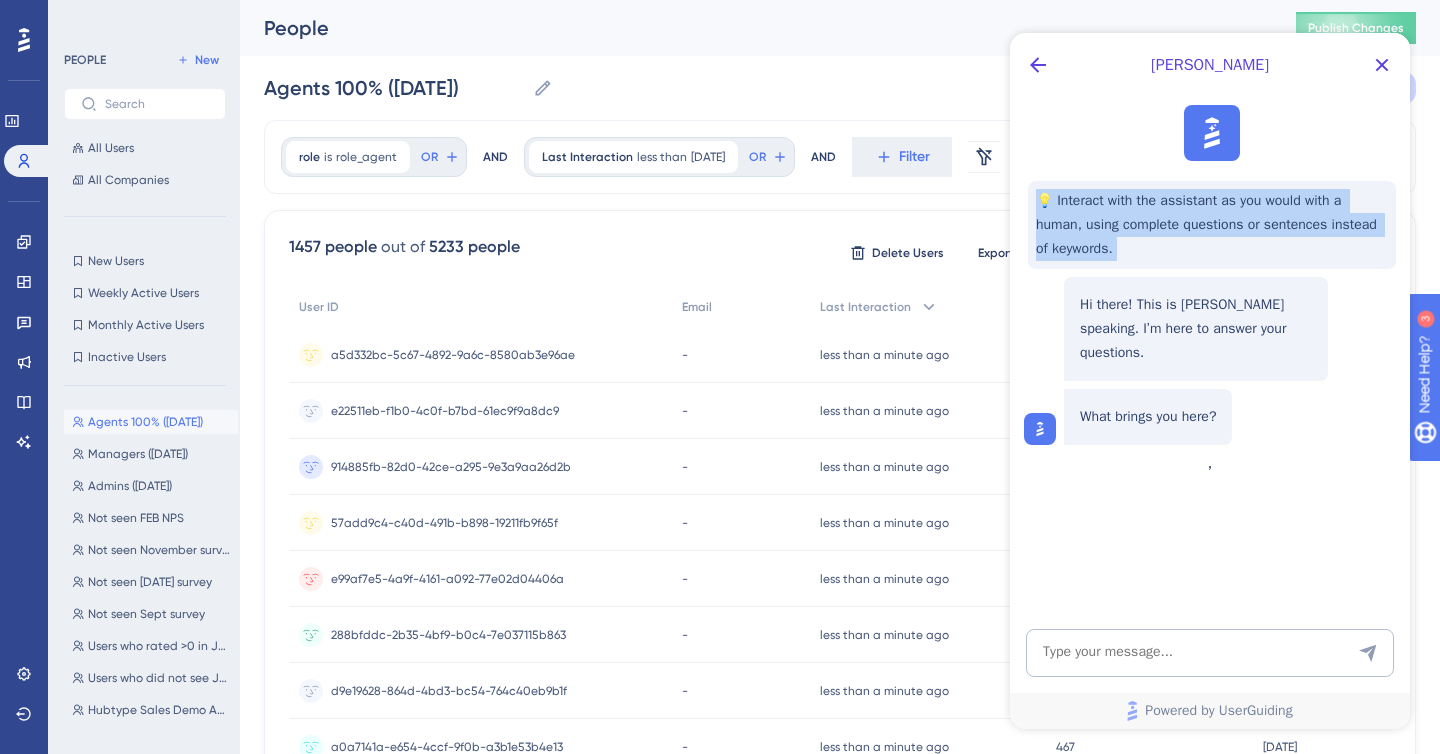 click on "💡 Interact with the assistant as you would with a human, using complete questions or sentences instead of keywords." at bounding box center (1212, 225) 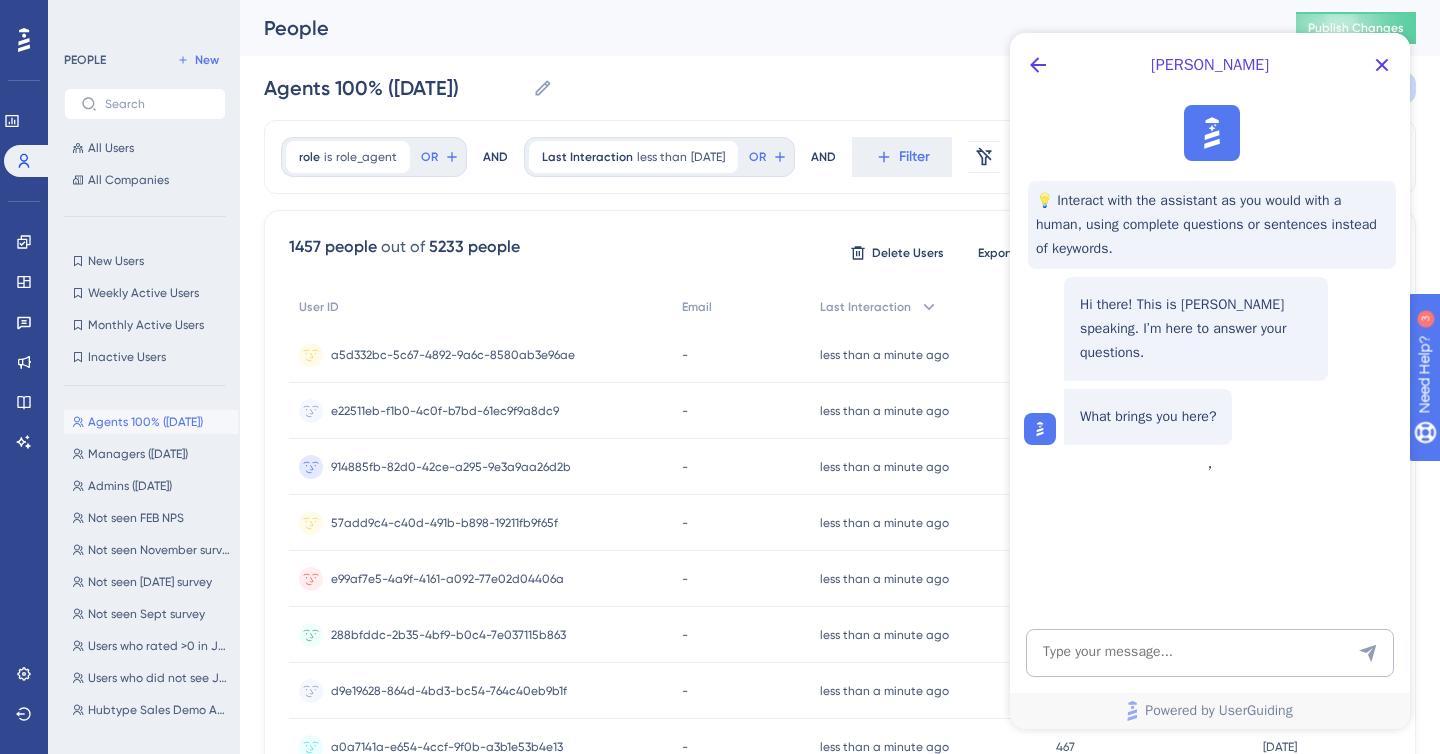 click on "Hi there! This is [PERSON_NAME] speaking. I’m here to answer your questions." at bounding box center [1196, 329] 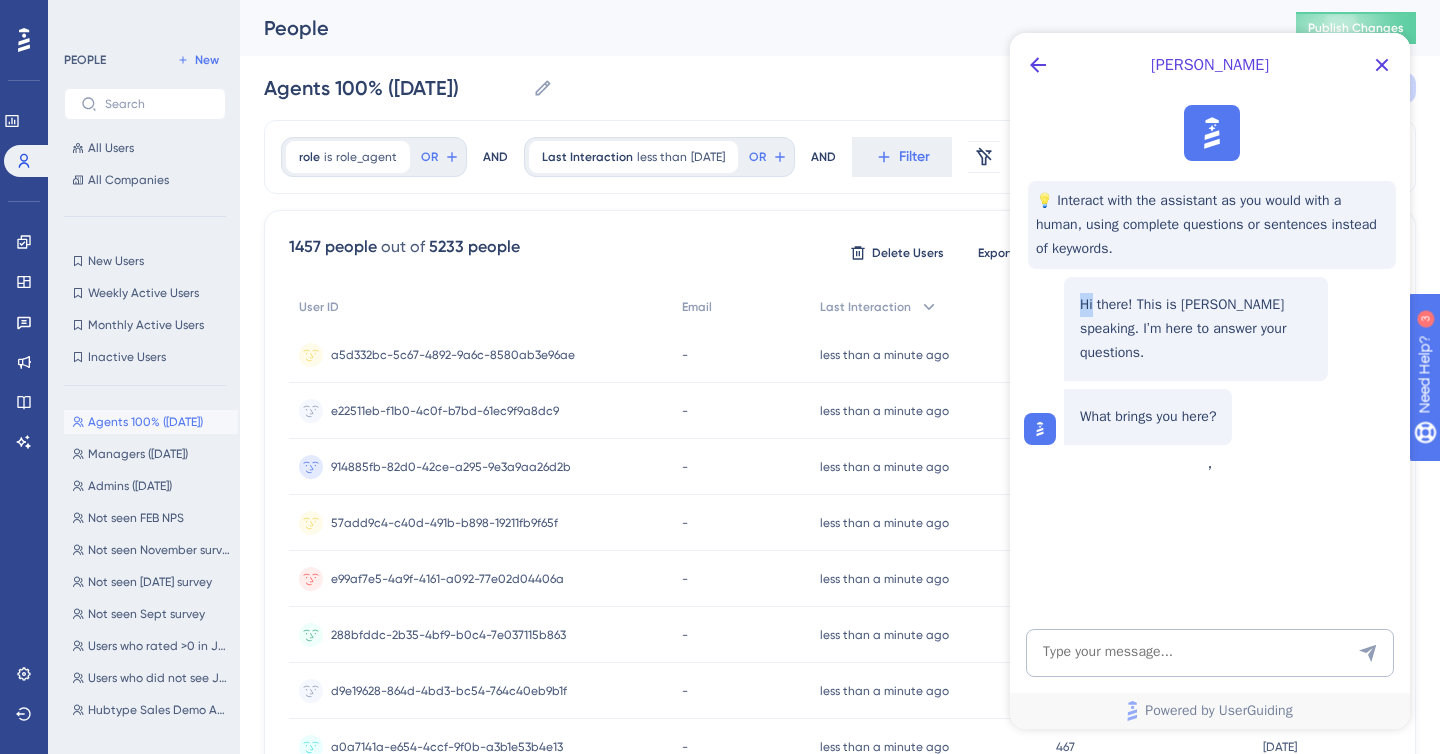 click on "Hi there! This is [PERSON_NAME] speaking. I’m here to answer your questions." at bounding box center [1196, 329] 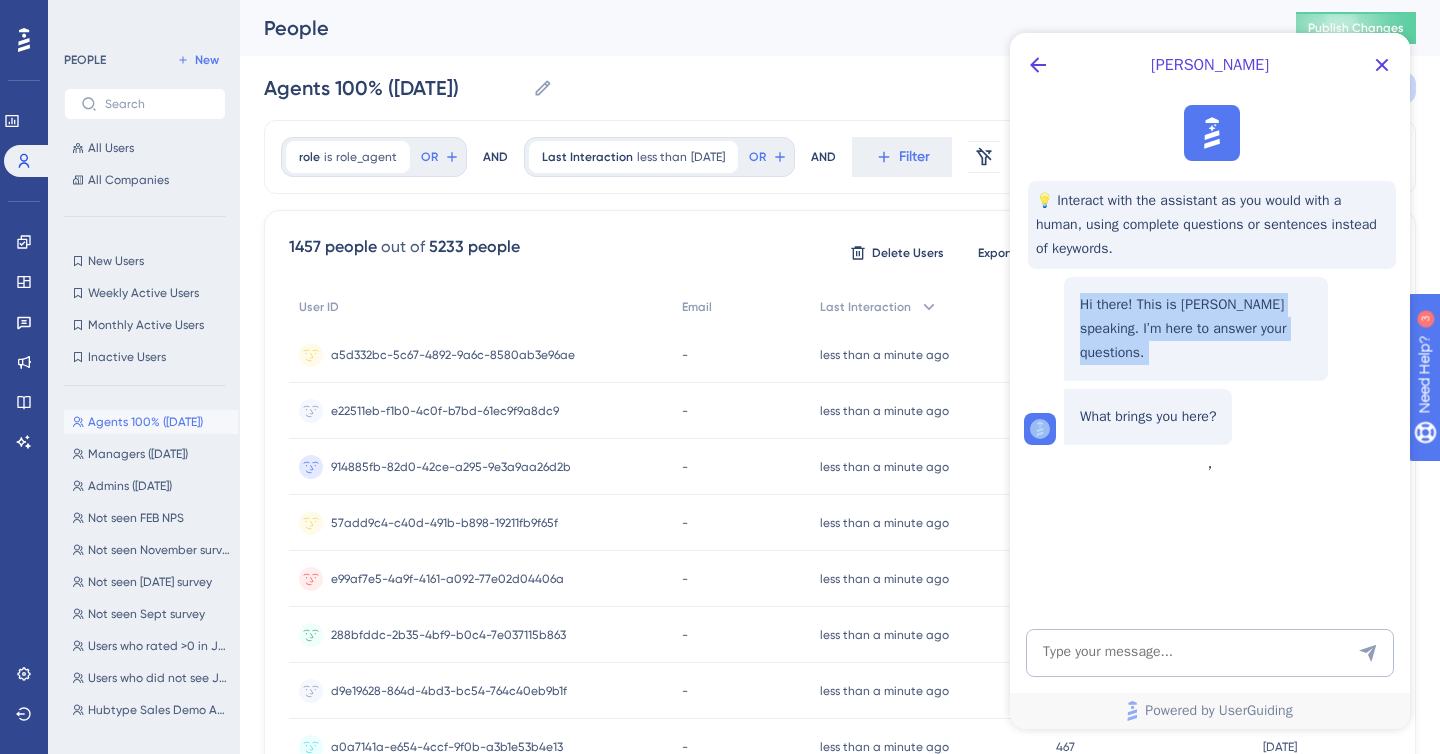 click on "Hi there! This is [PERSON_NAME] speaking. I’m here to answer your questions." at bounding box center (1196, 329) 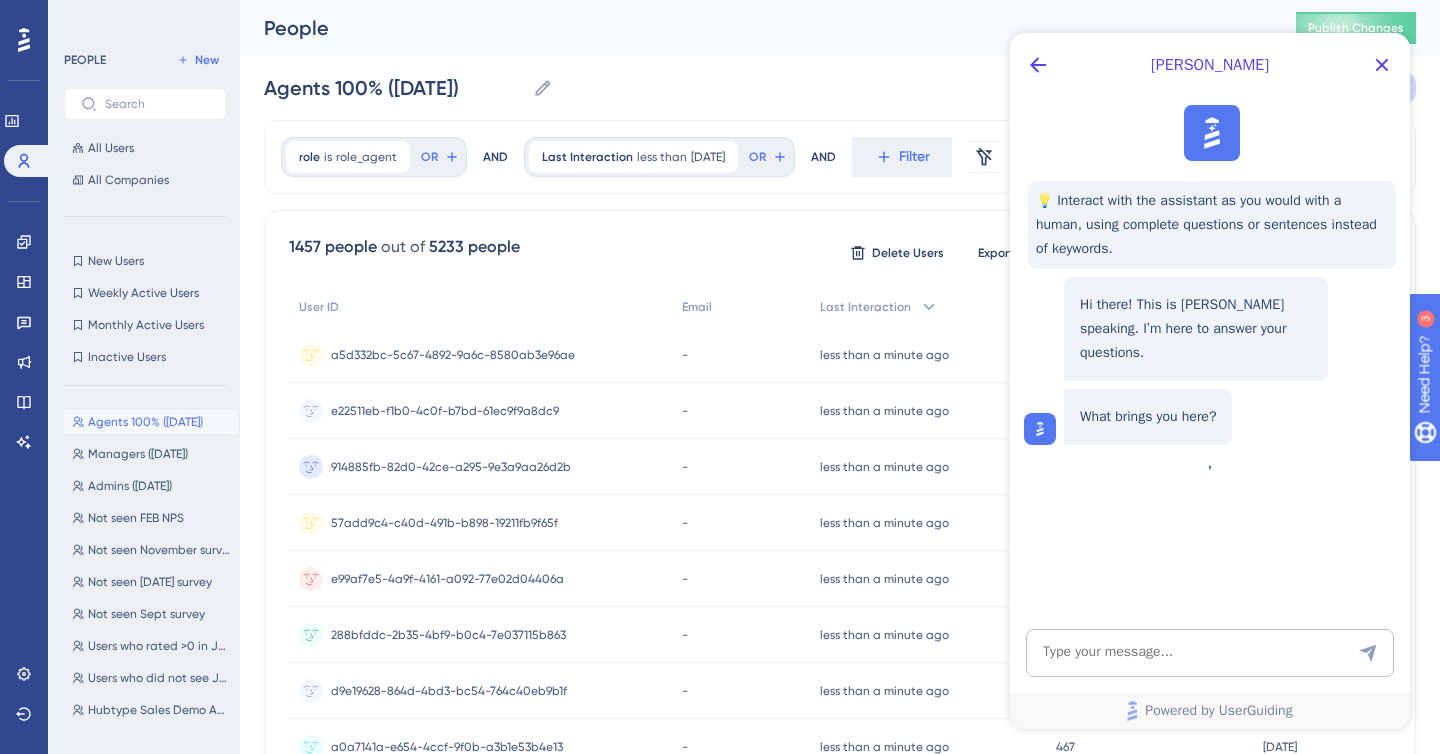 click on "What brings you here?" at bounding box center (1148, 417) 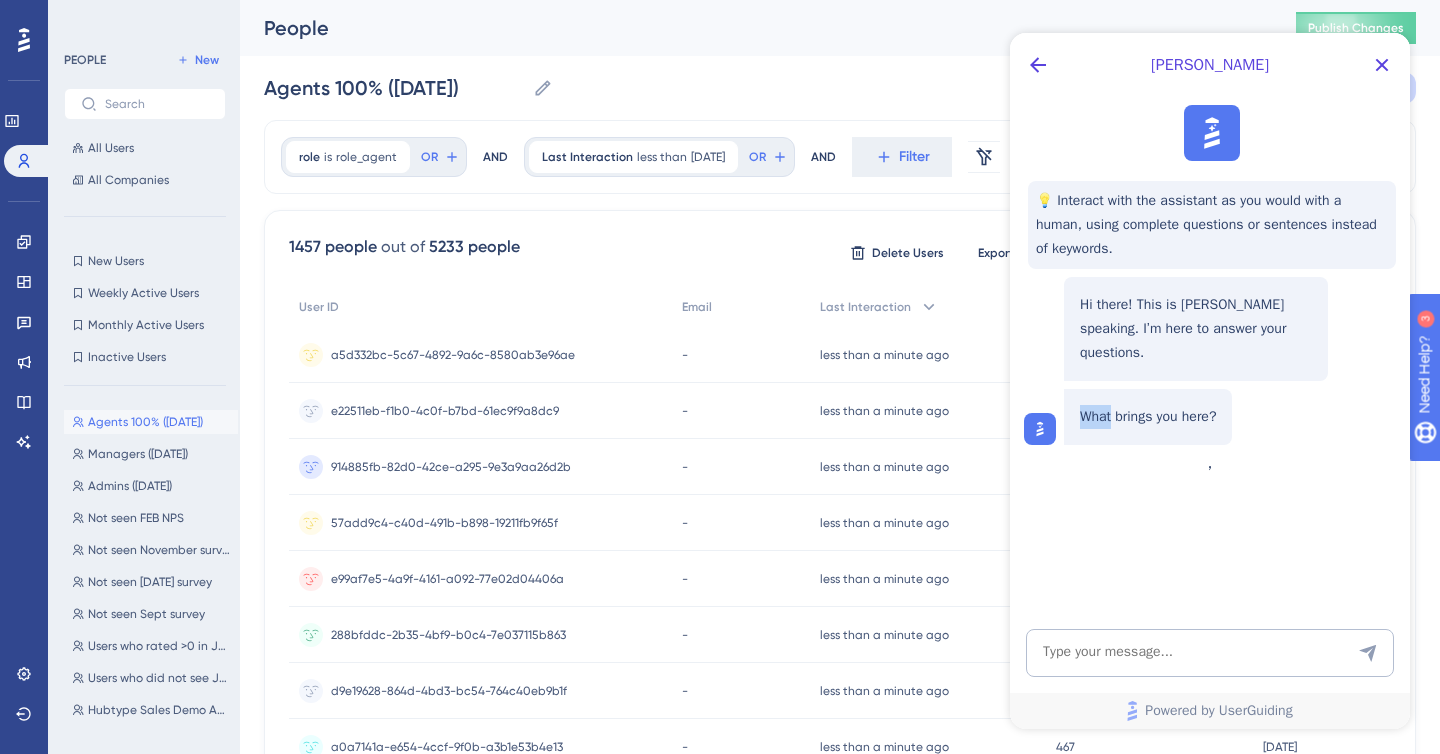click on "What brings you here?" at bounding box center (1148, 417) 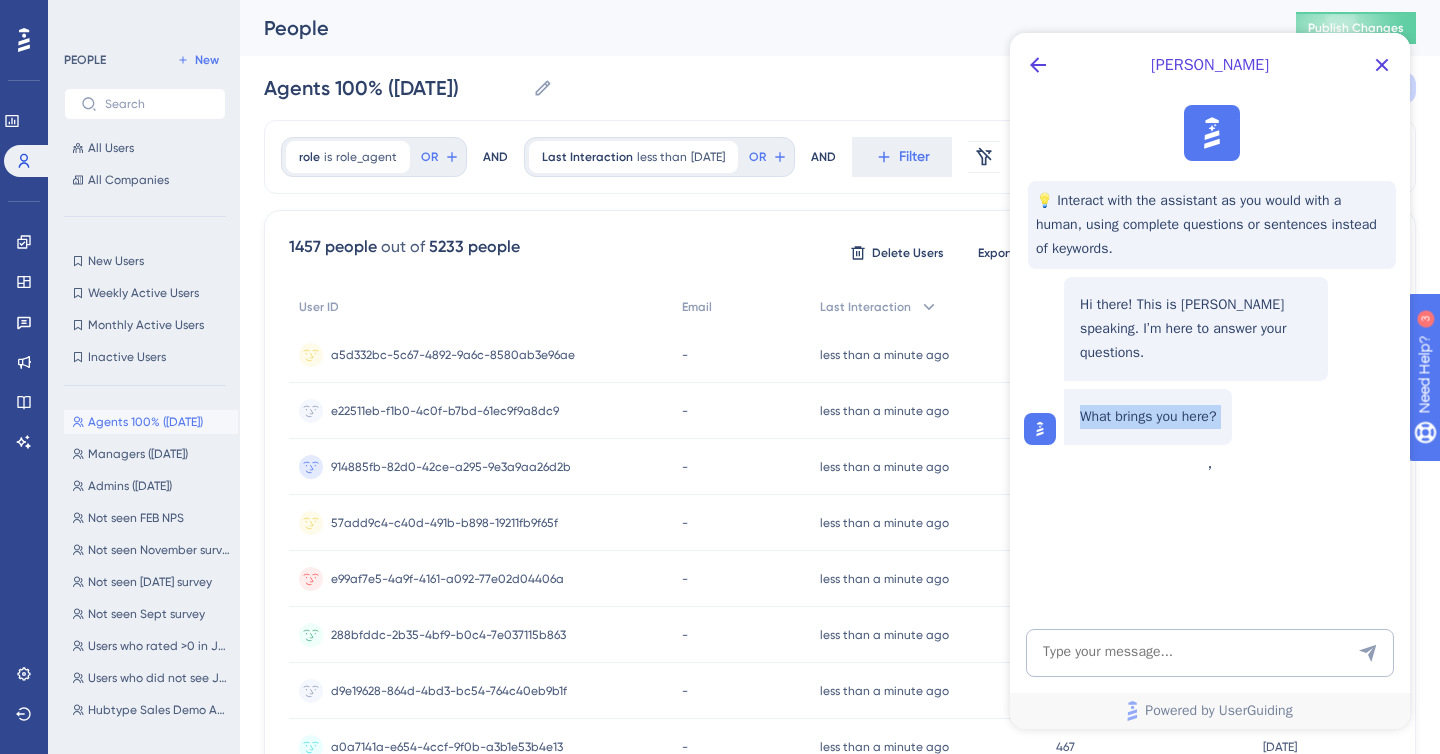 click on "What brings you here?" at bounding box center [1148, 417] 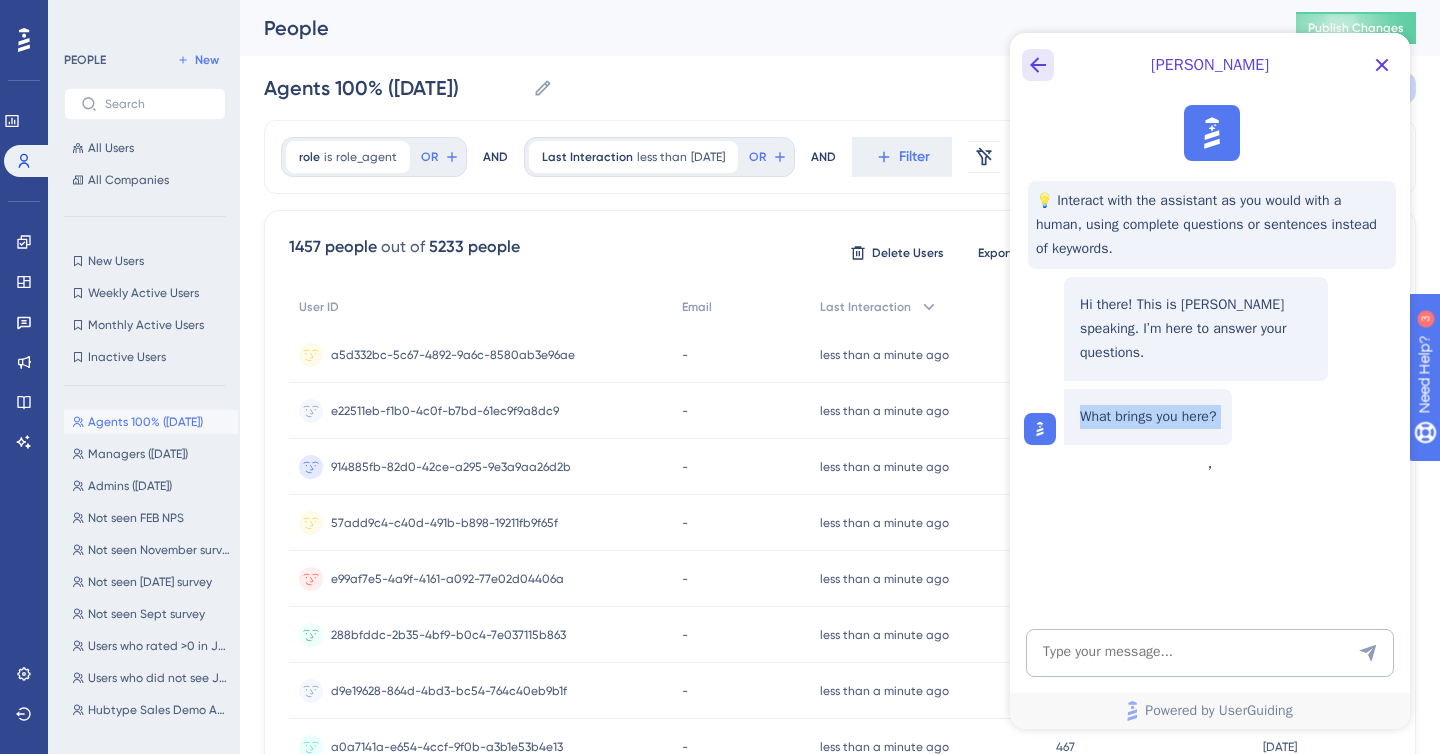 click 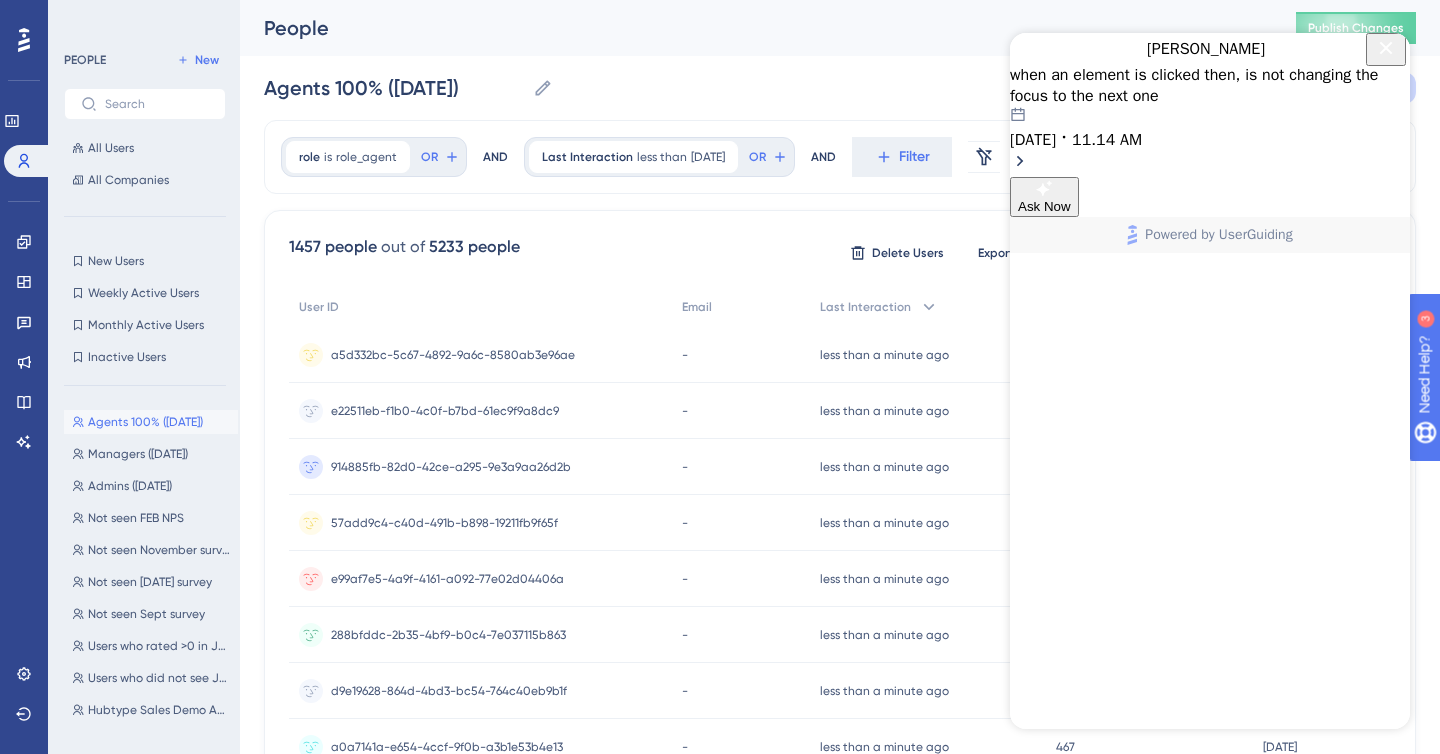click 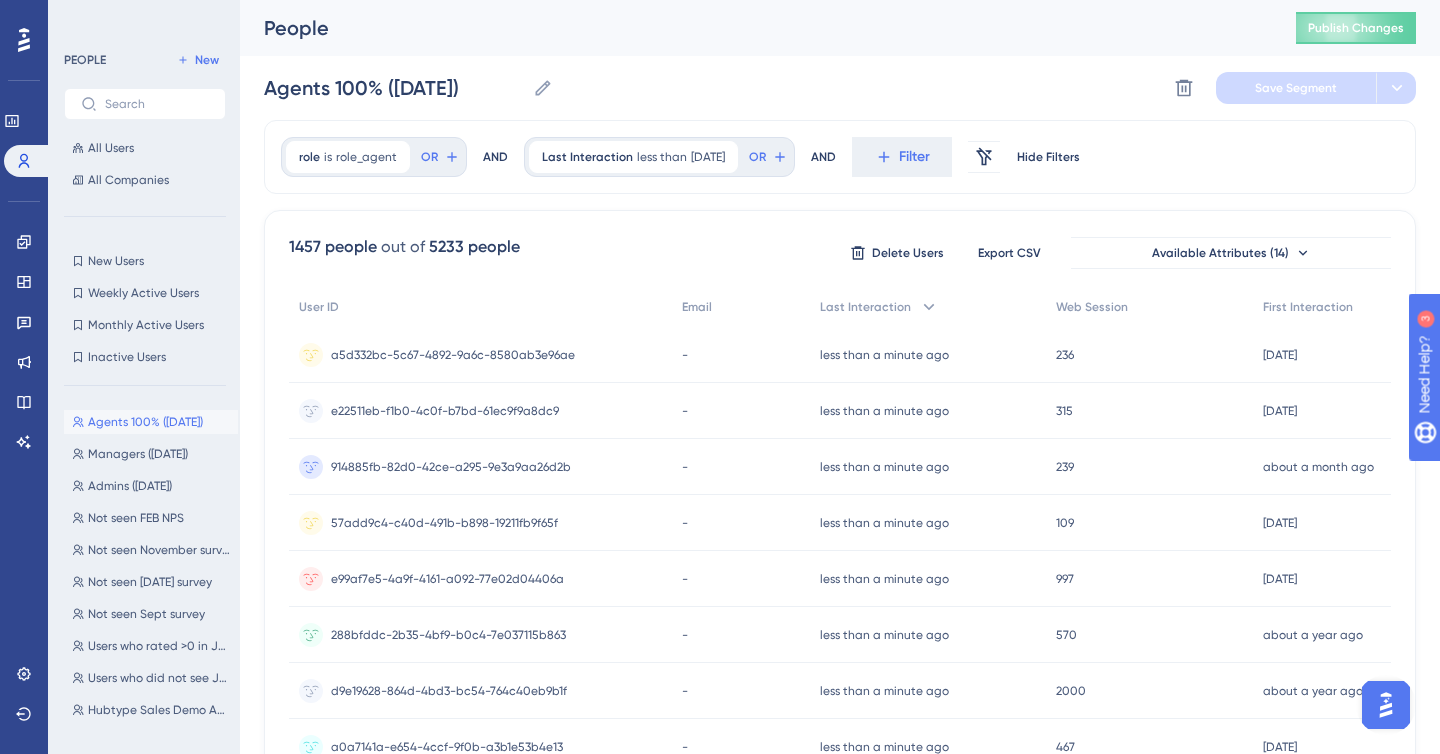 scroll, scrollTop: 0, scrollLeft: 0, axis: both 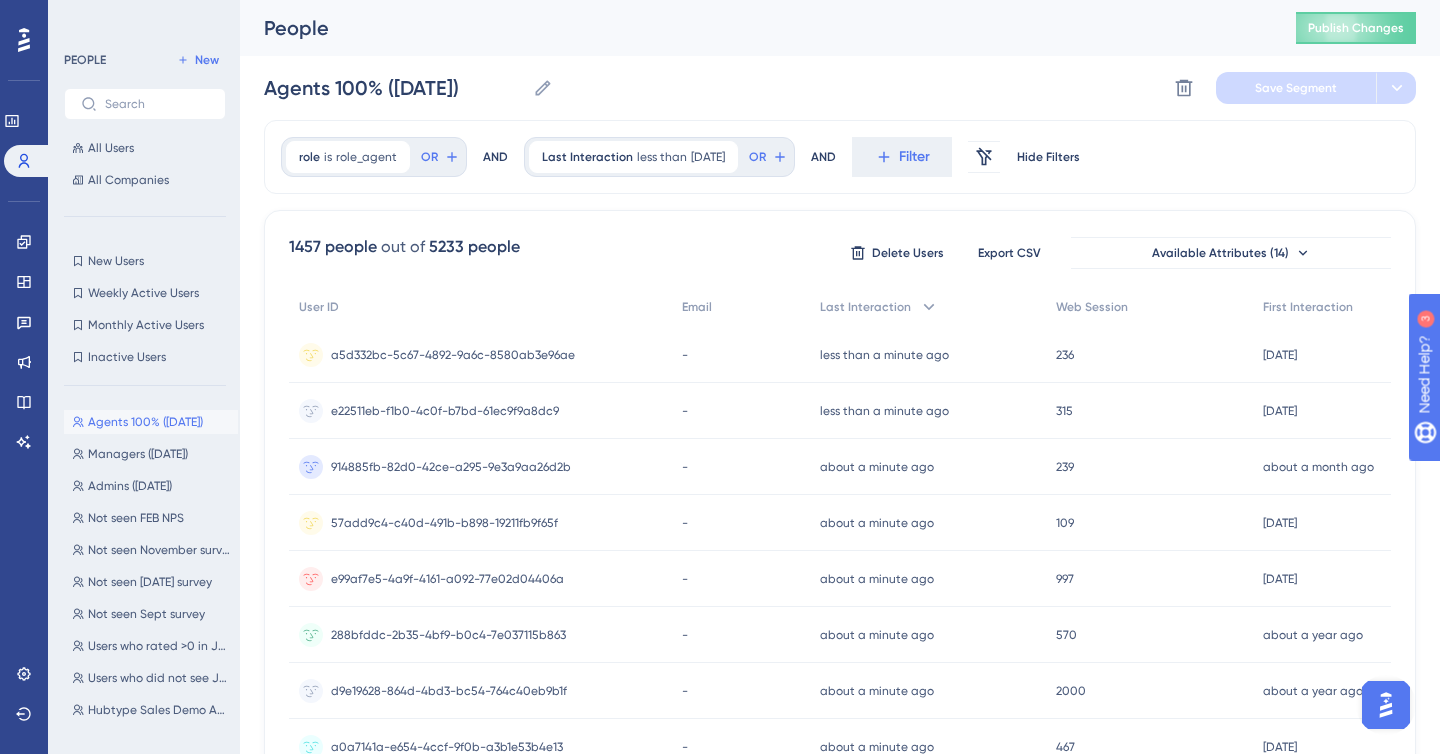 click at bounding box center (1386, 705) 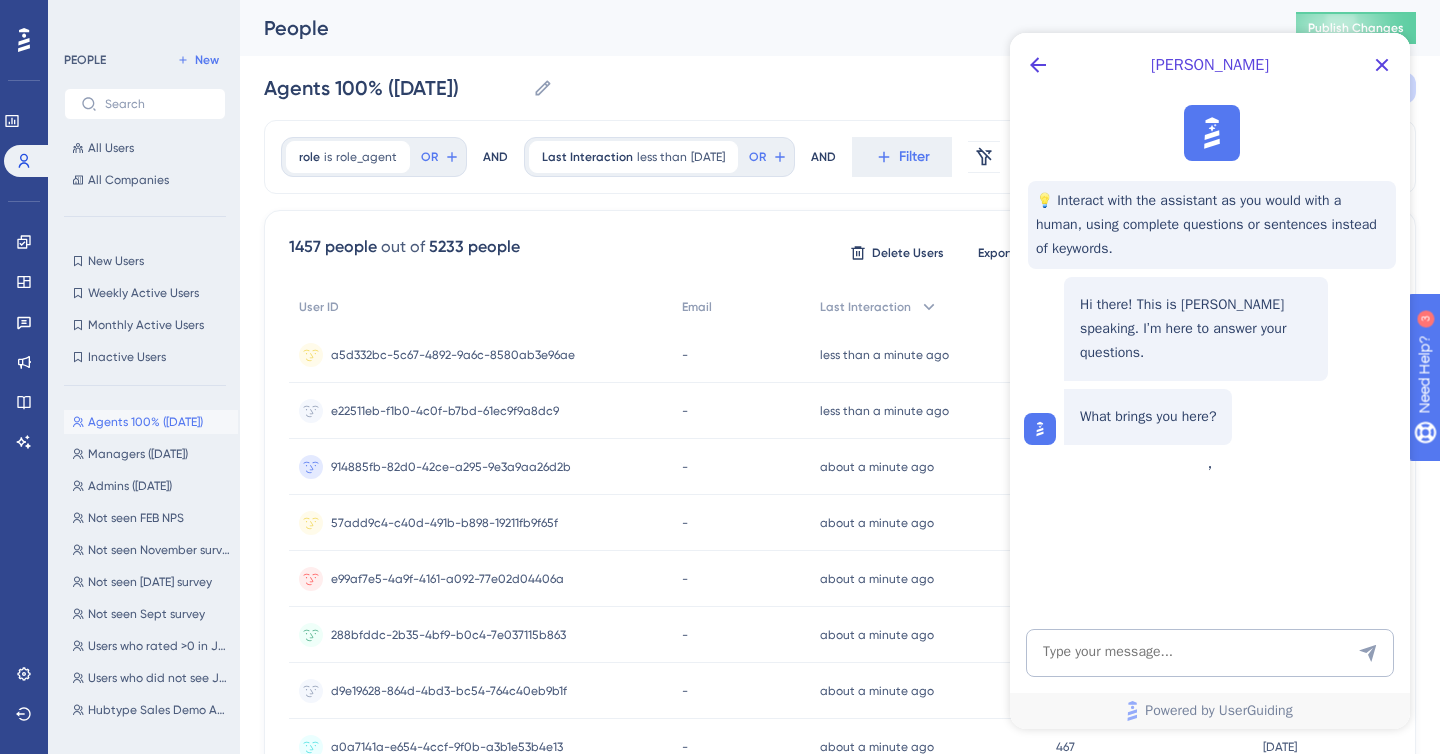 scroll, scrollTop: 0, scrollLeft: 0, axis: both 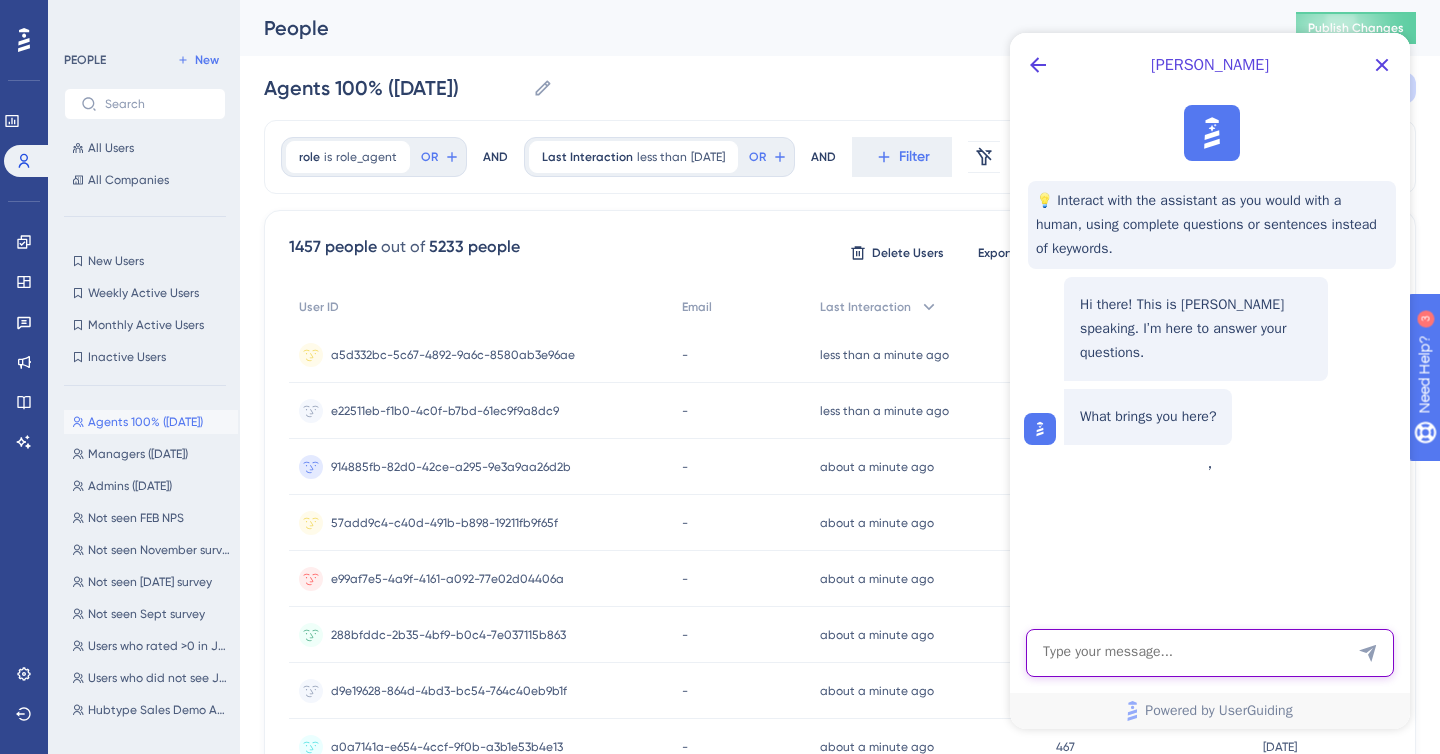 click at bounding box center [1210, 653] 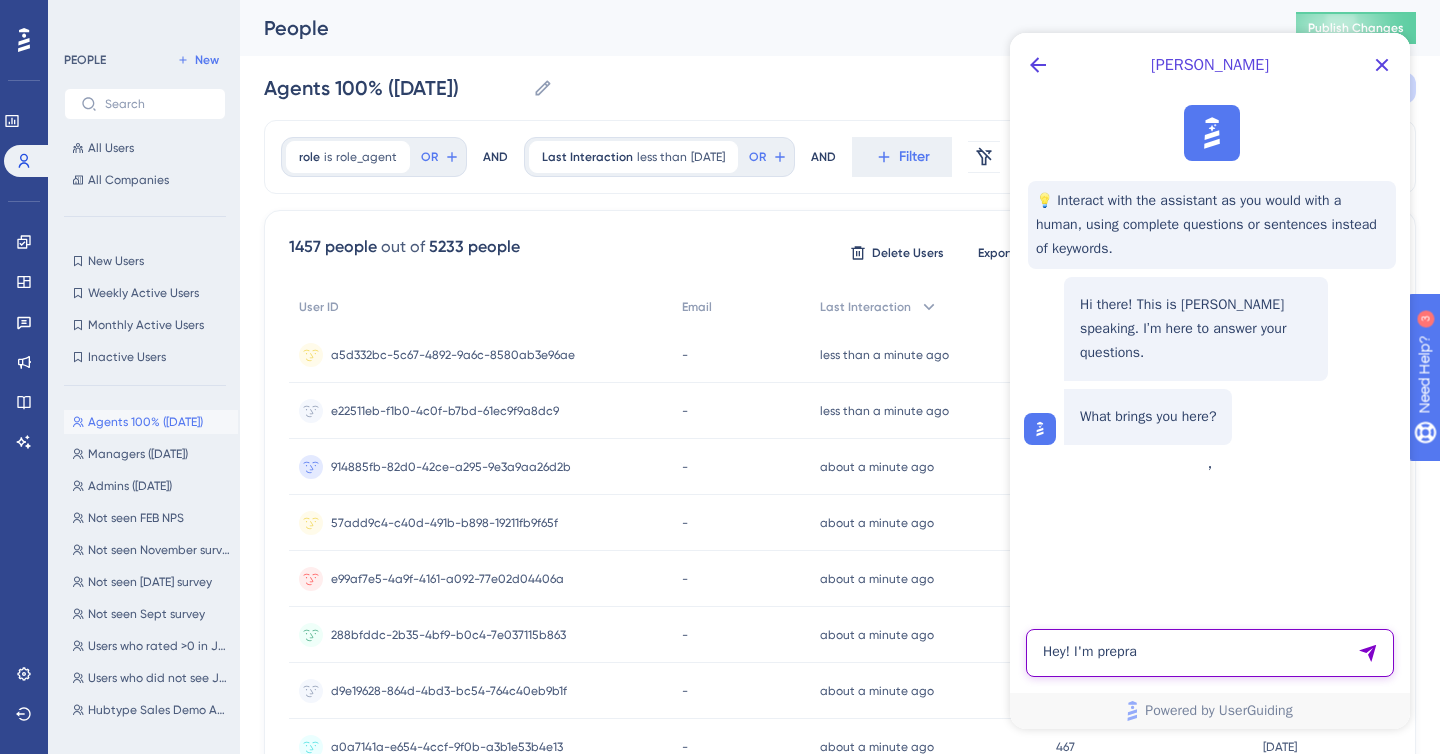 type on "Hey! I'm prepra" 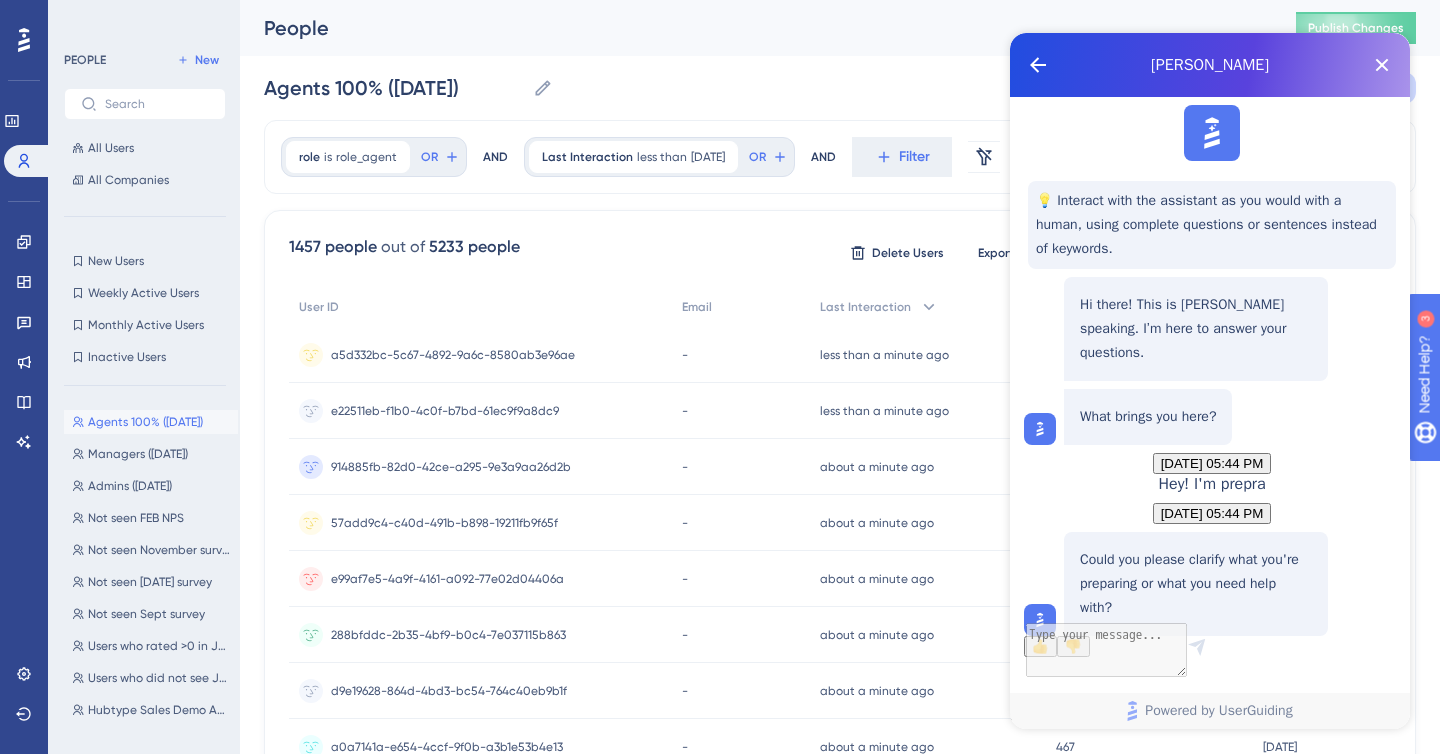 scroll, scrollTop: 128, scrollLeft: 0, axis: vertical 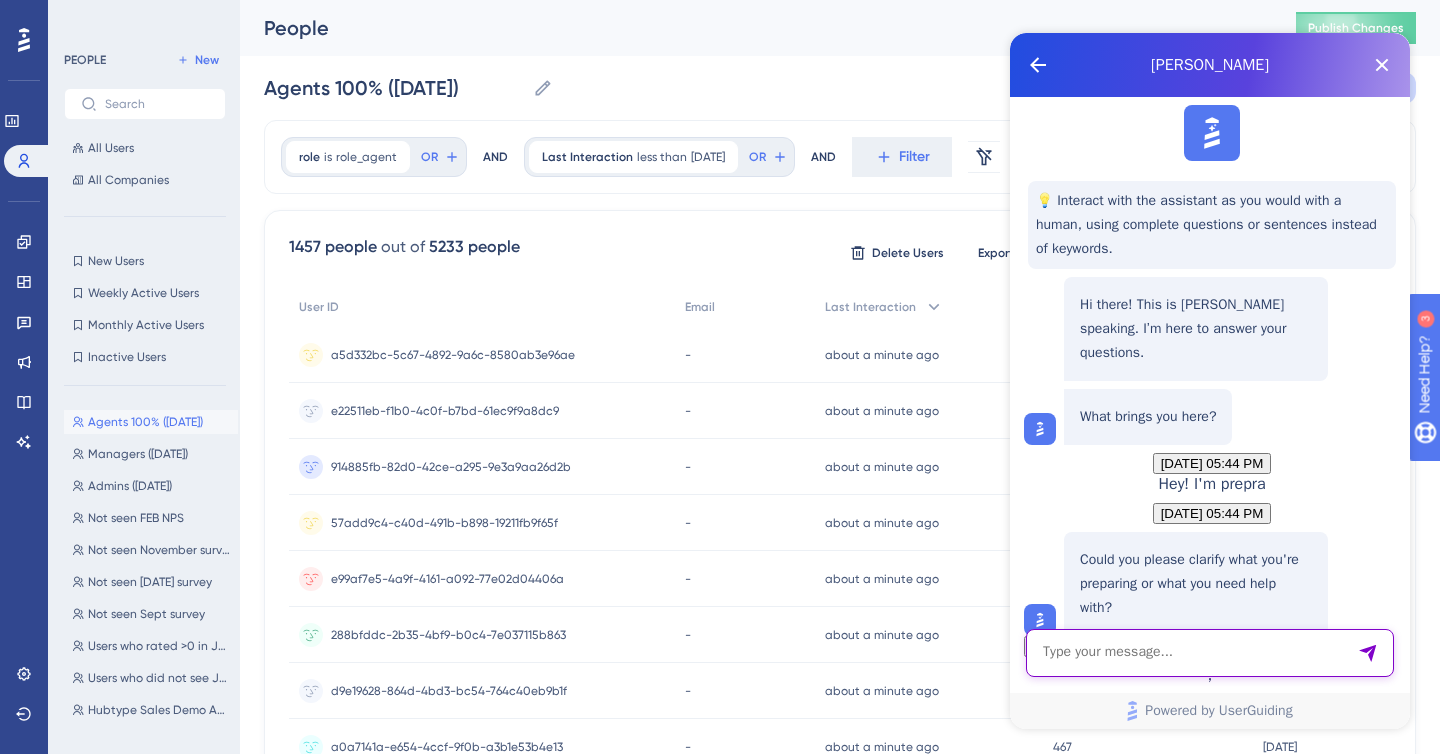 click at bounding box center [1210, 653] 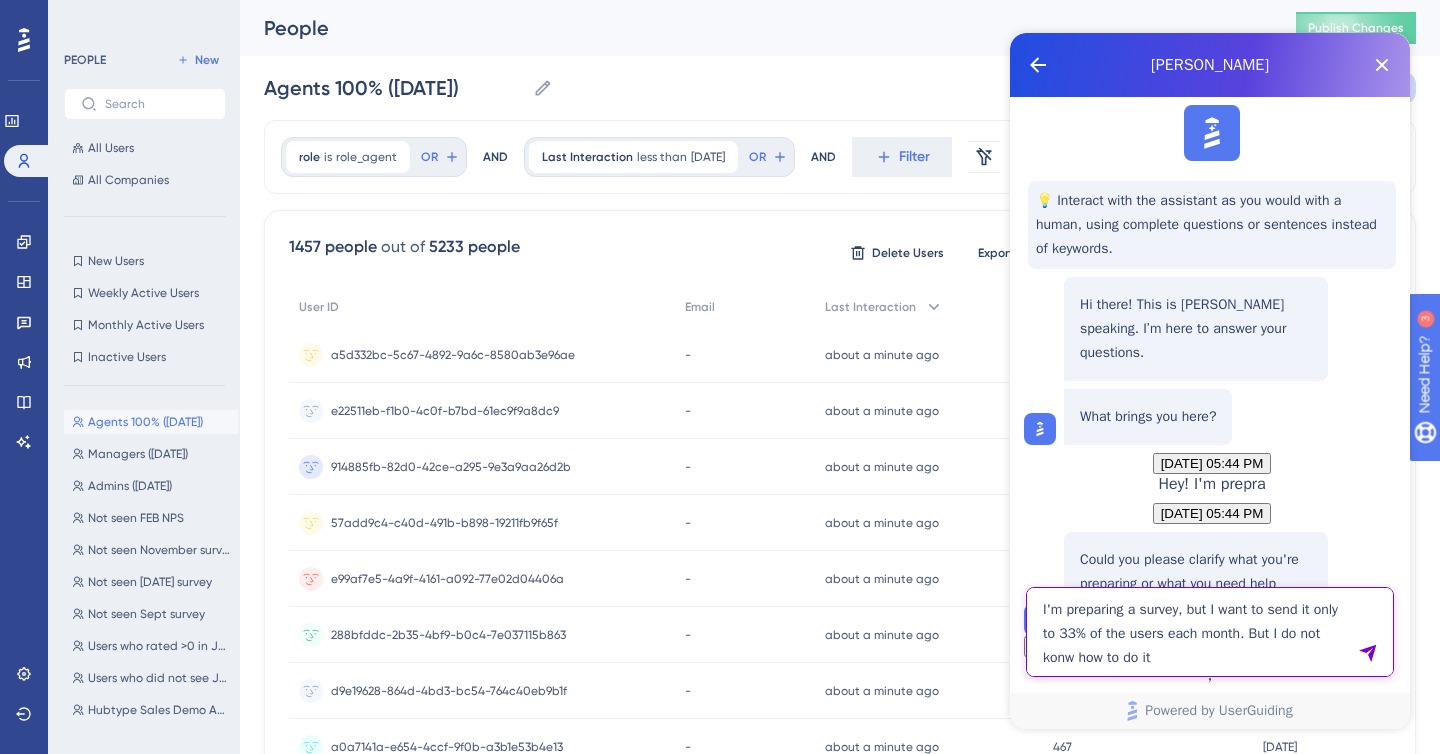 click on "I'm preparing a survey, but I want to send it only to 33% of the users each month. But I do not konw how to do it" at bounding box center (1210, 632) 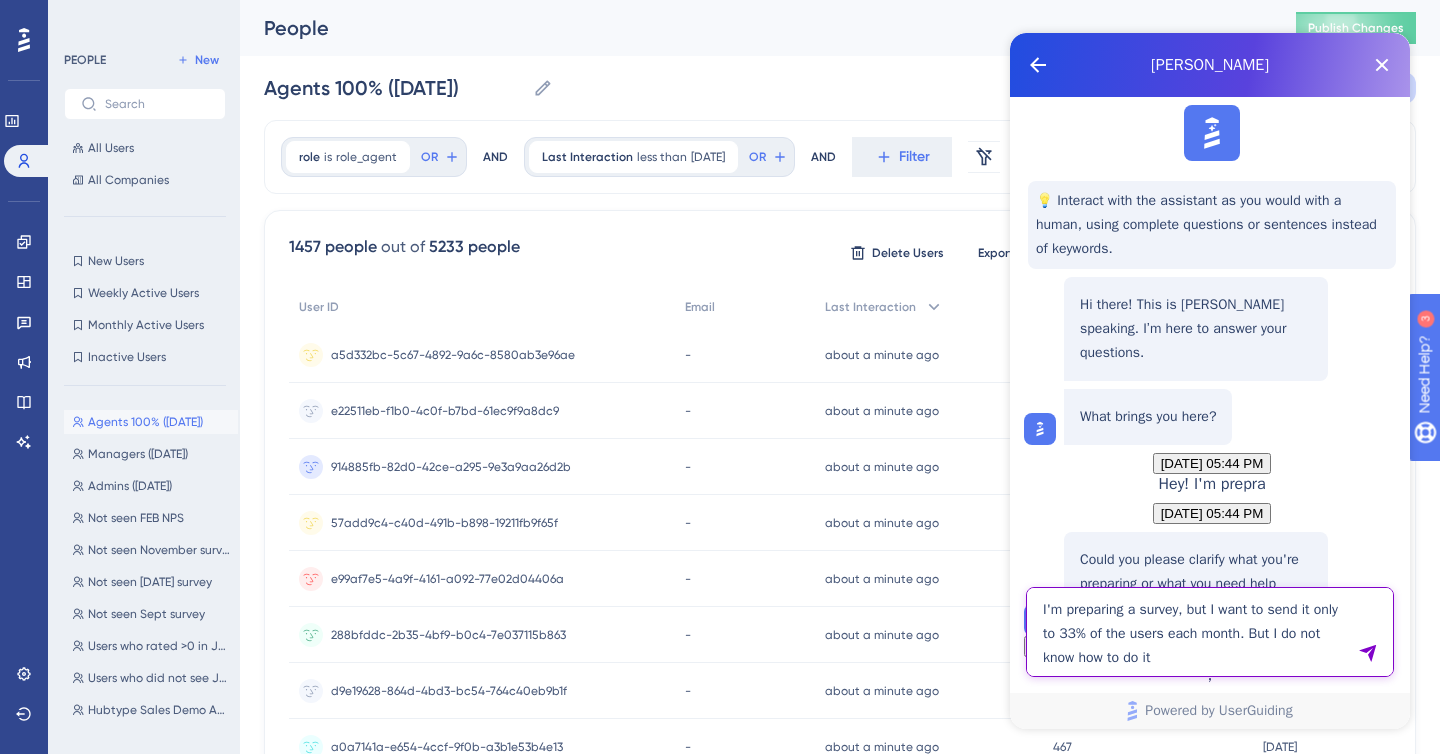 type on "I'm preparing a survey, but I want to send it only to 33% of the users each month. But I do not know how to do it" 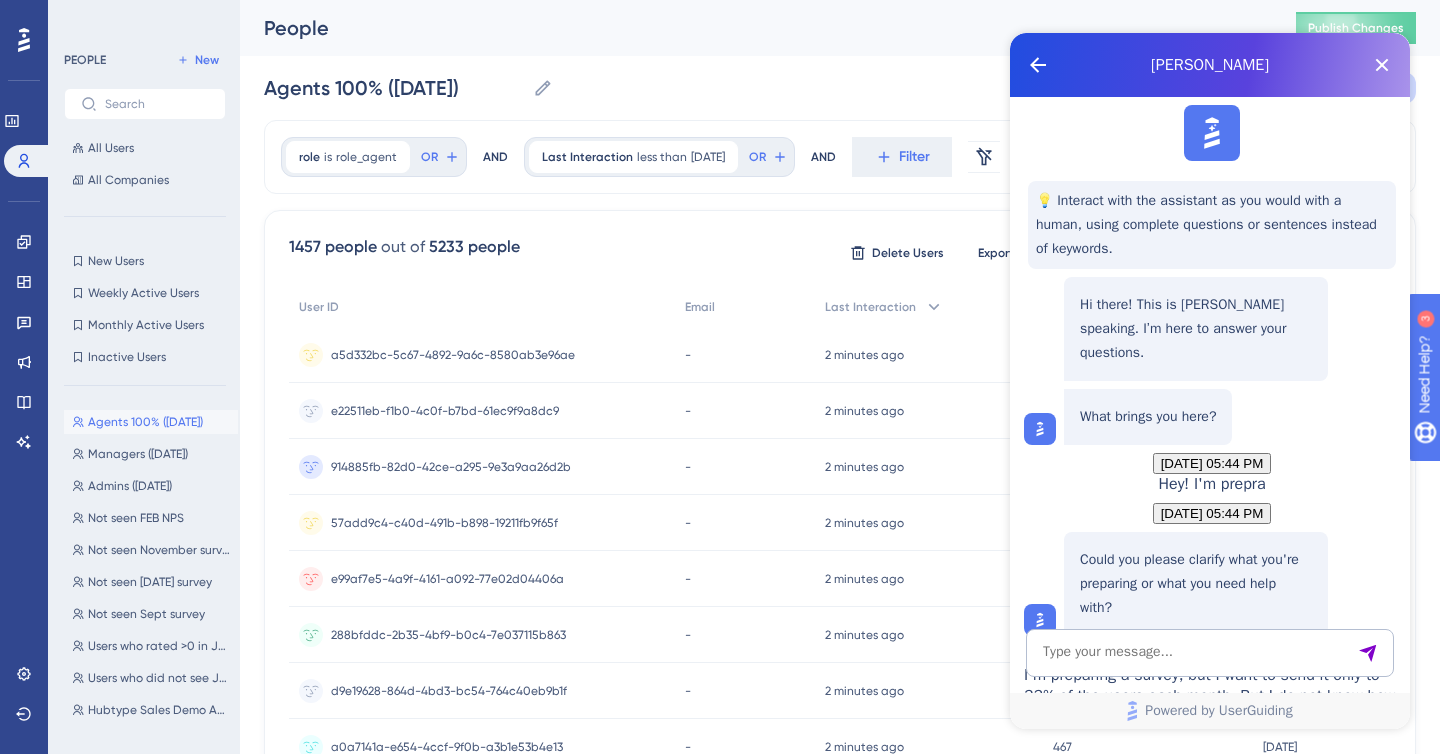 scroll, scrollTop: 754, scrollLeft: 0, axis: vertical 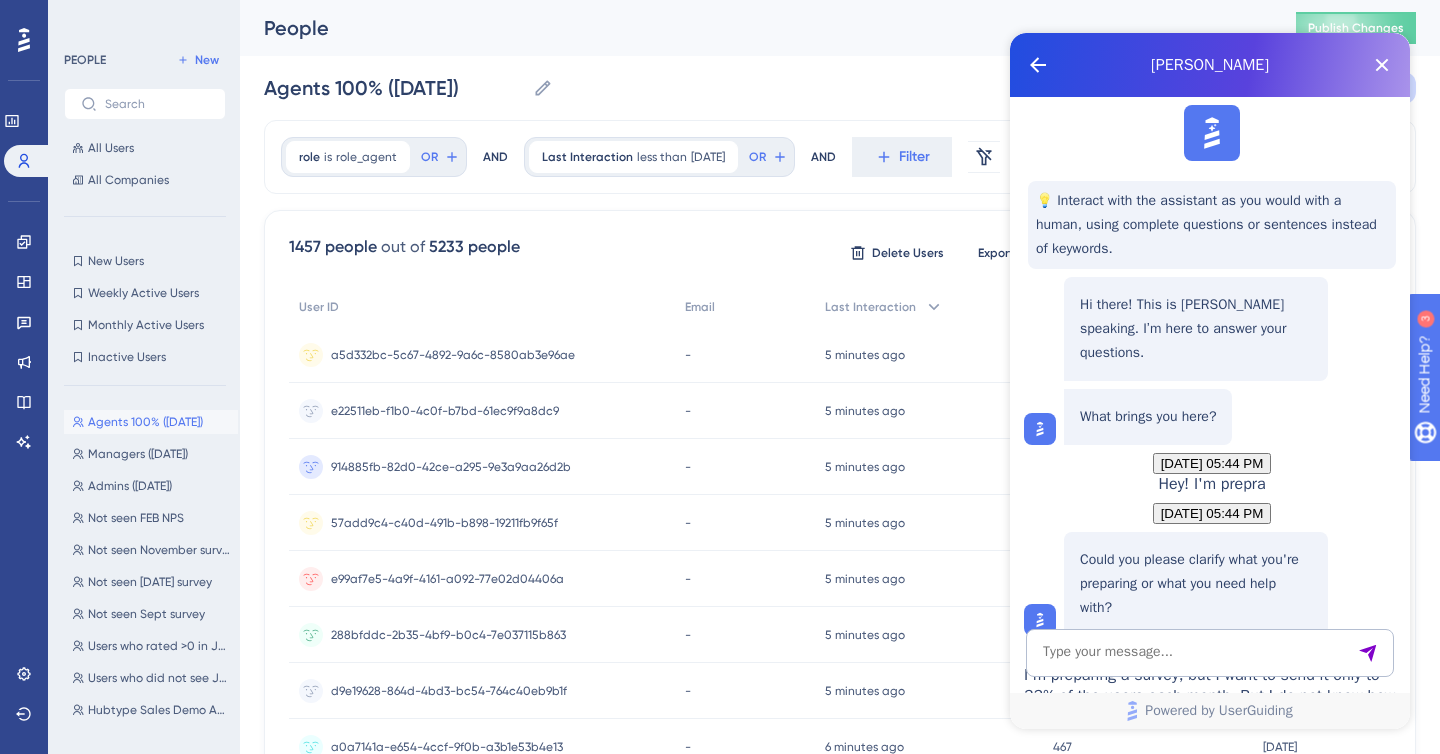 click on "You can restrict your survey delivery to 33% of your users by creating a specific user segment that only includes that subset. For example, you could either upload a CSV file (or use another segmentation method) that contains only 33% of your user IDs or set a custom attribute in your backend to flag users for the survey. Then, when configuring your survey in the panel, assign it only to that segment so that only those users see it each month ." at bounding box center (1232, 873) 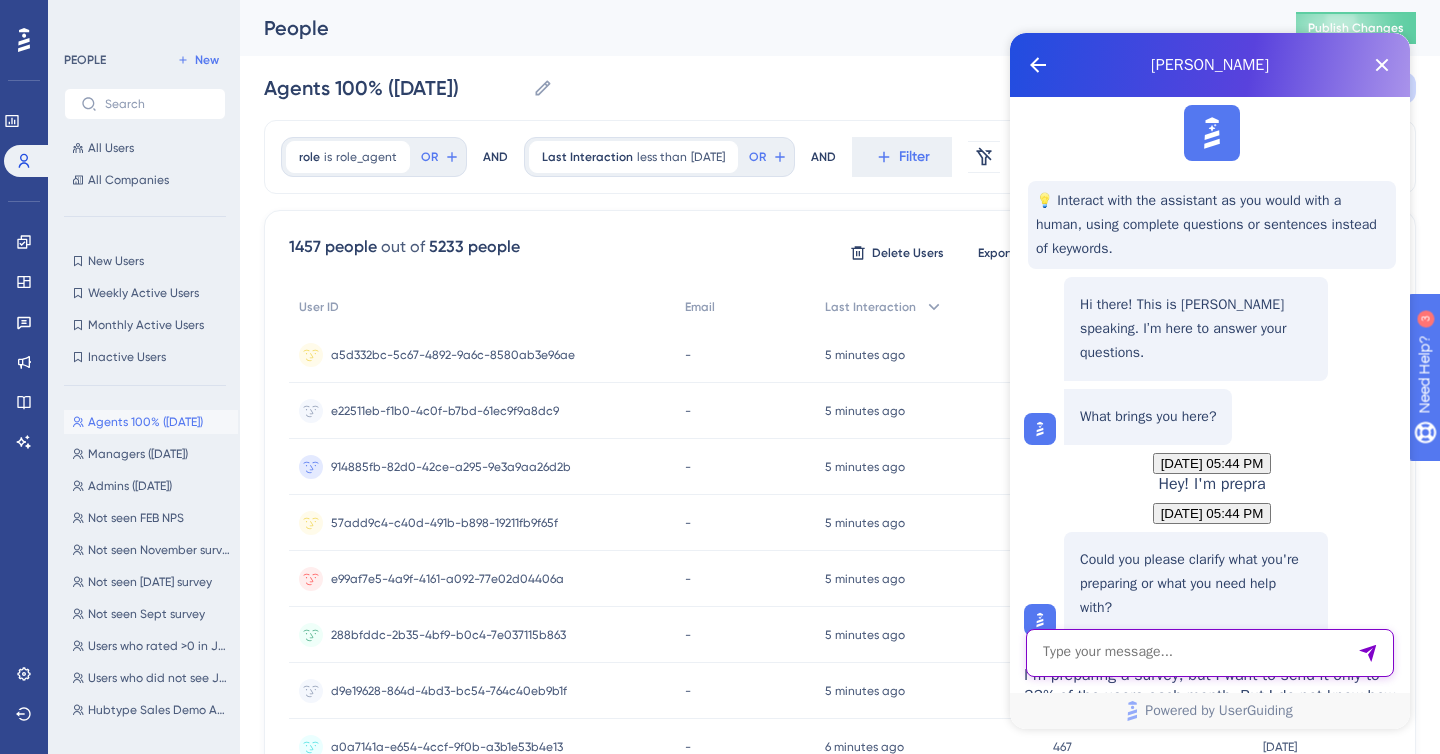 click at bounding box center (1210, 653) 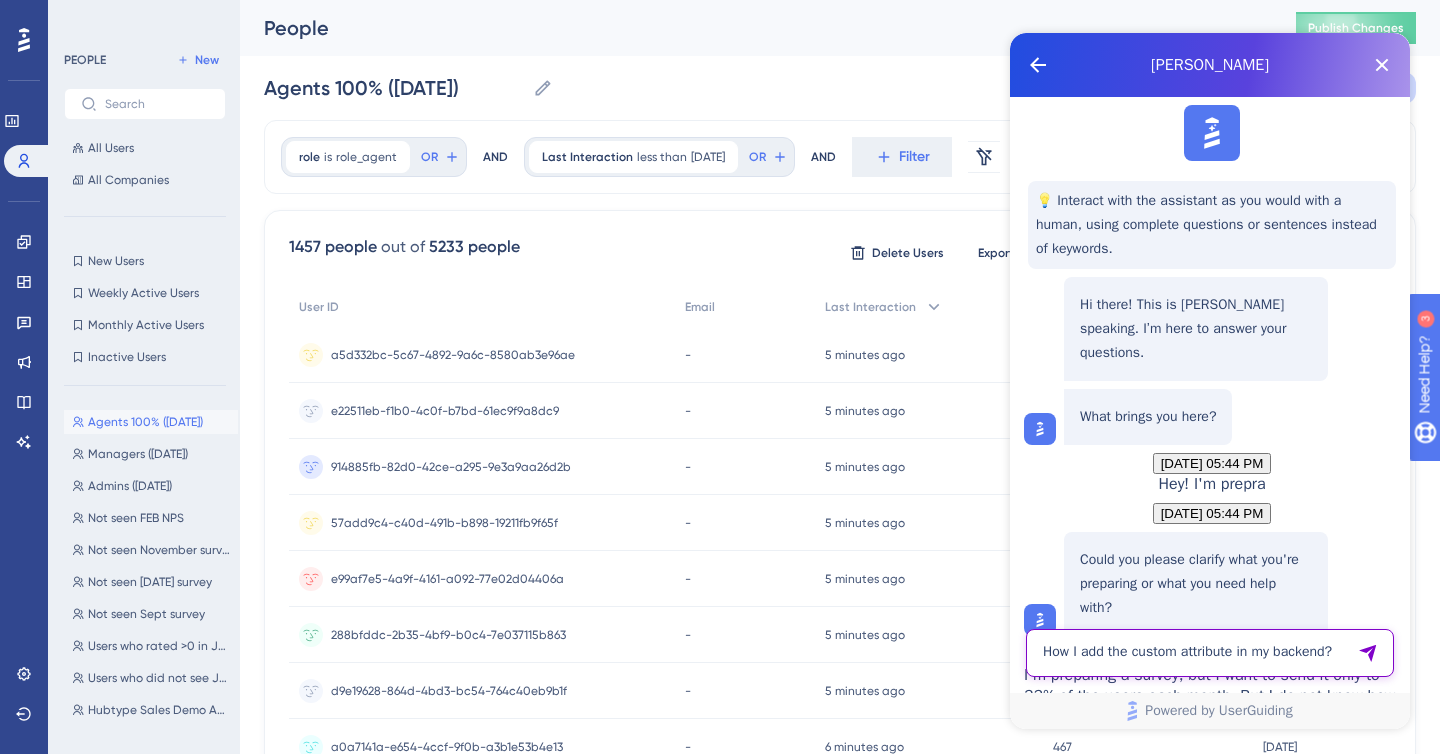 type on "How I add the custom attribute in my backend?" 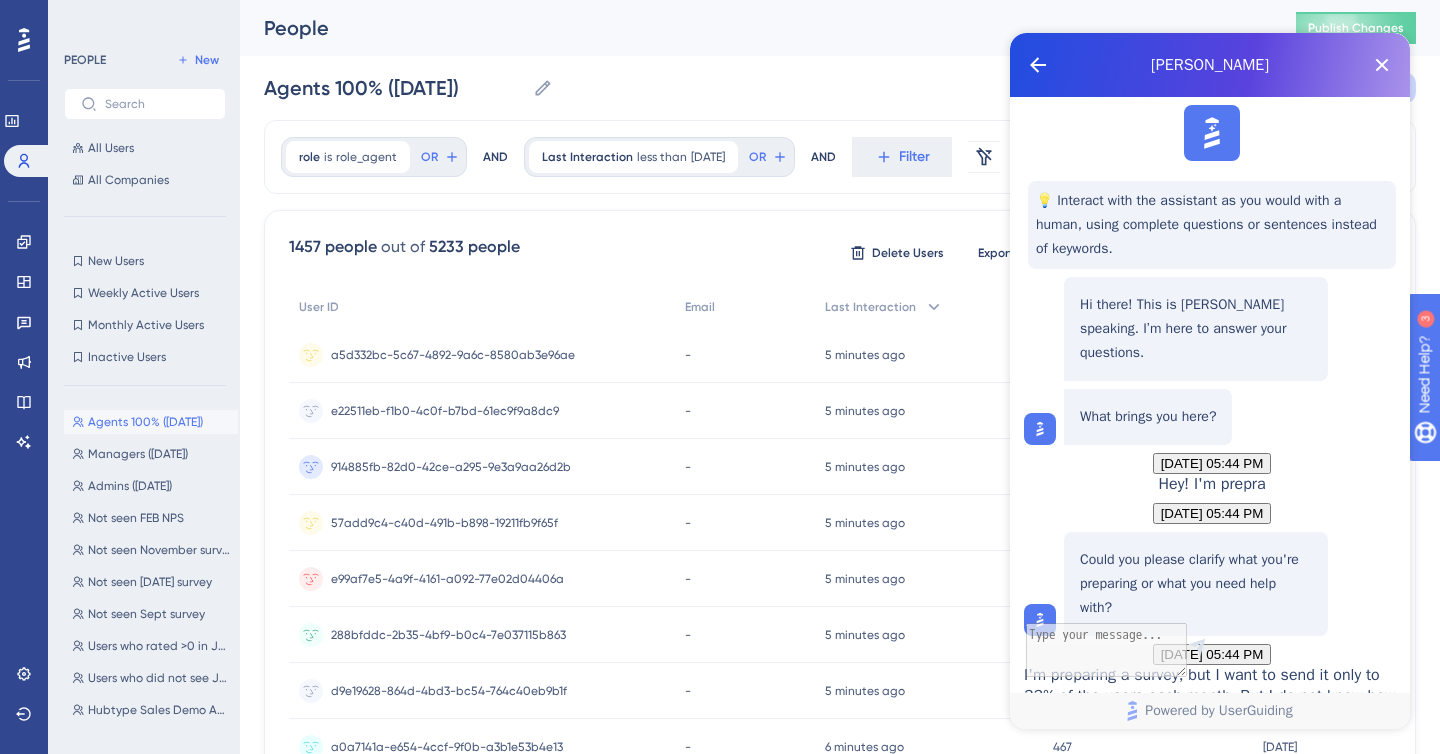 scroll, scrollTop: 910, scrollLeft: 0, axis: vertical 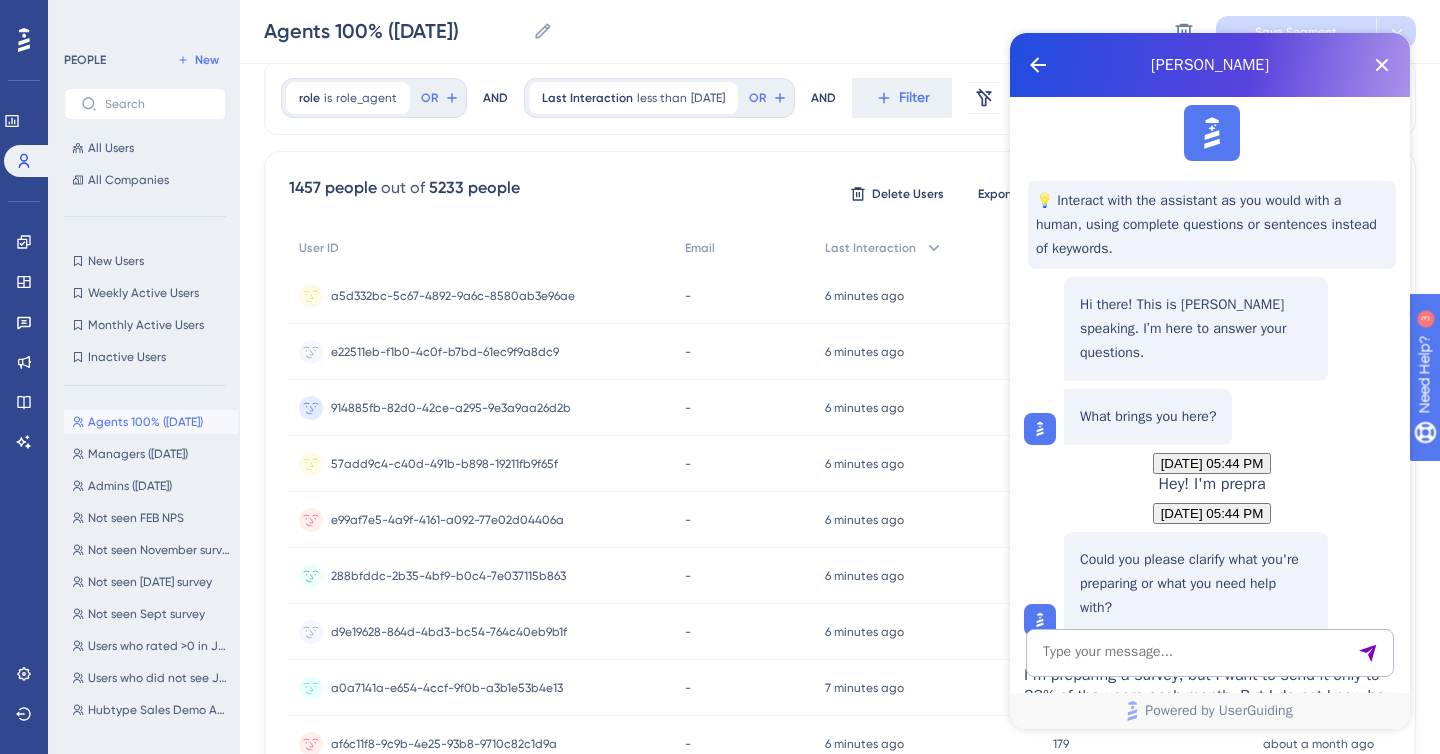 click on "Adding User Attributes to a Survey" at bounding box center (1232, 1036) 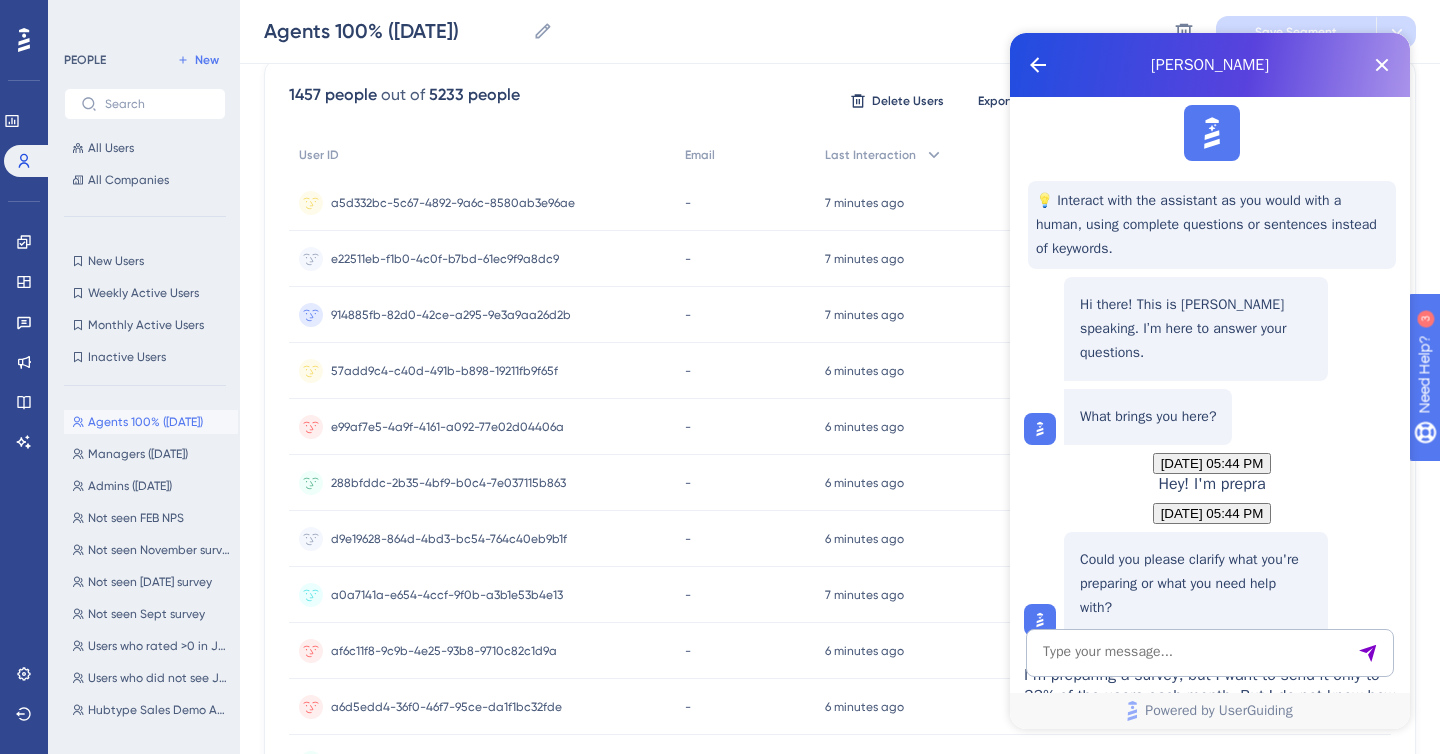 scroll, scrollTop: 167, scrollLeft: 0, axis: vertical 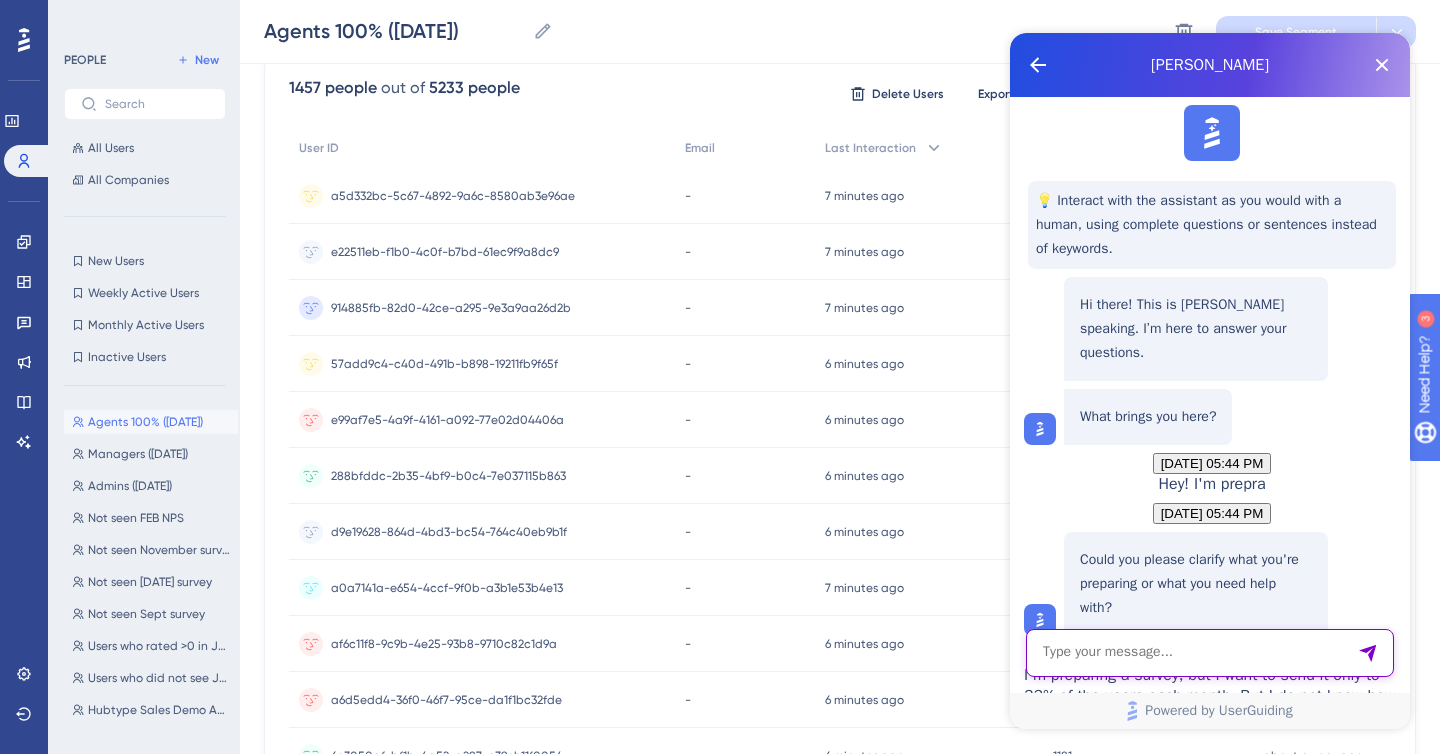 click at bounding box center (1210, 653) 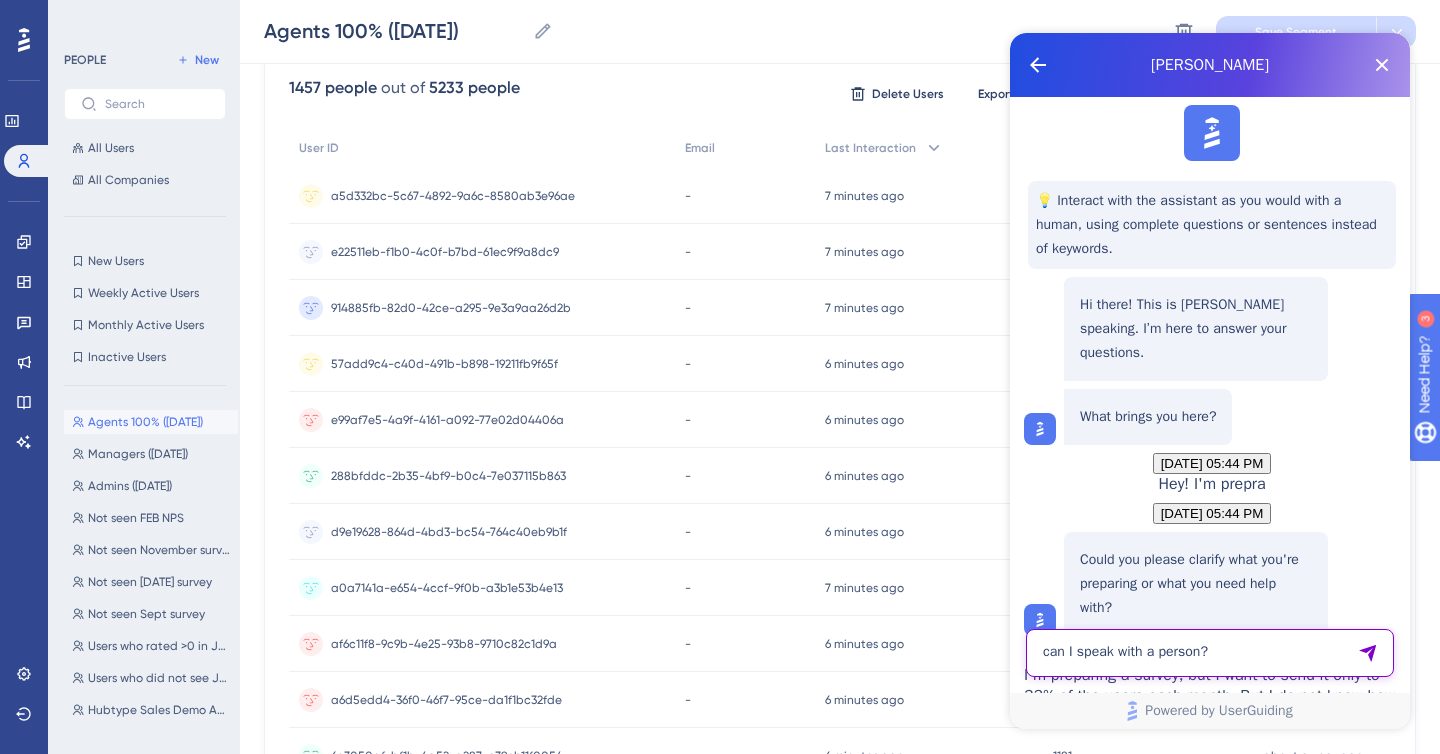 type on "can I speak with a person?" 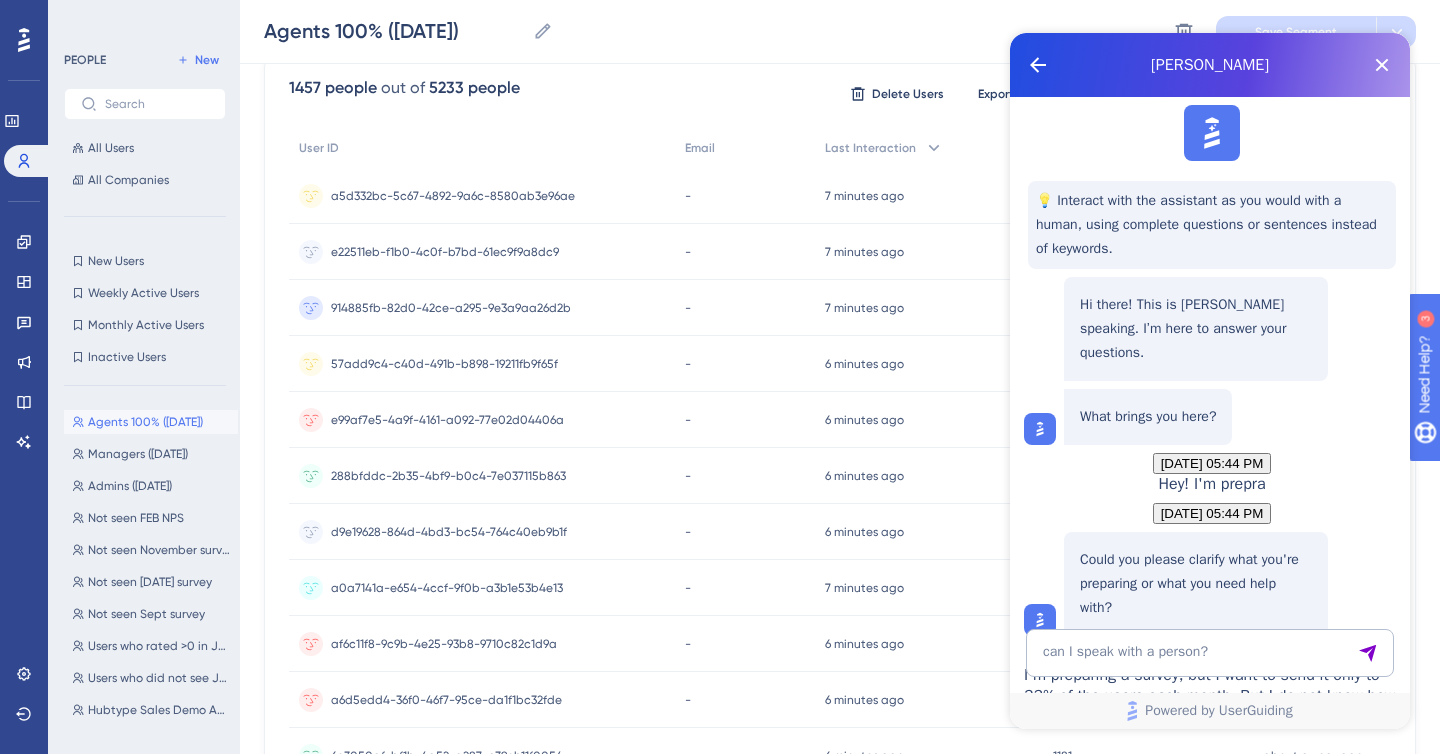 type 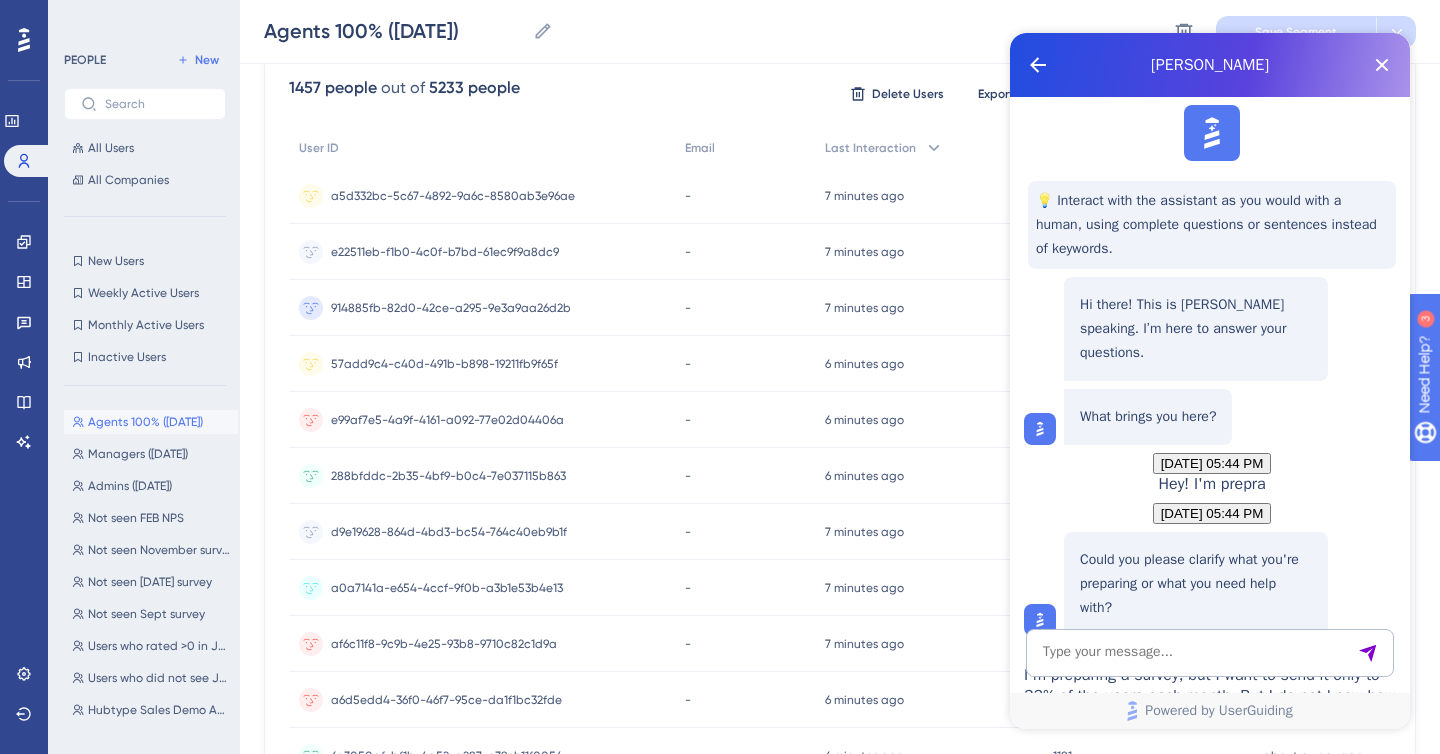 scroll, scrollTop: 1558, scrollLeft: 0, axis: vertical 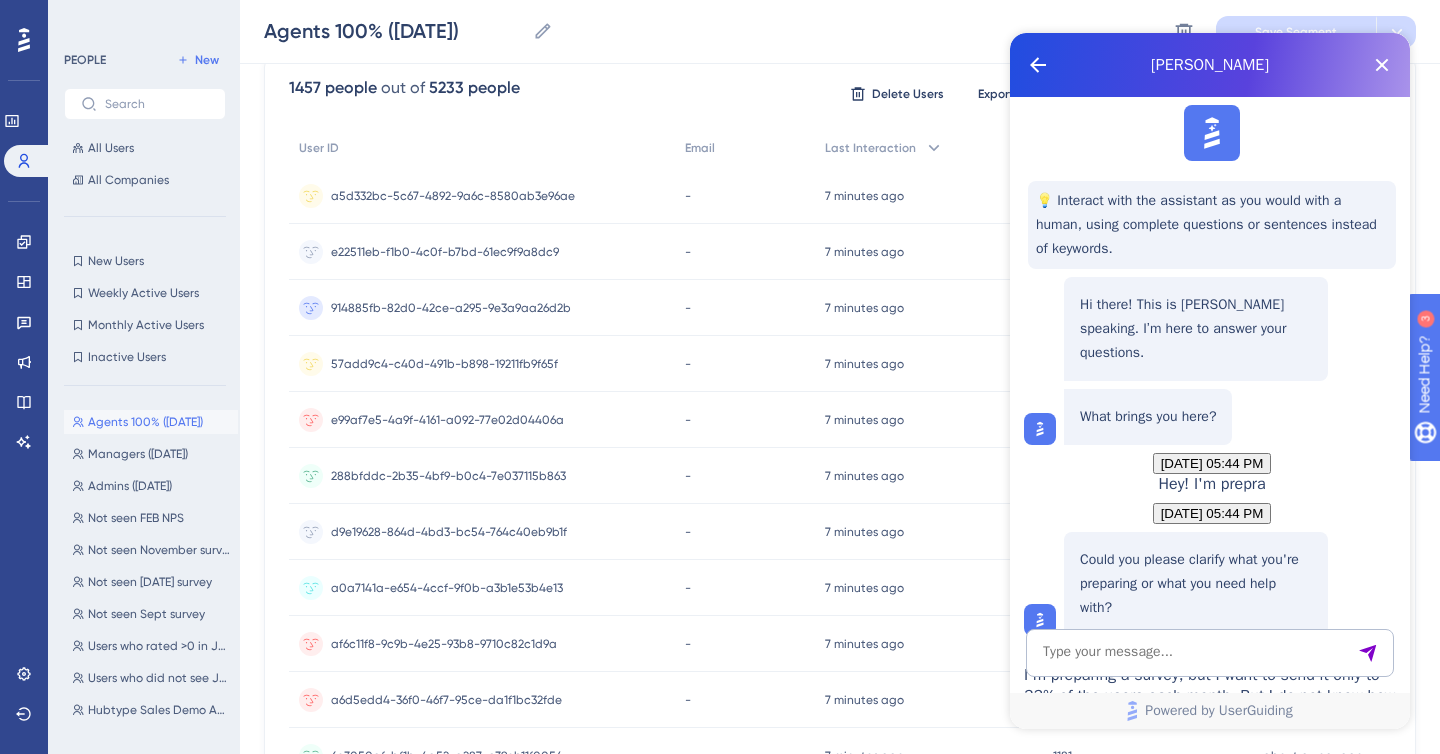 click on "Talk to a person" at bounding box center (1196, 1574) 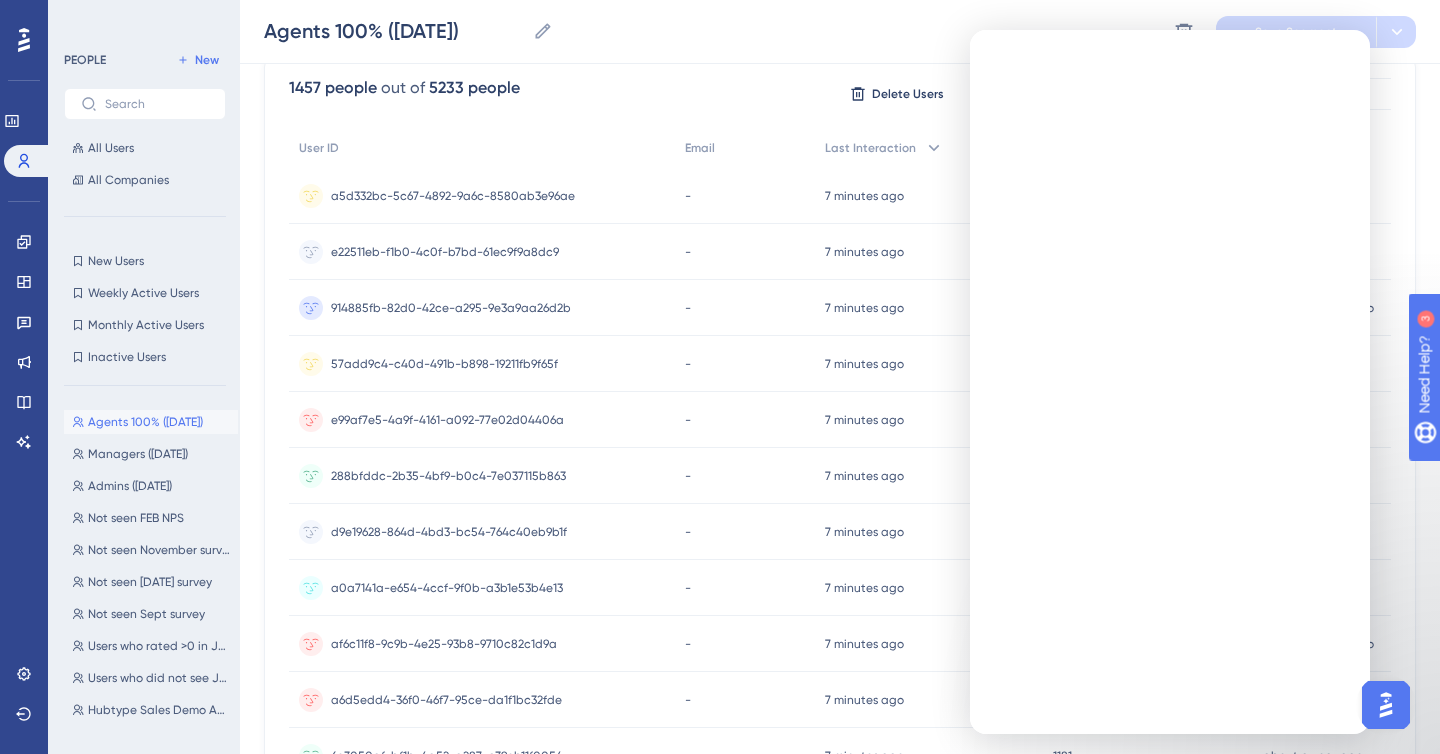 scroll, scrollTop: 0, scrollLeft: 0, axis: both 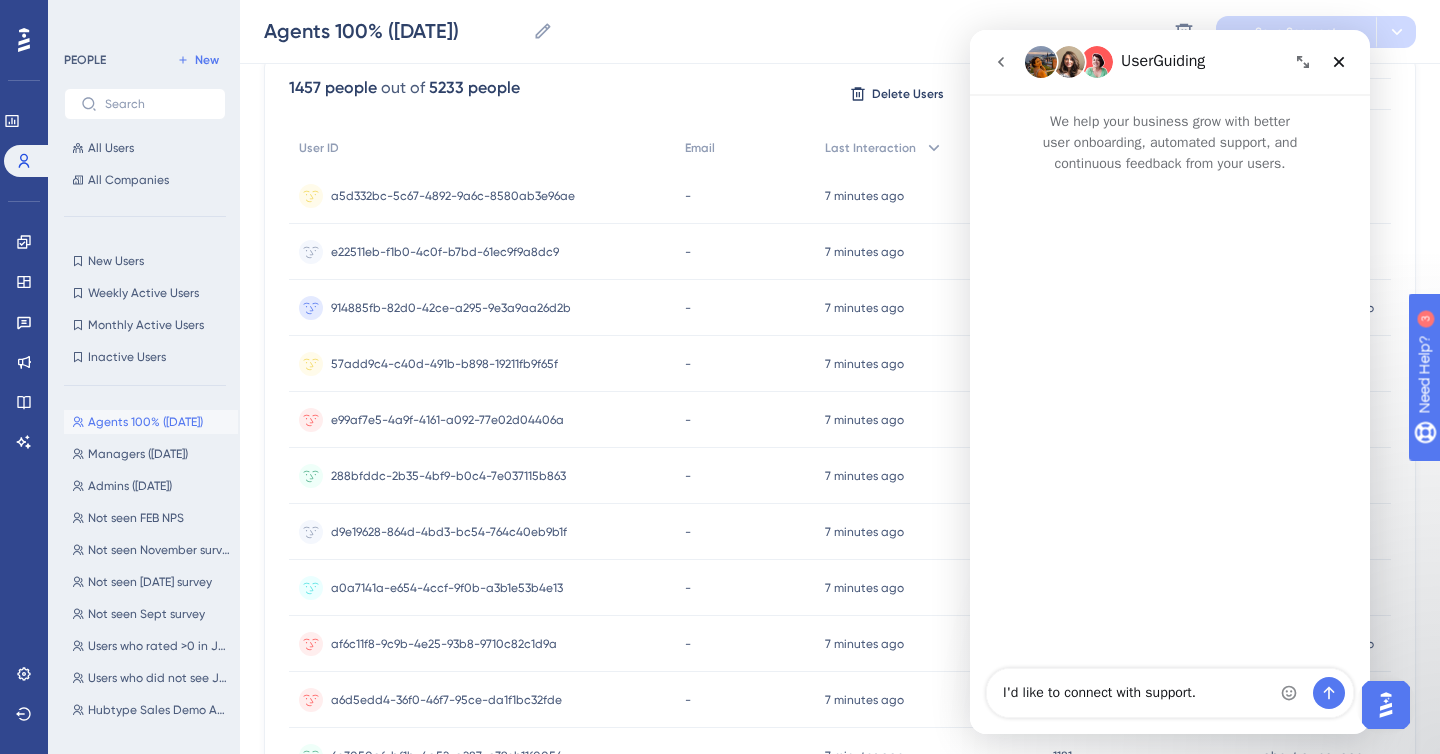 type 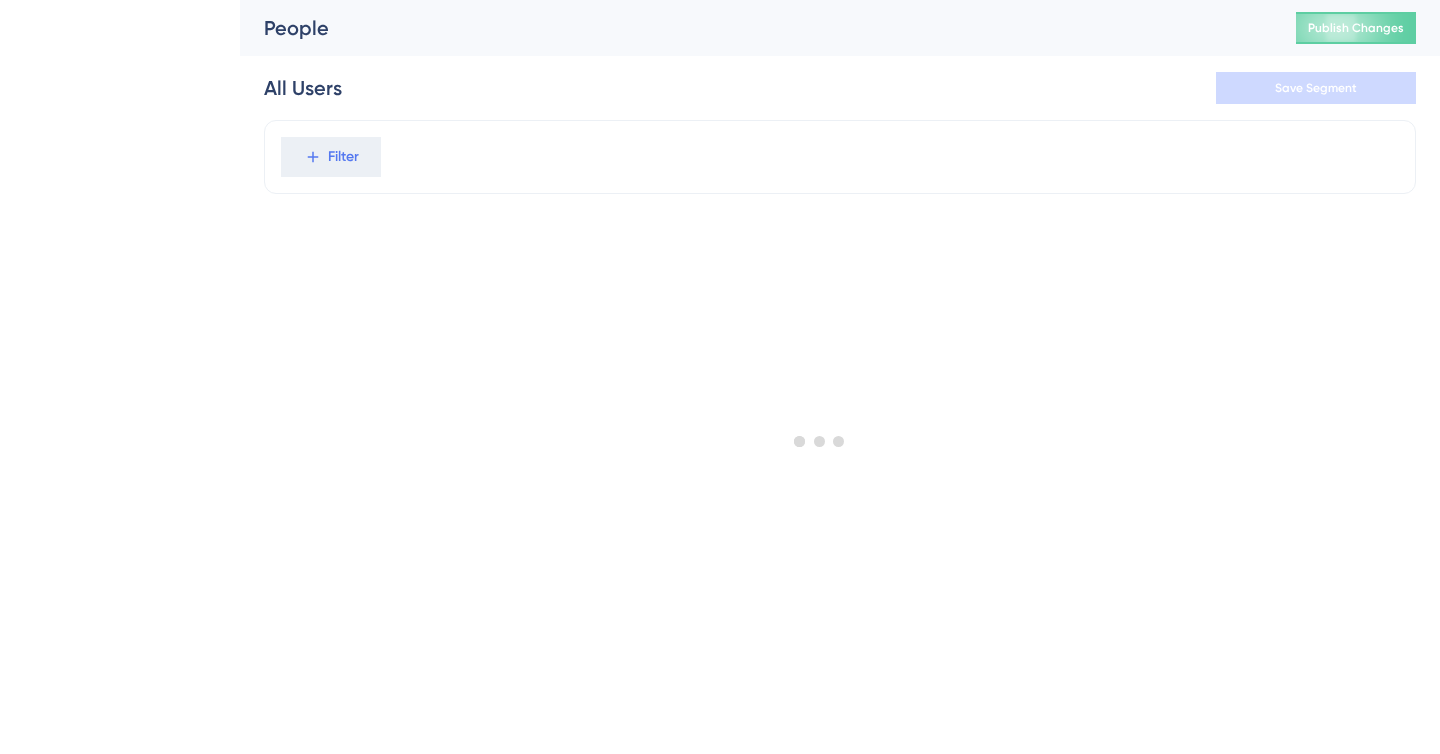 scroll, scrollTop: 0, scrollLeft: 0, axis: both 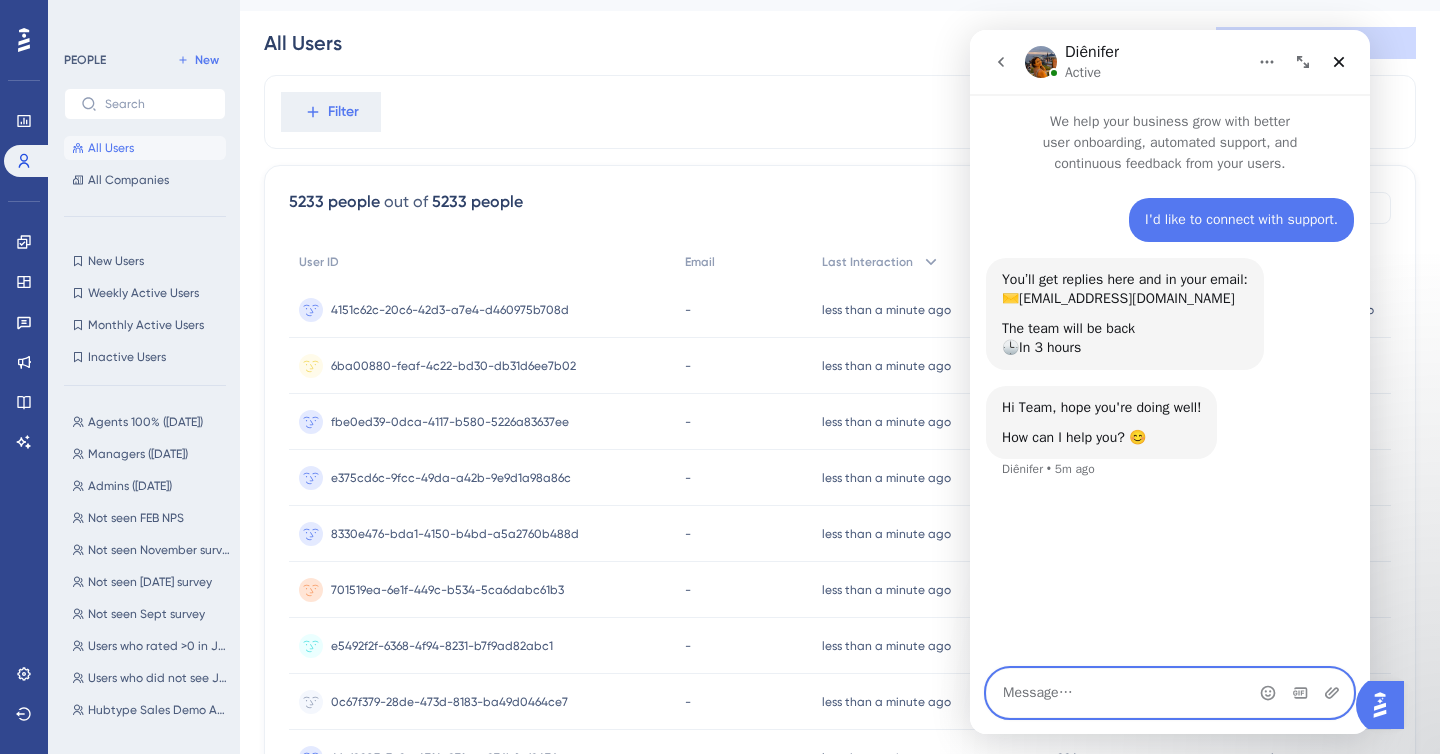 click at bounding box center (1170, 693) 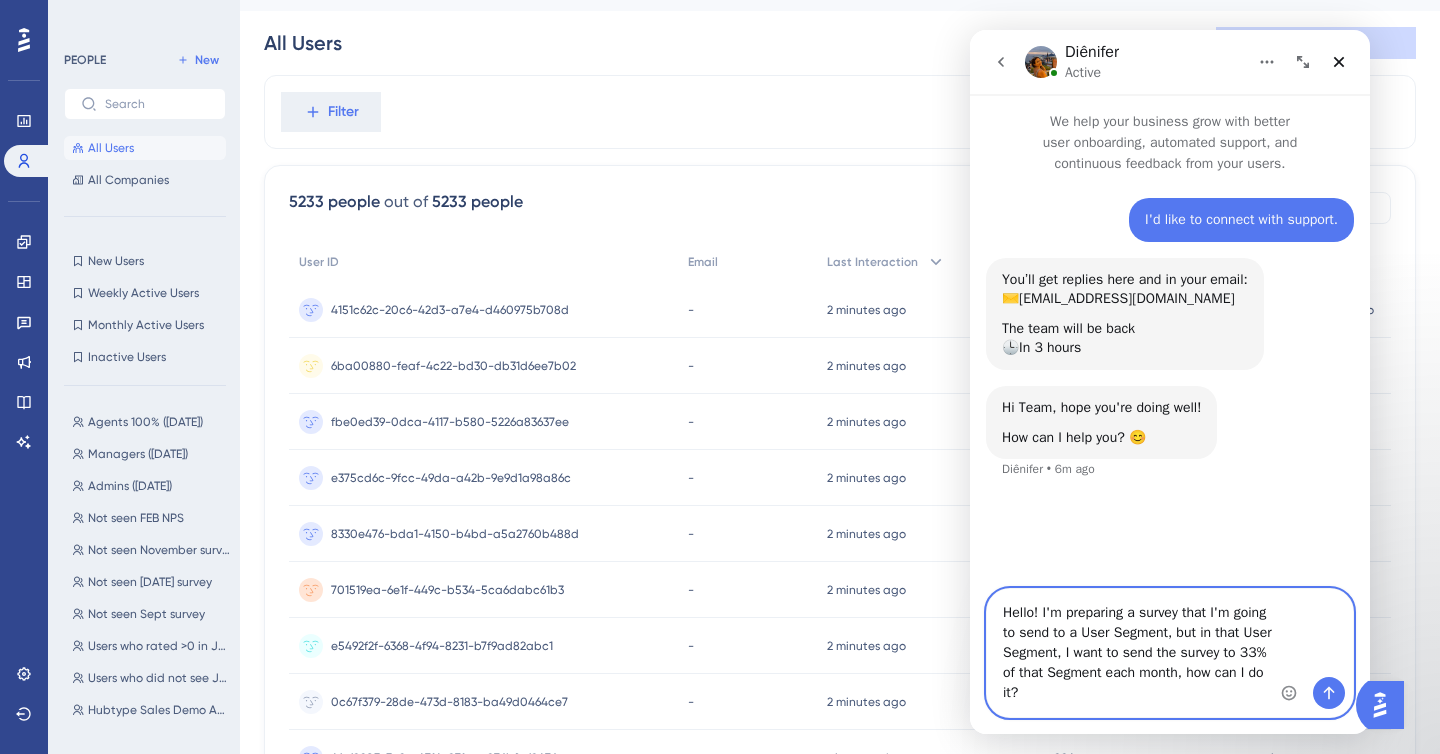 paste on "’m preparing a survey that I plan to send to a User Segment. However, I’d like to send it to only 33% of that segment each month. What’s the best way to set this up?" 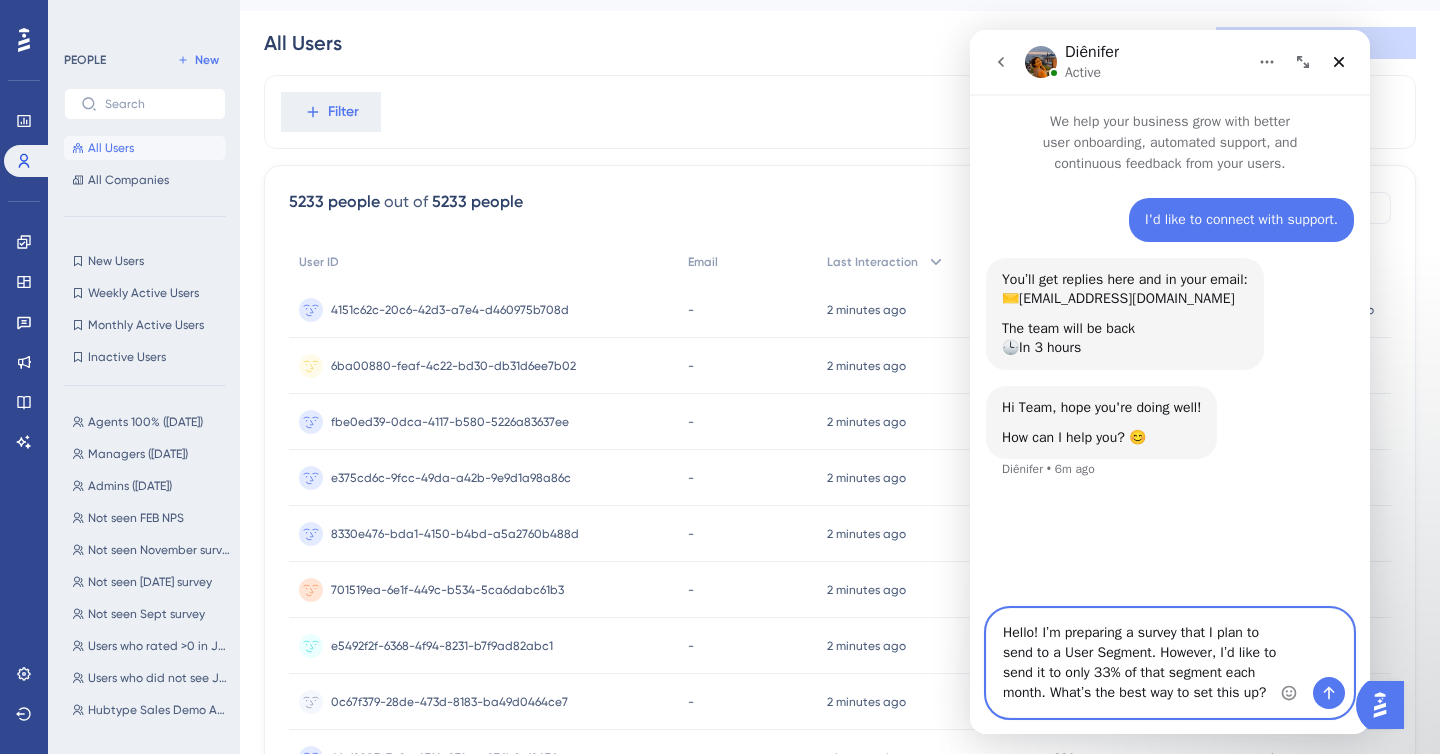 click on "Hello! I’m preparing a survey that I plan to send to a User Segment. However, I’d like to send it to only 33% of that segment each month. What’s the best way to set this up?" at bounding box center (1170, 663) 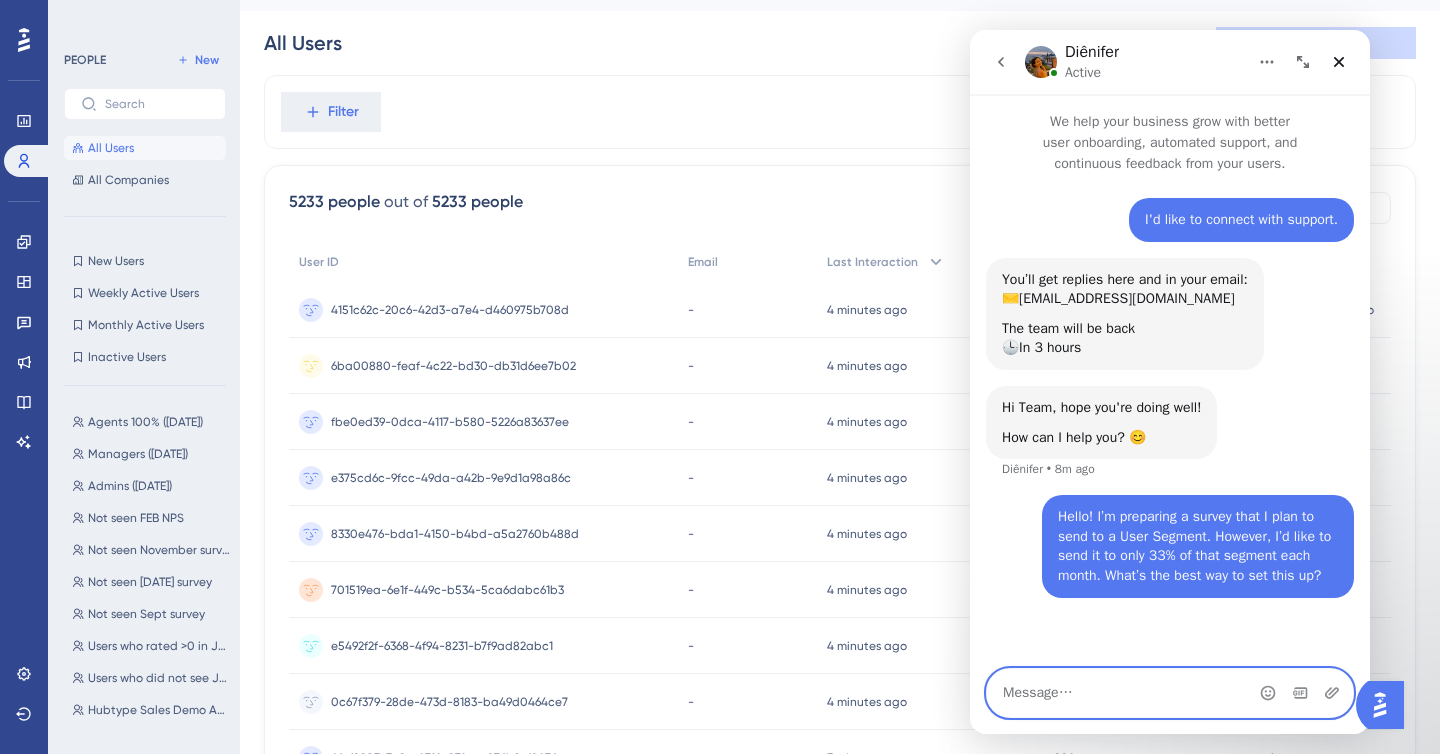type 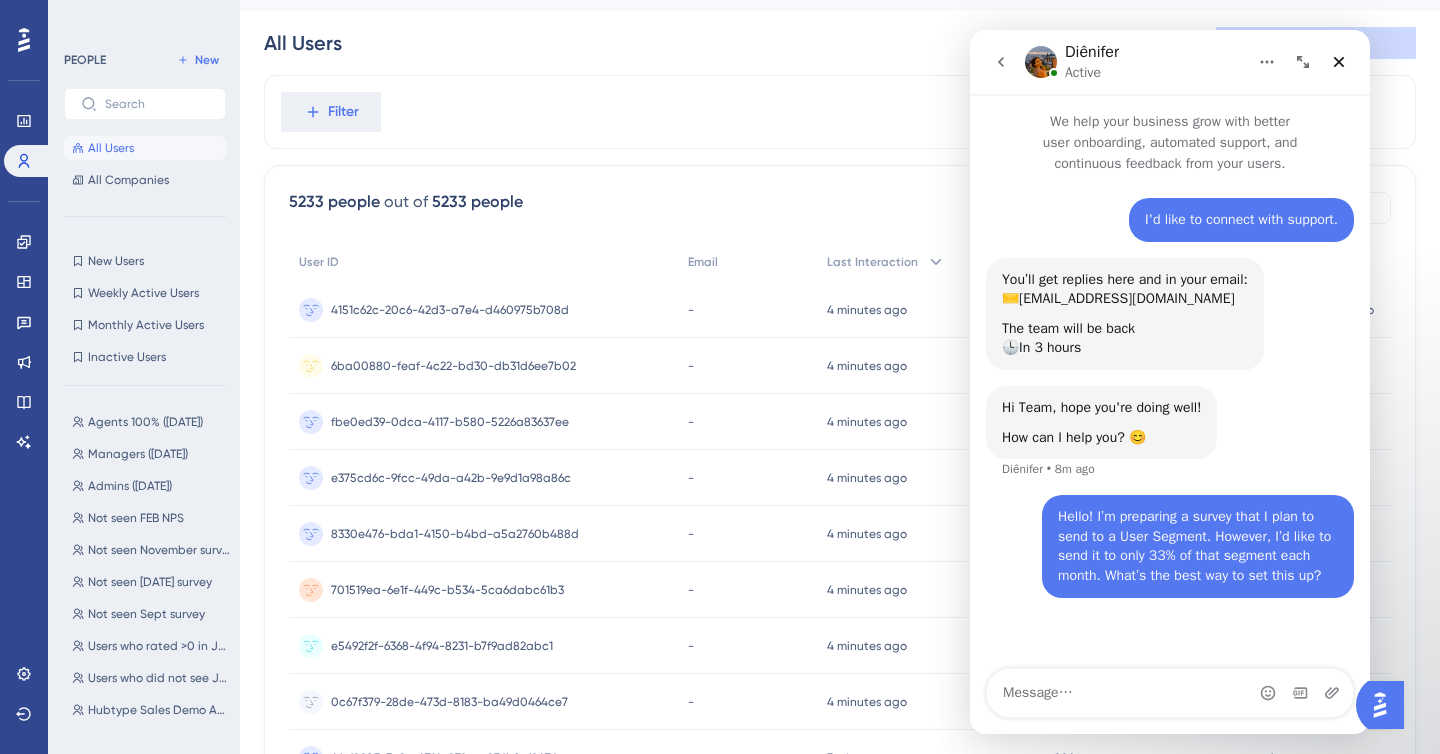click at bounding box center [1001, 62] 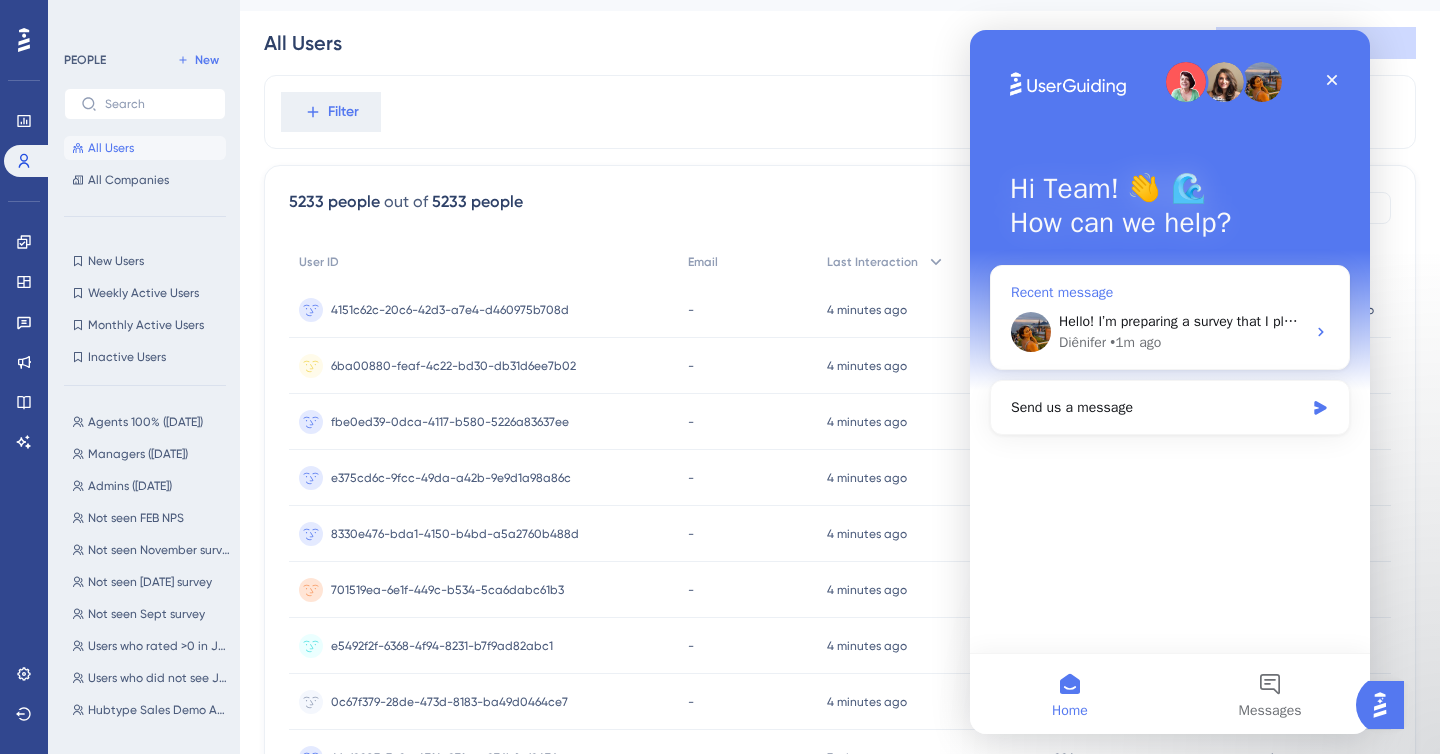 click on "Recent message" at bounding box center (1170, 292) 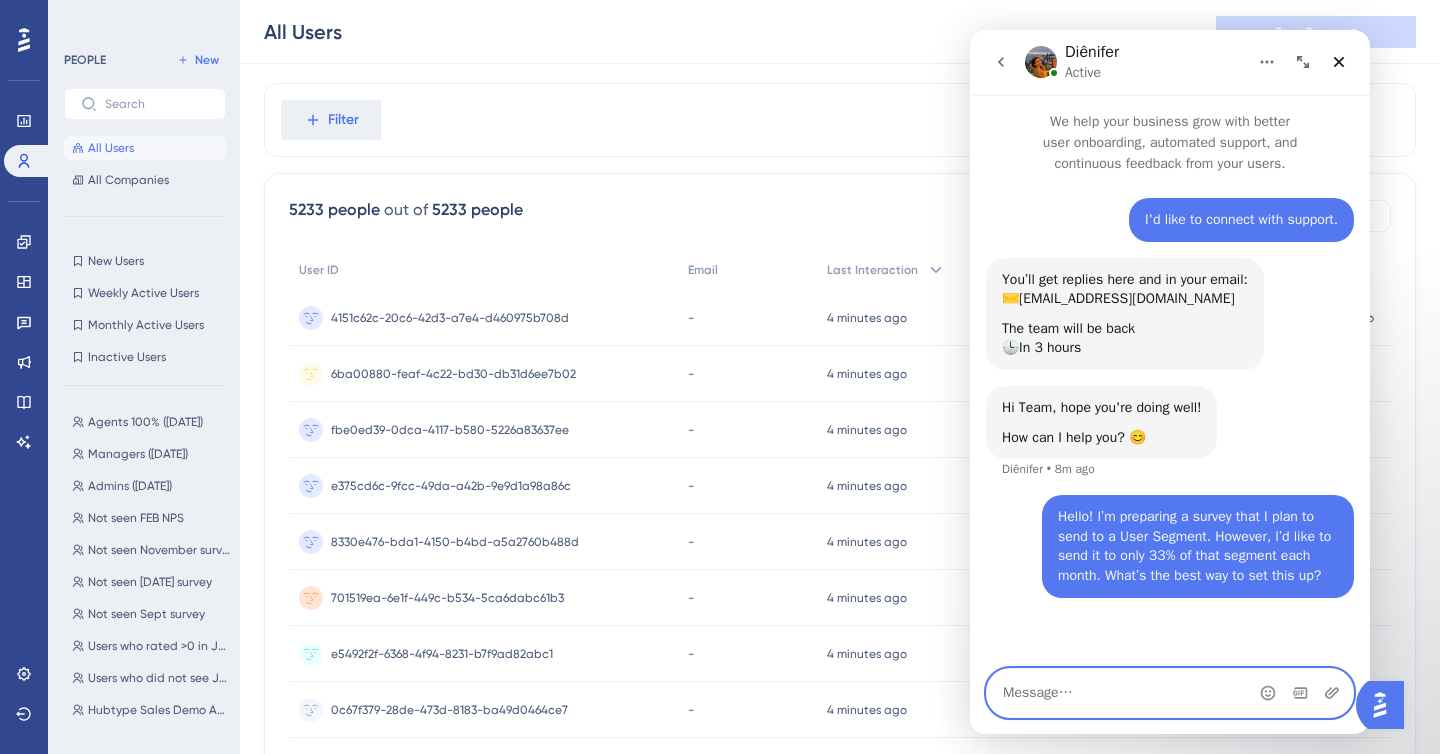 scroll, scrollTop: 171, scrollLeft: 0, axis: vertical 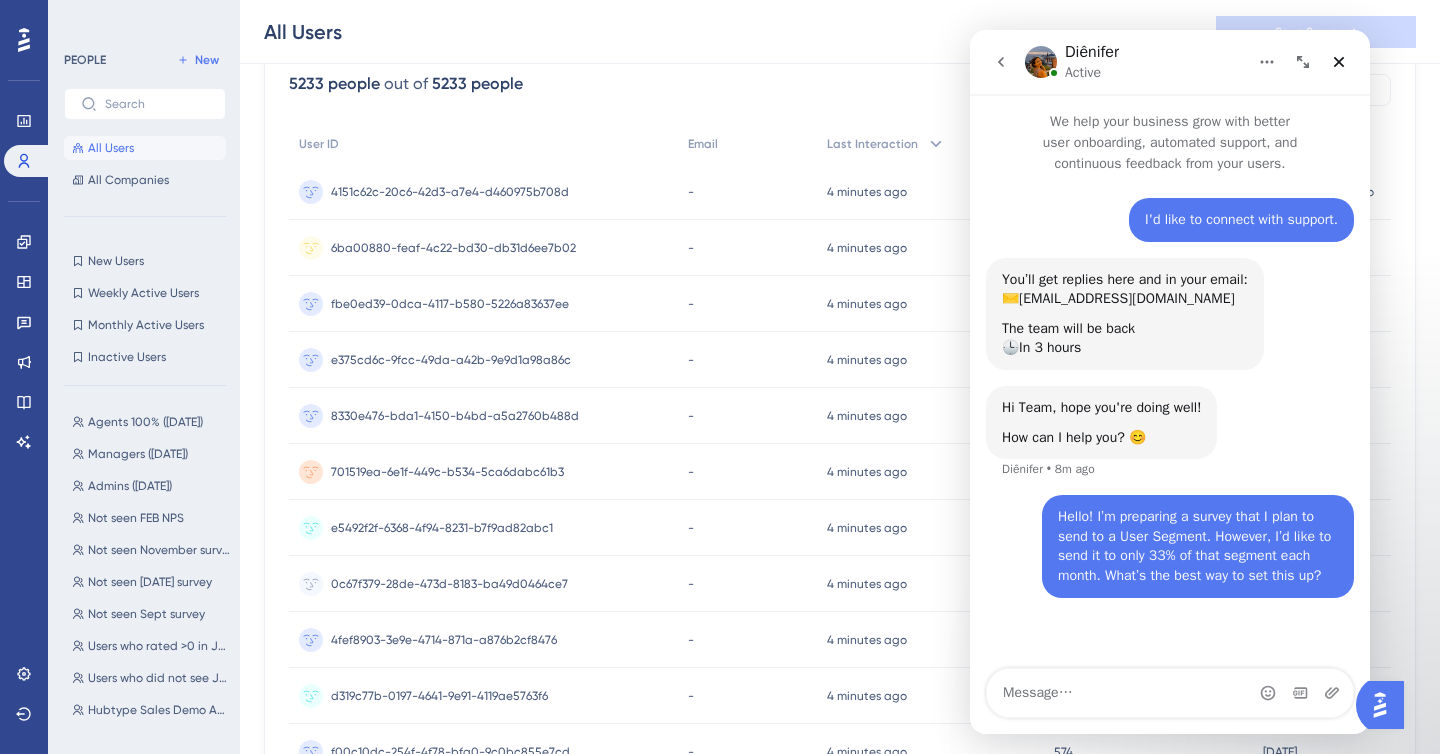 click on "Hello! I’m preparing a survey that I plan to send to a User Segment. However, I’d like to send it to only 33% of that segment each month. What’s the best way to set this up?" at bounding box center [1198, 546] 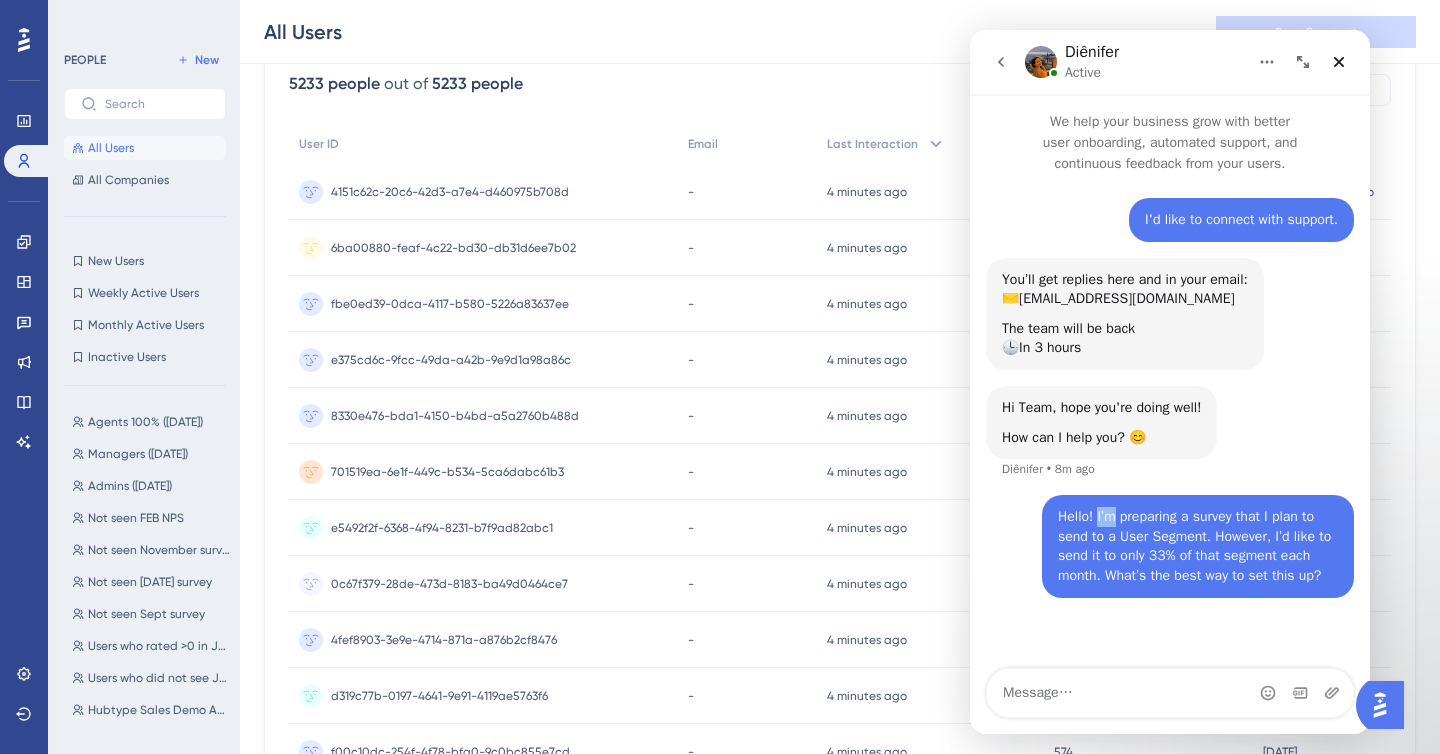 click on "Hello! I’m preparing a survey that I plan to send to a User Segment. However, I’d like to send it to only 33% of that segment each month. What’s the best way to set this up?" at bounding box center (1198, 546) 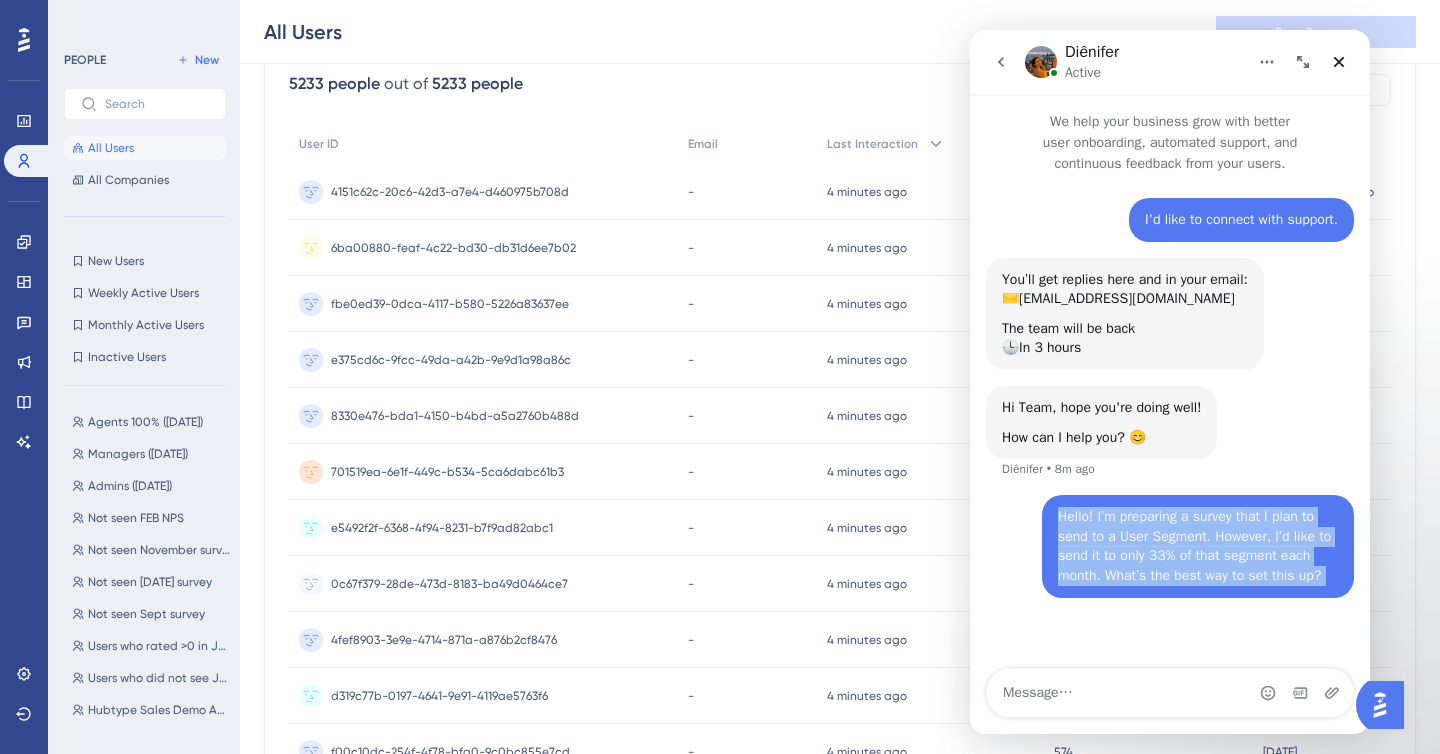 click on "Hello! I’m preparing a survey that I plan to send to a User Segment. However, I’d like to send it to only 33% of that segment each month. What’s the best way to set this up?" at bounding box center (1198, 546) 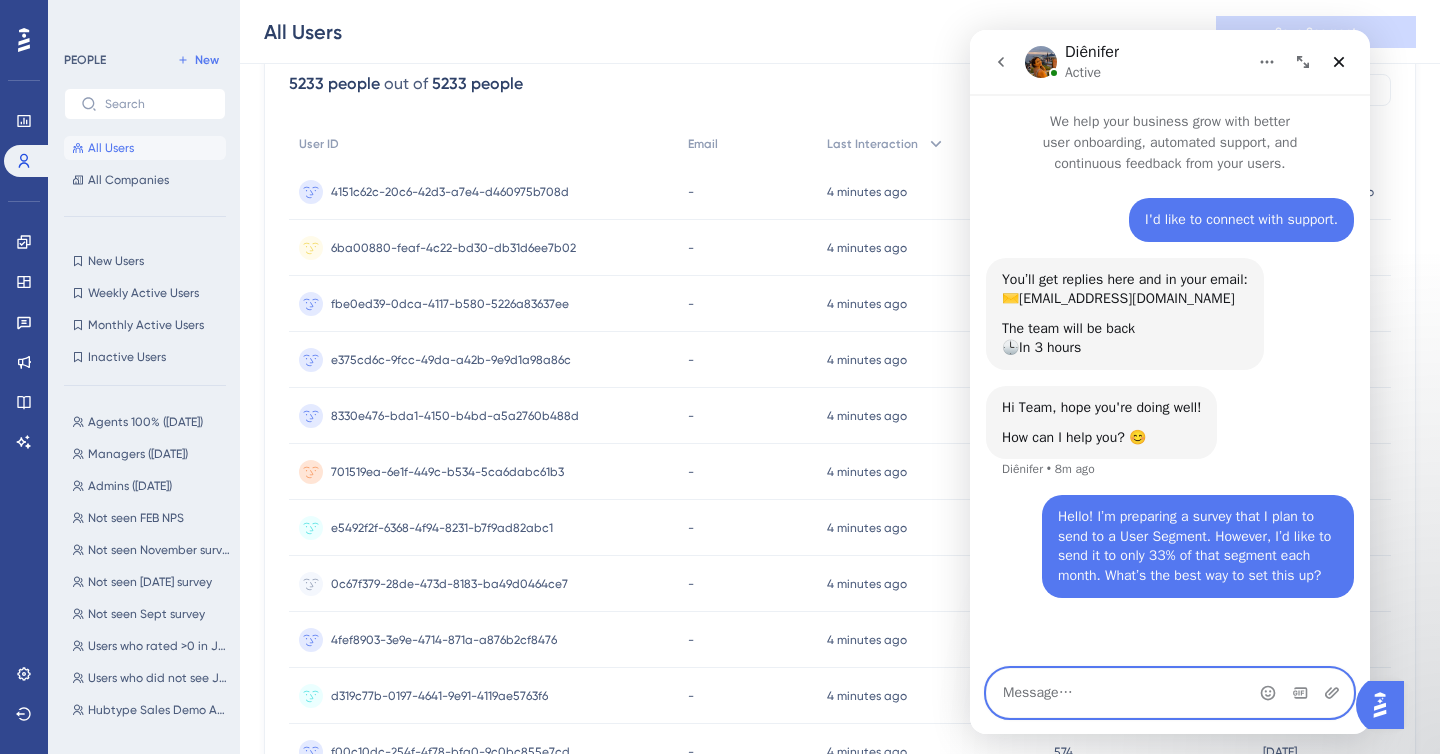 click at bounding box center (1170, 693) 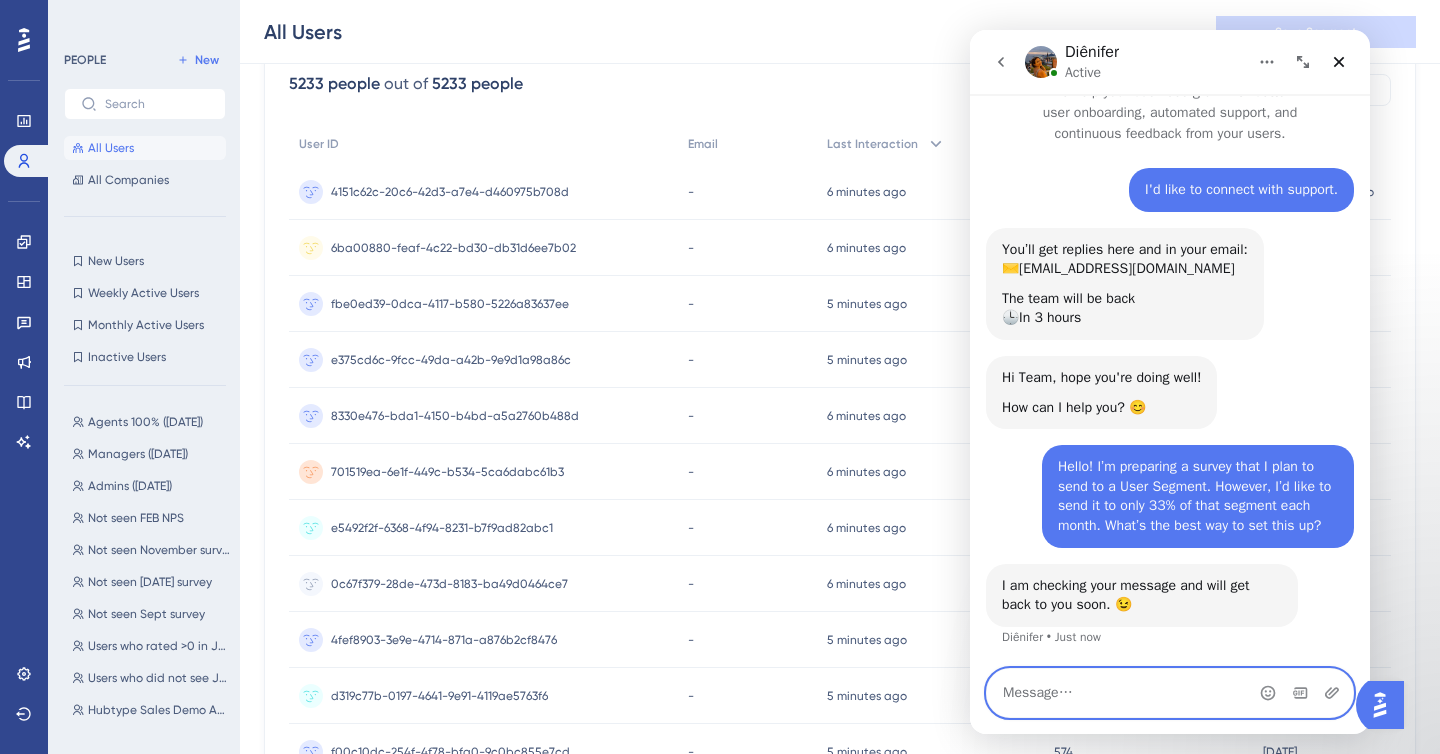 scroll, scrollTop: 49, scrollLeft: 0, axis: vertical 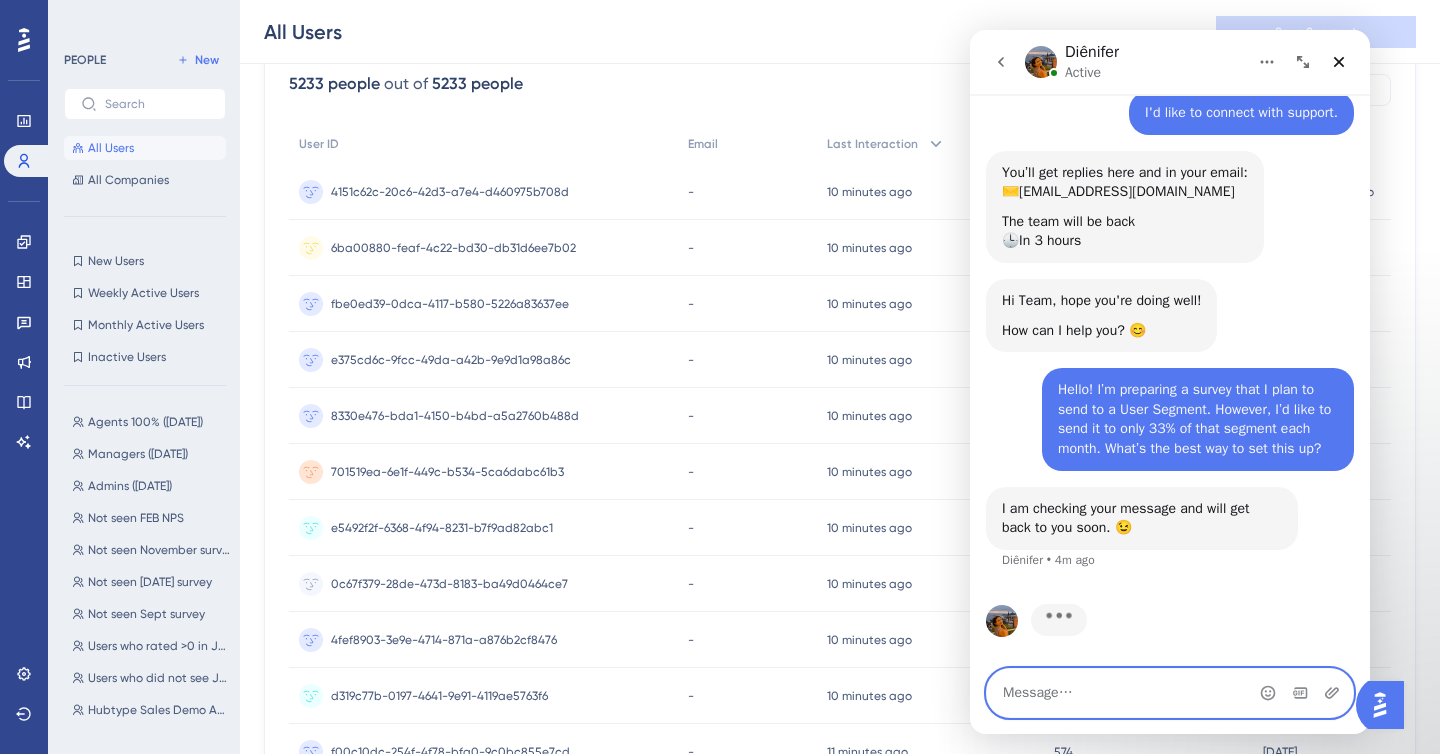 click at bounding box center [1170, 693] 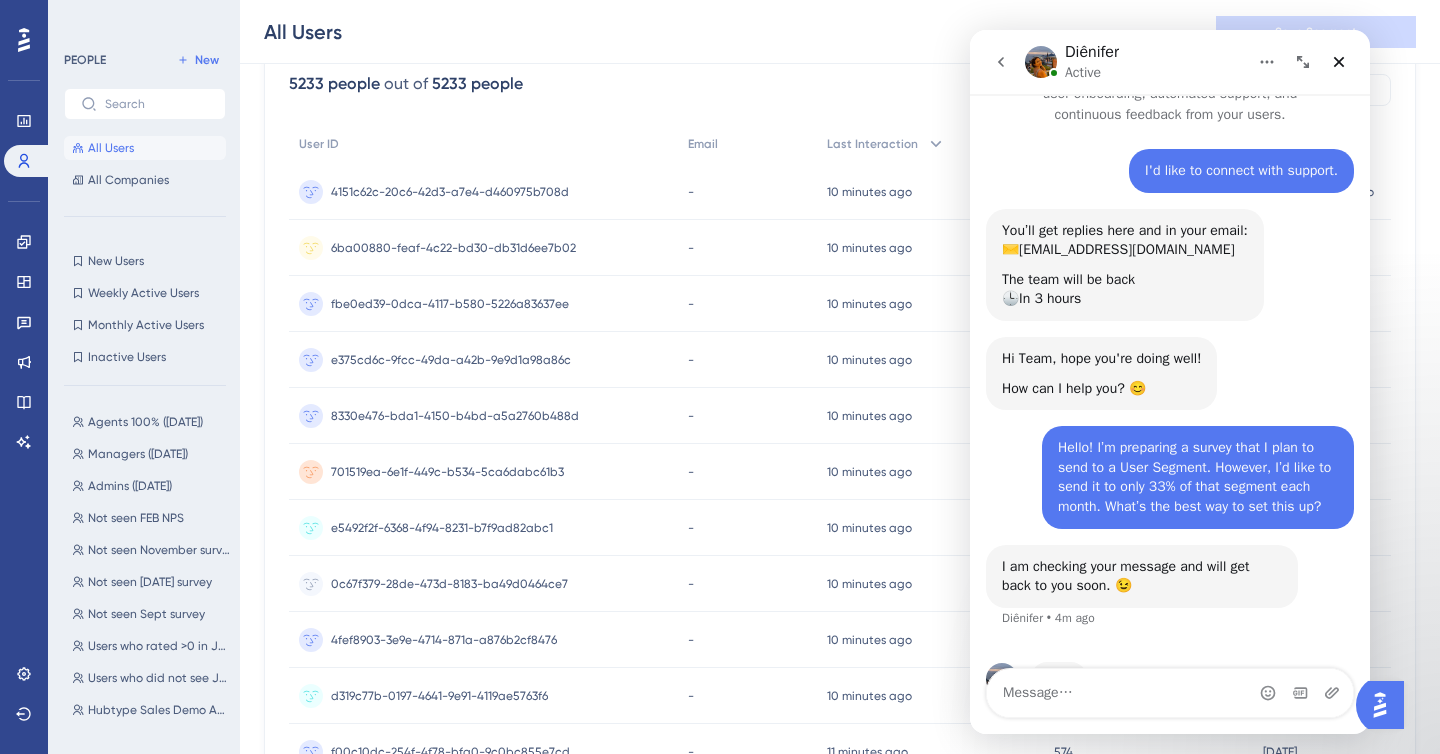 scroll, scrollTop: 126, scrollLeft: 0, axis: vertical 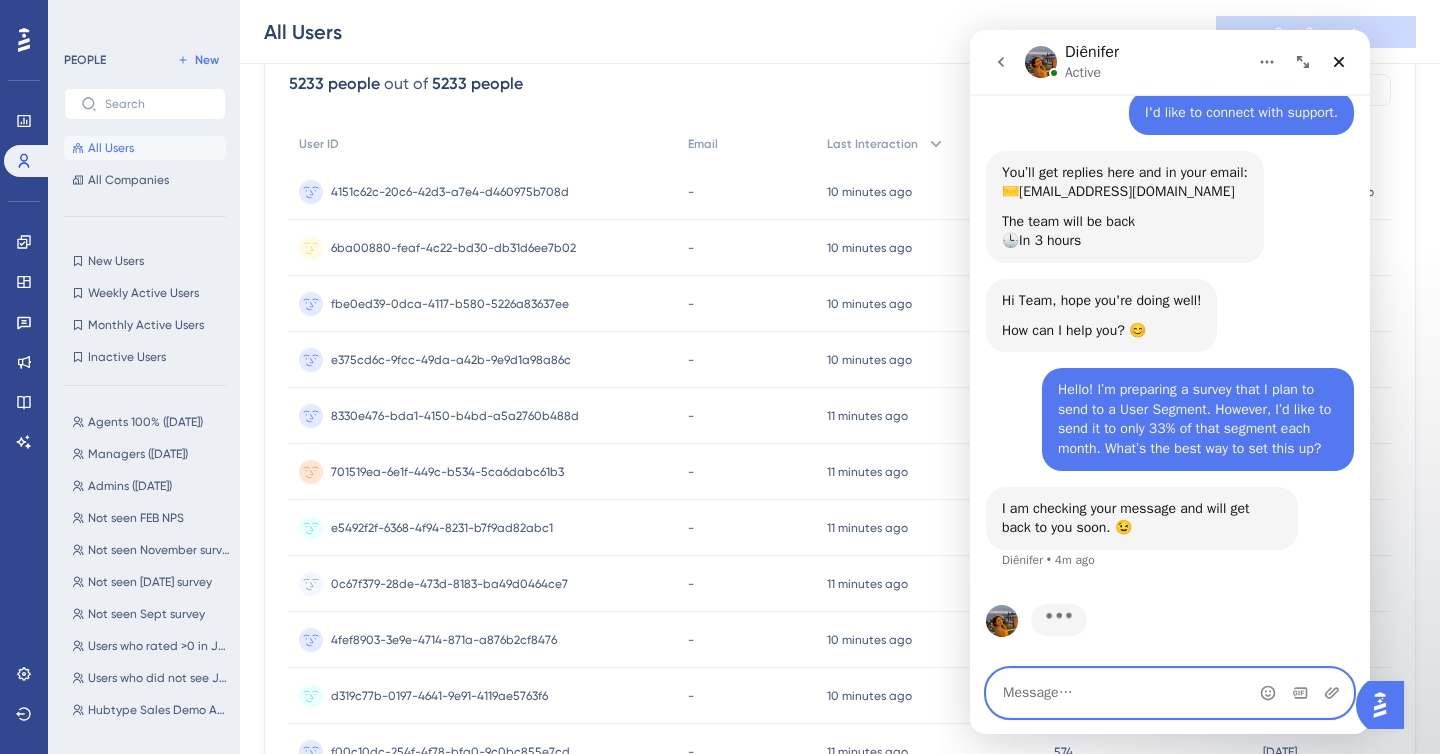 paste on "I know I can configure the survey to display to 33% of the user segment, but I’m wondering how to manage the remaining audience across future launches.
For example, if I launch the survey in August and target 33% of the users in a custom segment, how can I make sure that the September survey reaches a different 33% — based on the total number of users in that same segment — without overlapping with those who already received it?" 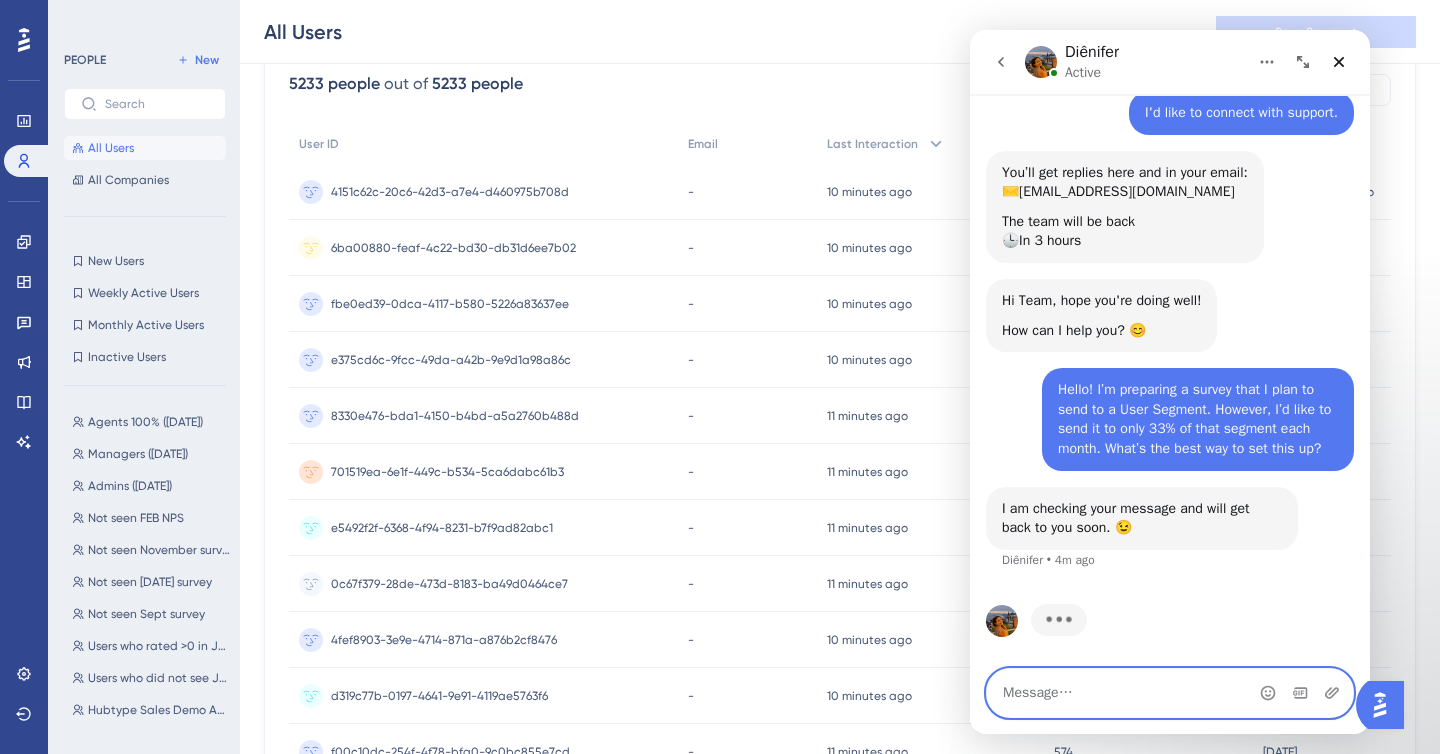 type on "I know I can configure the survey to display to 33% of the user segment, but I’m wondering how to manage the remaining audience across future launches.
For example, if I launch the survey in August and target 33% of the users in a custom segment, how can I make sure that the September survey reaches a different 33% — based on the total number of users in that same segment — without overlapping with those who already received it?" 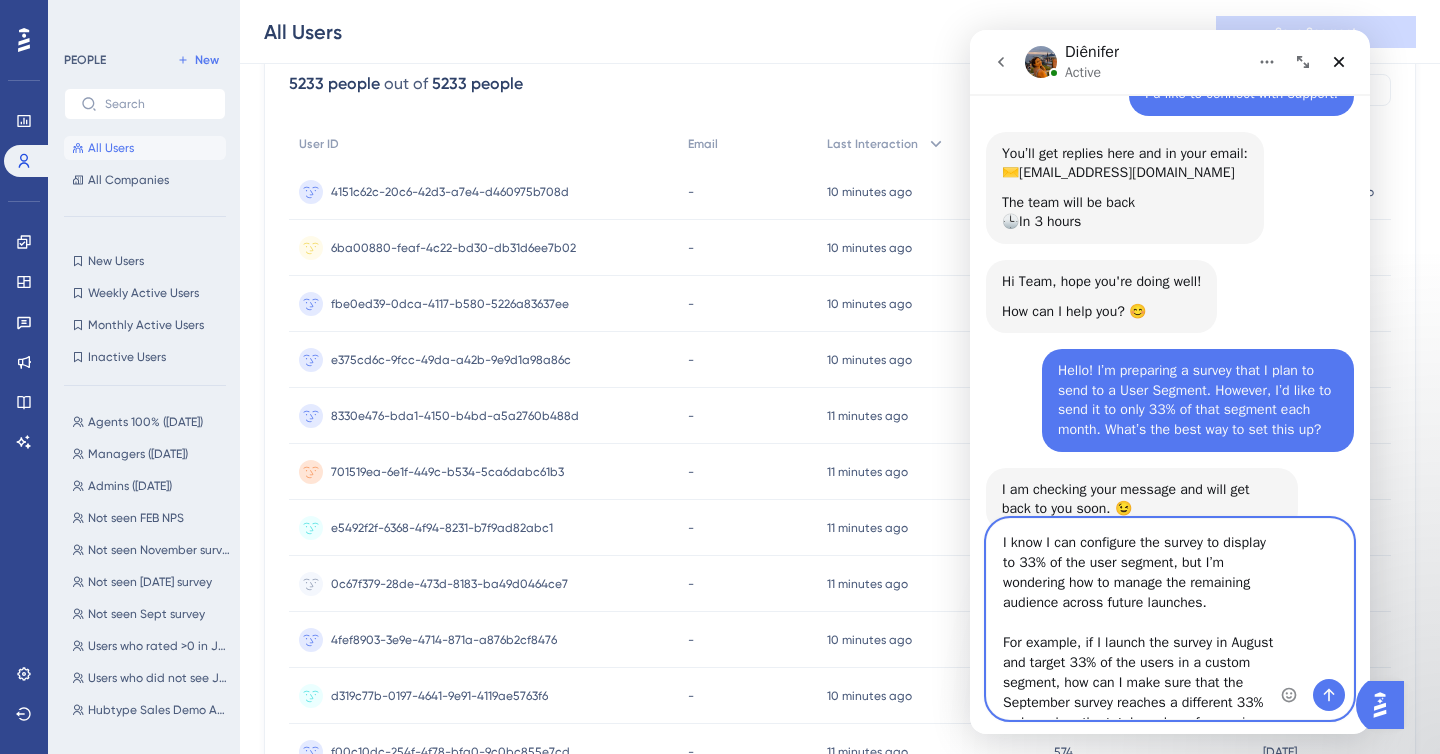 scroll, scrollTop: 92, scrollLeft: 0, axis: vertical 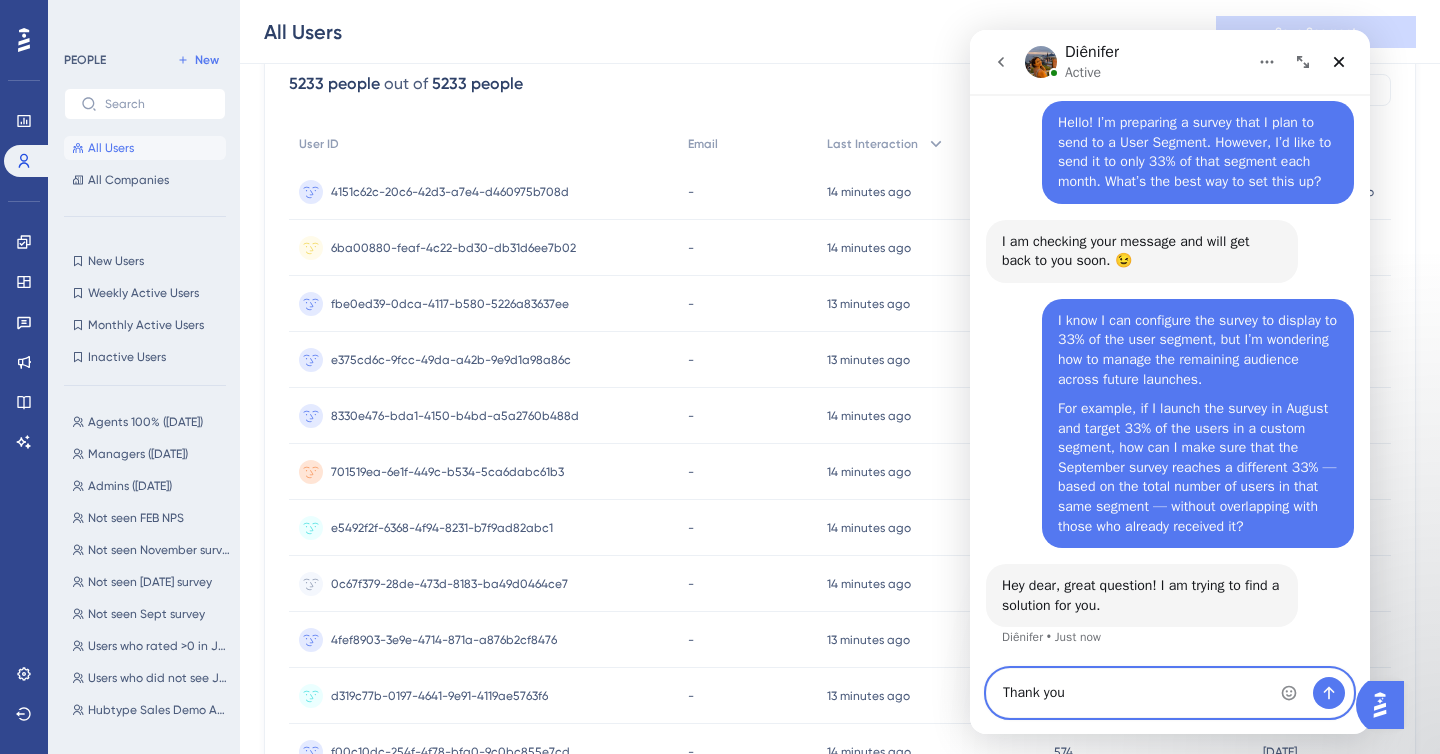 type on "Thank you!" 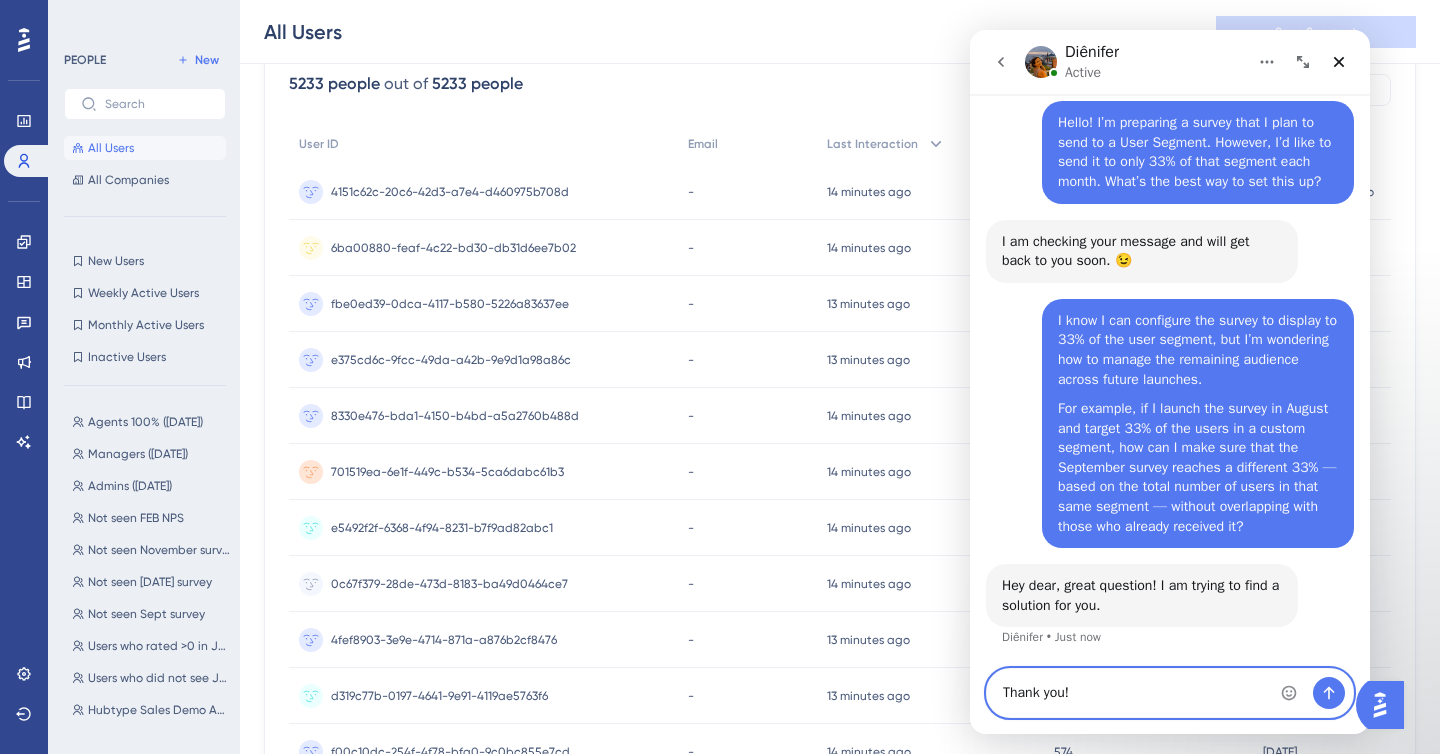 type 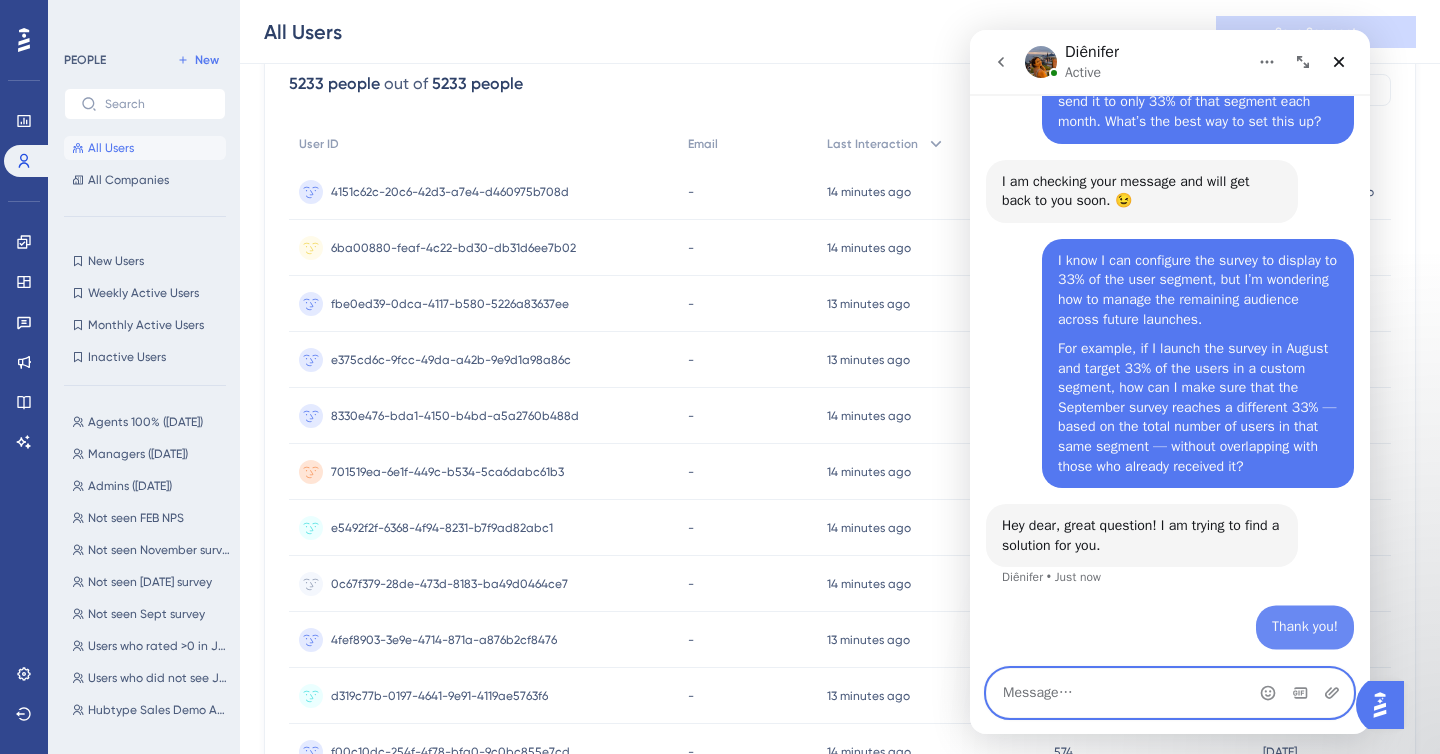 scroll, scrollTop: 473, scrollLeft: 0, axis: vertical 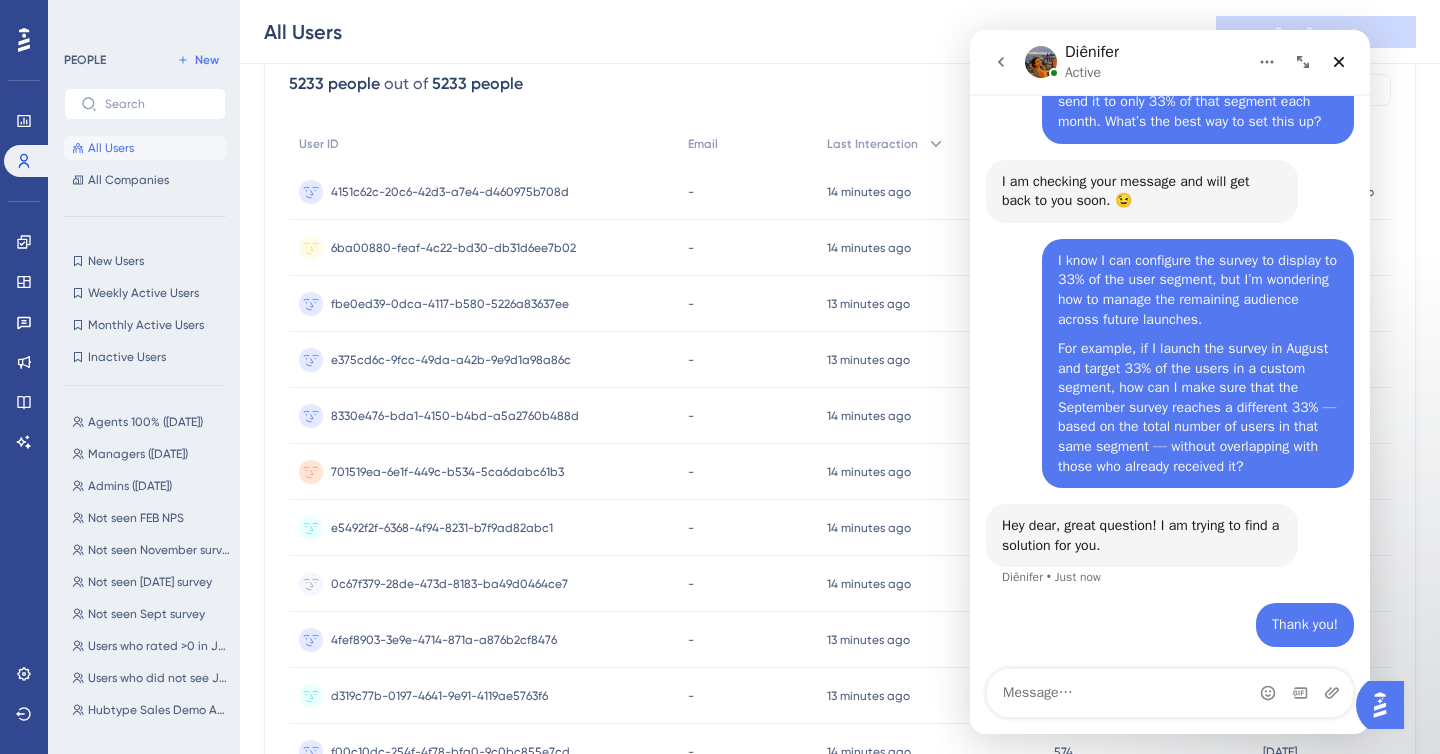 click on "Thank you! Team    •   Just now" at bounding box center (1170, 637) 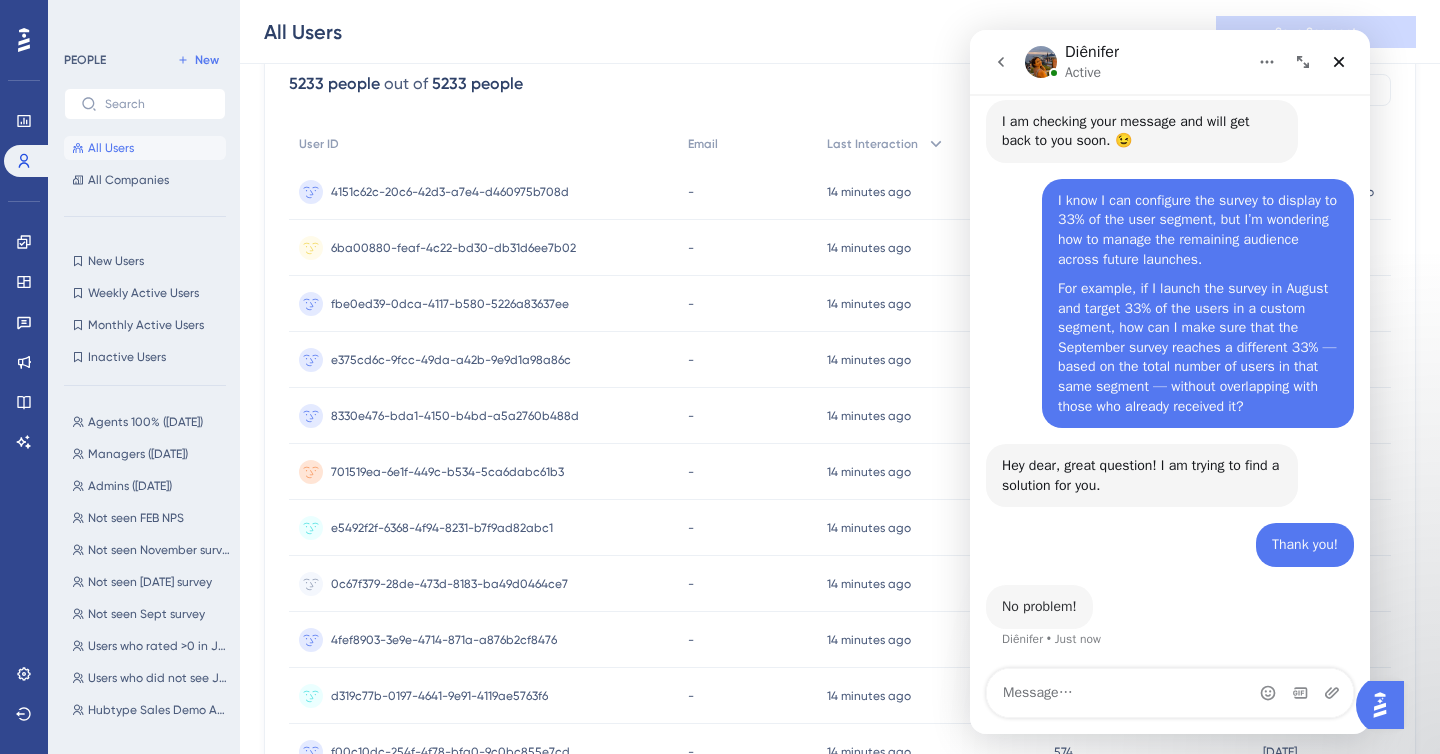 scroll, scrollTop: 533, scrollLeft: 0, axis: vertical 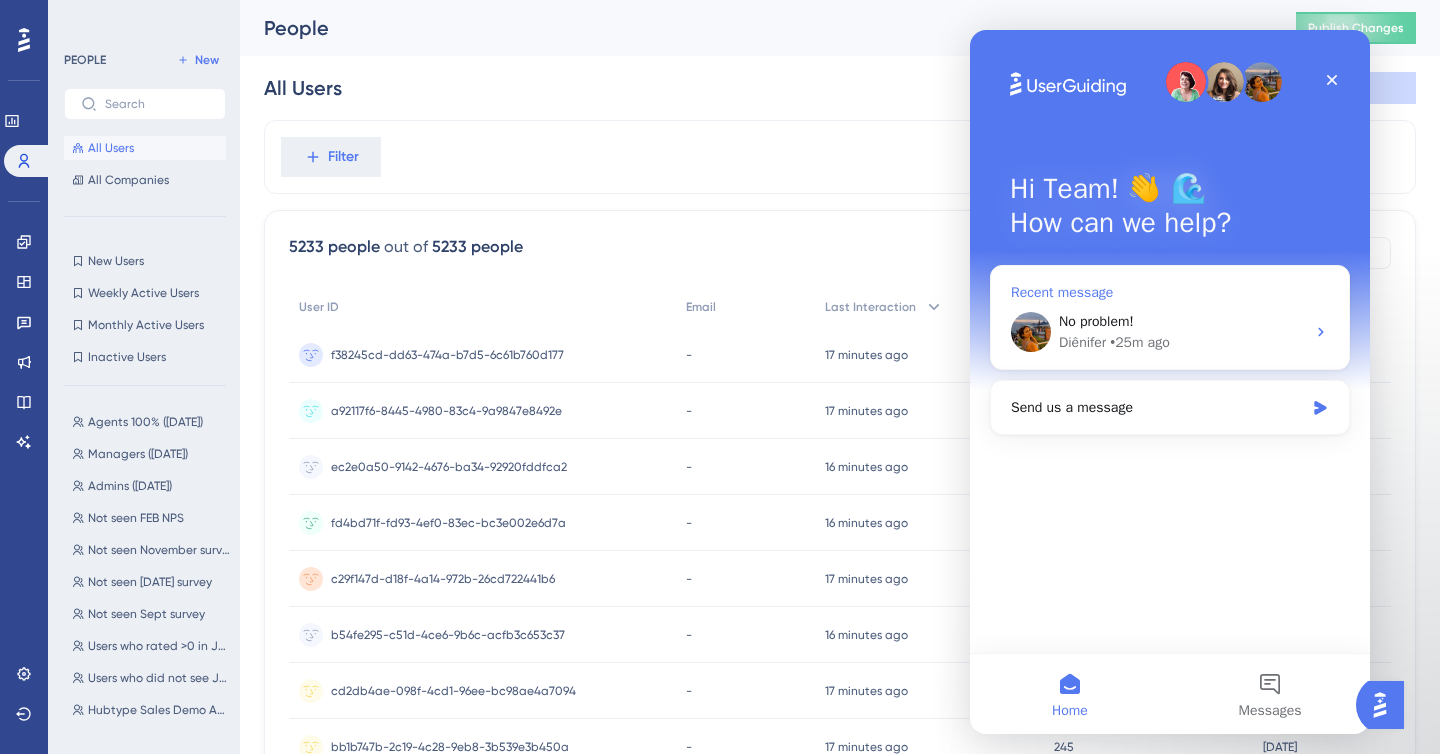 click on "No problem!" at bounding box center (1096, 321) 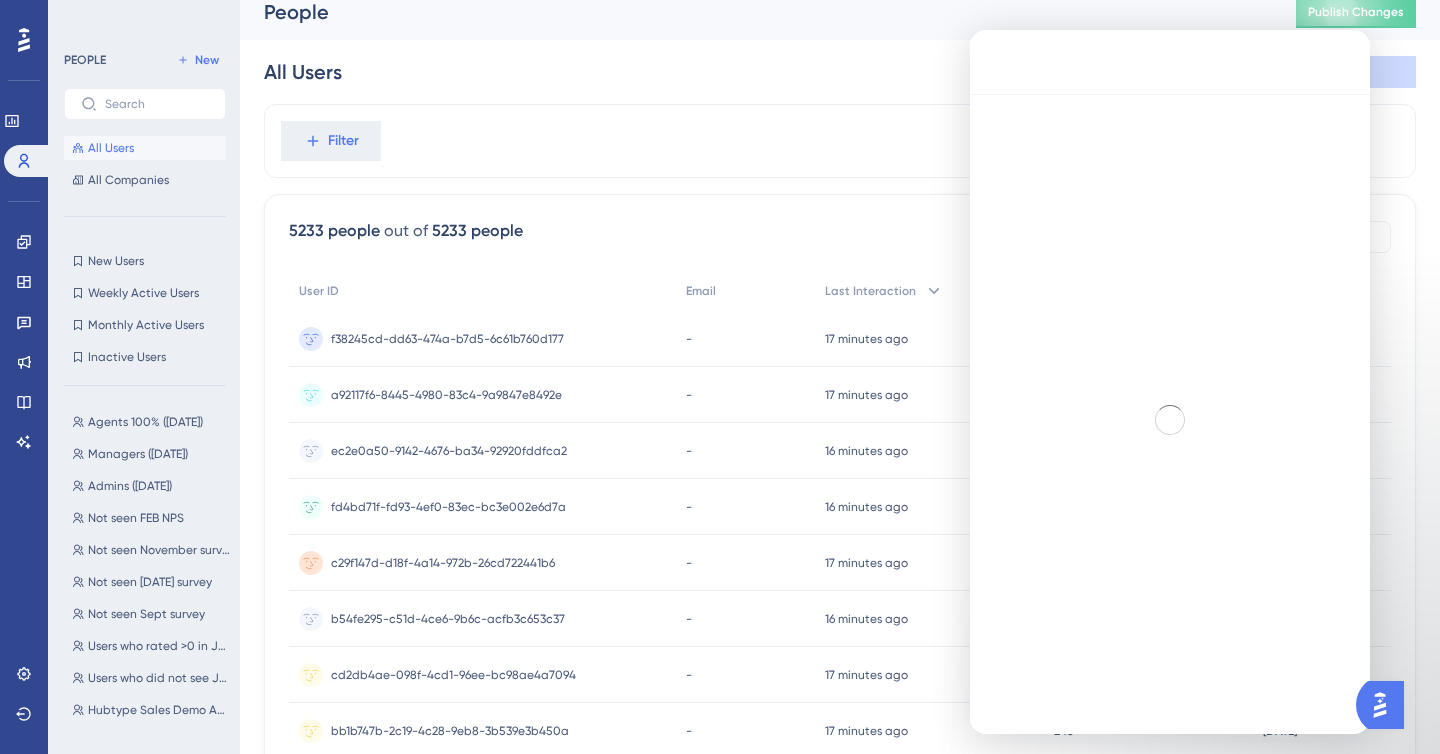 scroll, scrollTop: 26, scrollLeft: 0, axis: vertical 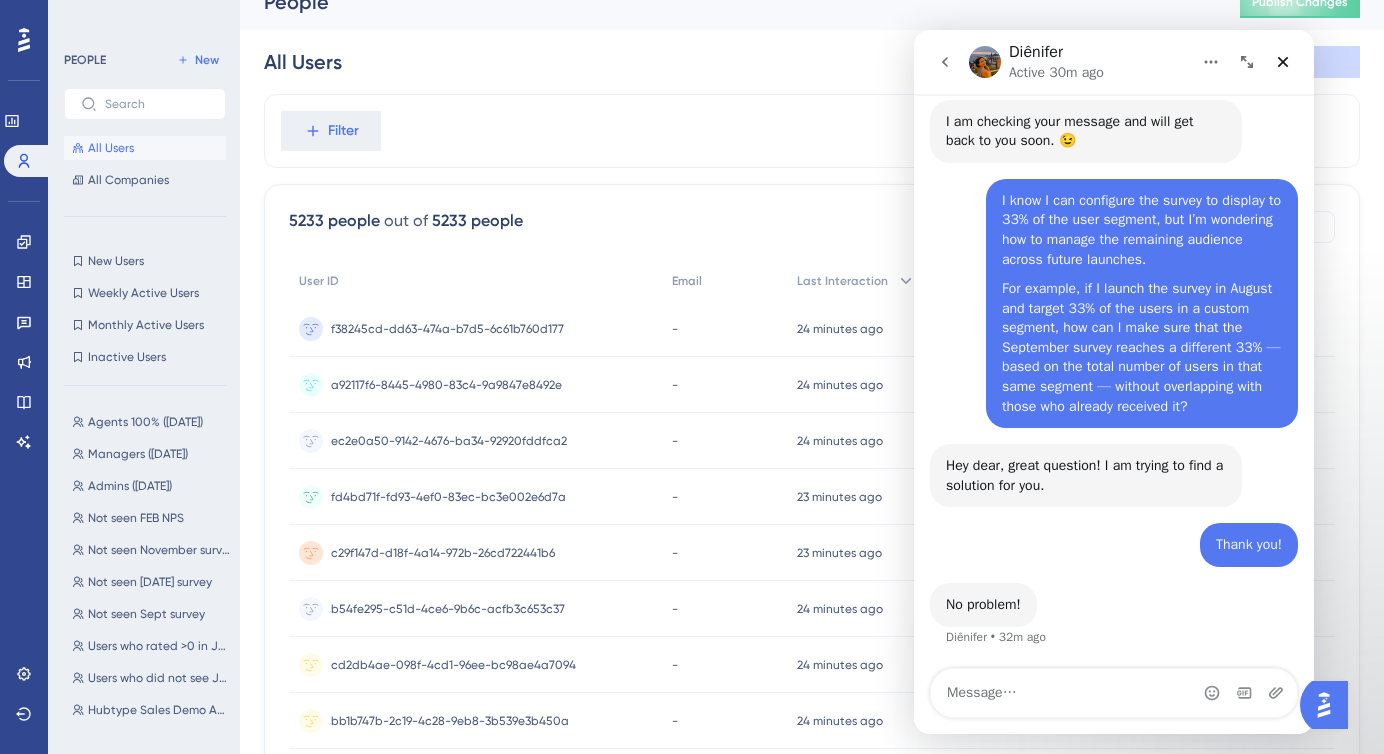 click on "No problem! Diênifer    •   32m ago" at bounding box center (1114, 627) 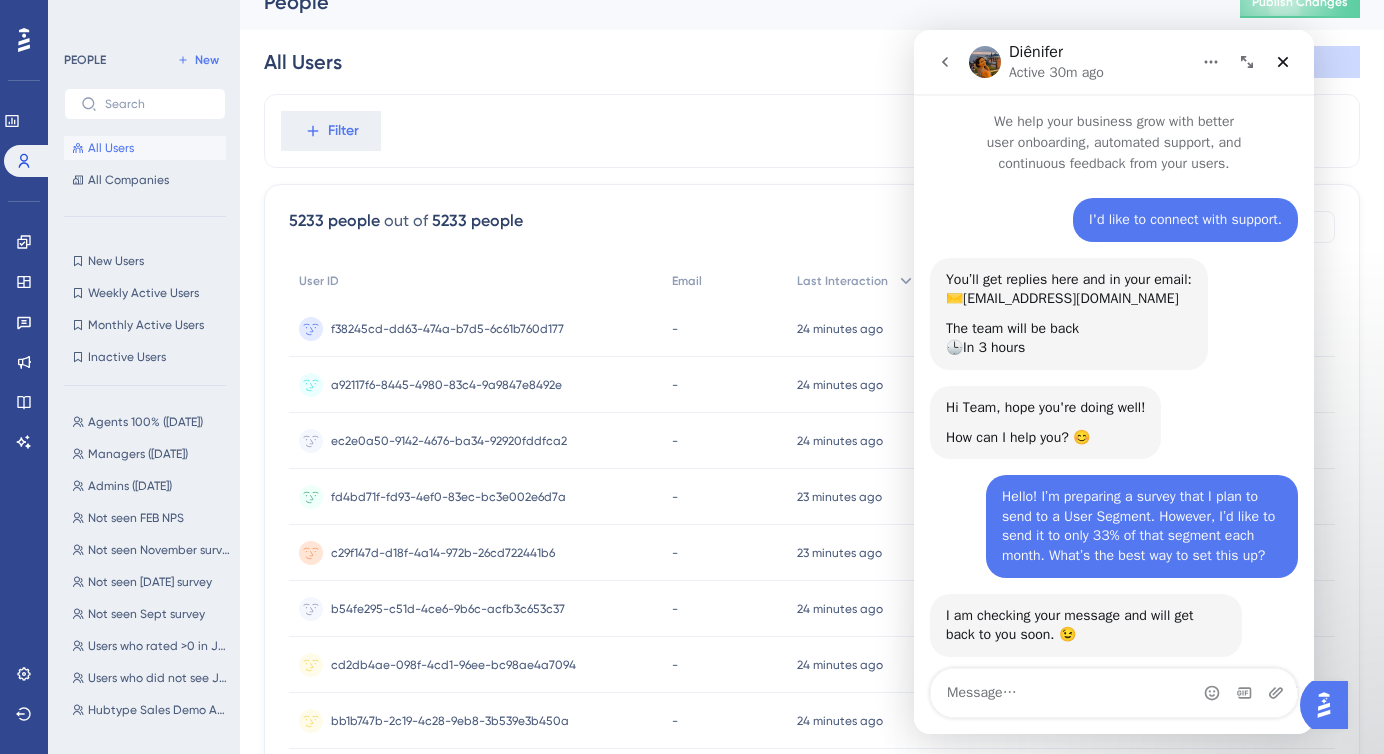 scroll, scrollTop: 533, scrollLeft: 0, axis: vertical 